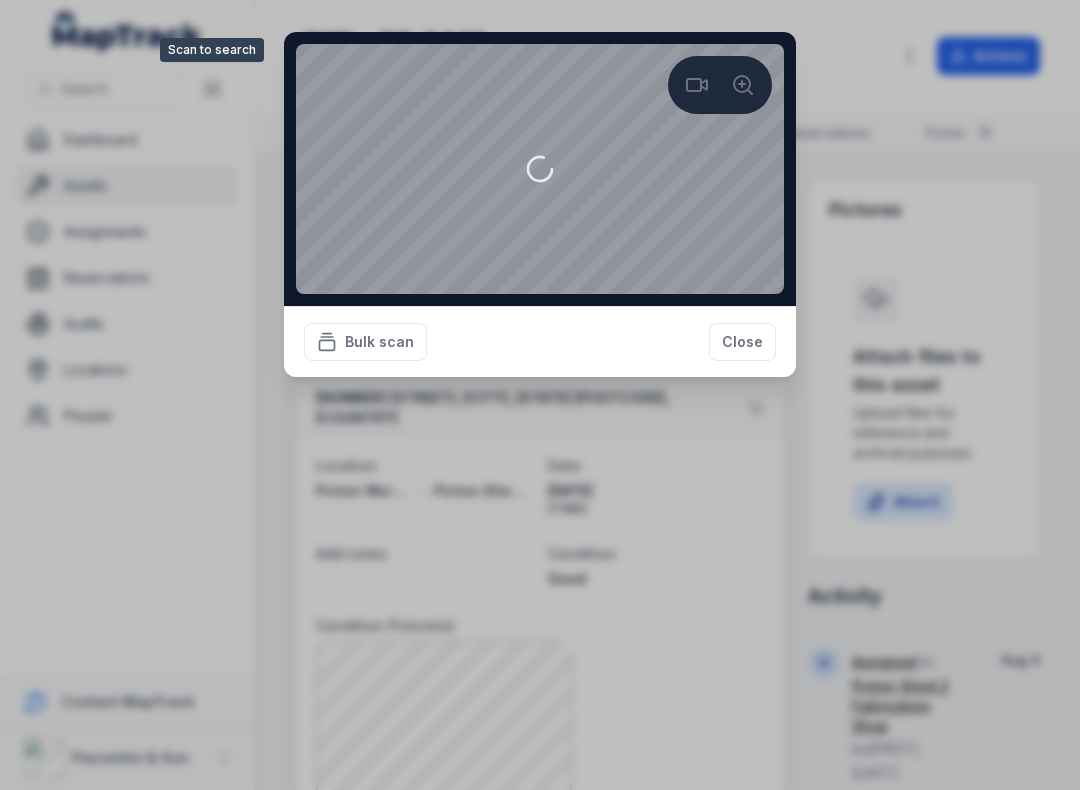 scroll, scrollTop: 0, scrollLeft: 0, axis: both 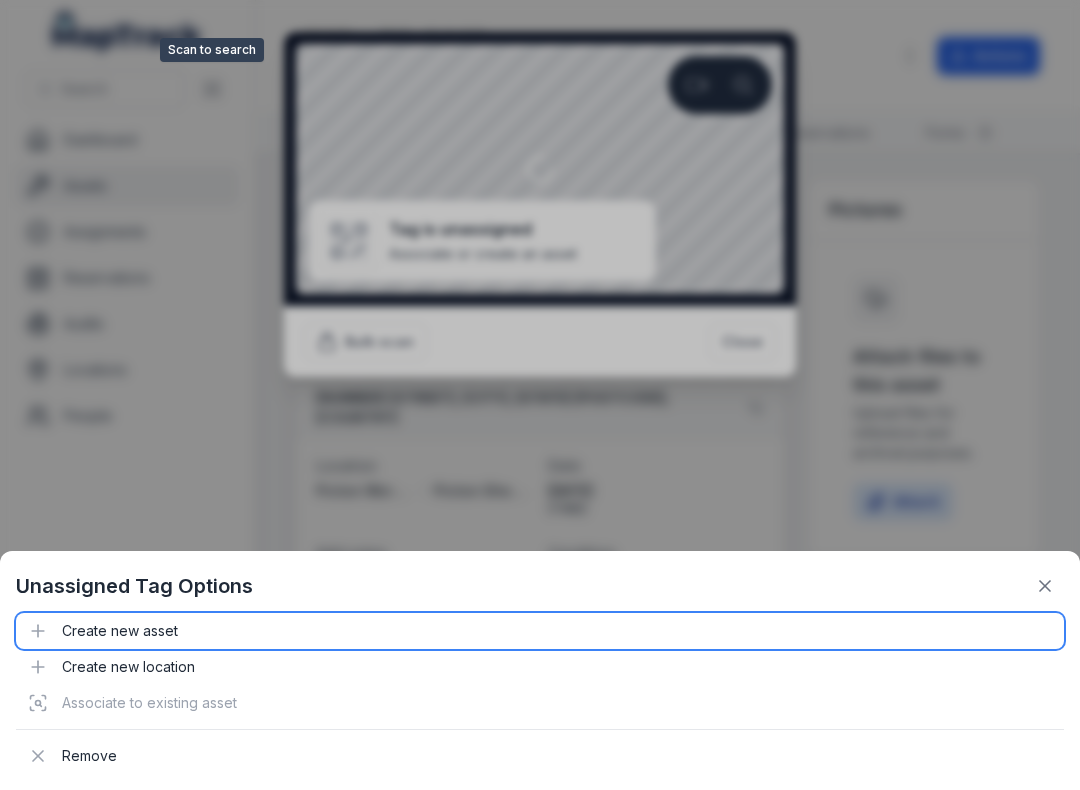 click on "Create new asset" at bounding box center [540, 631] 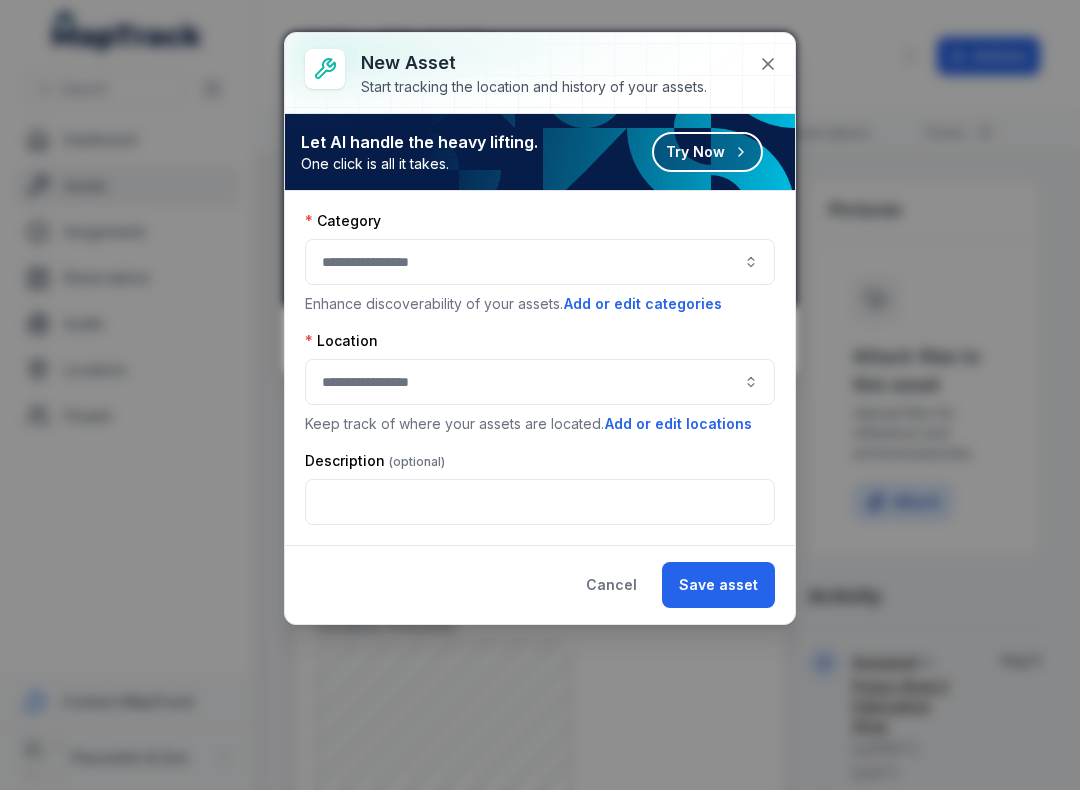 click at bounding box center [540, 262] 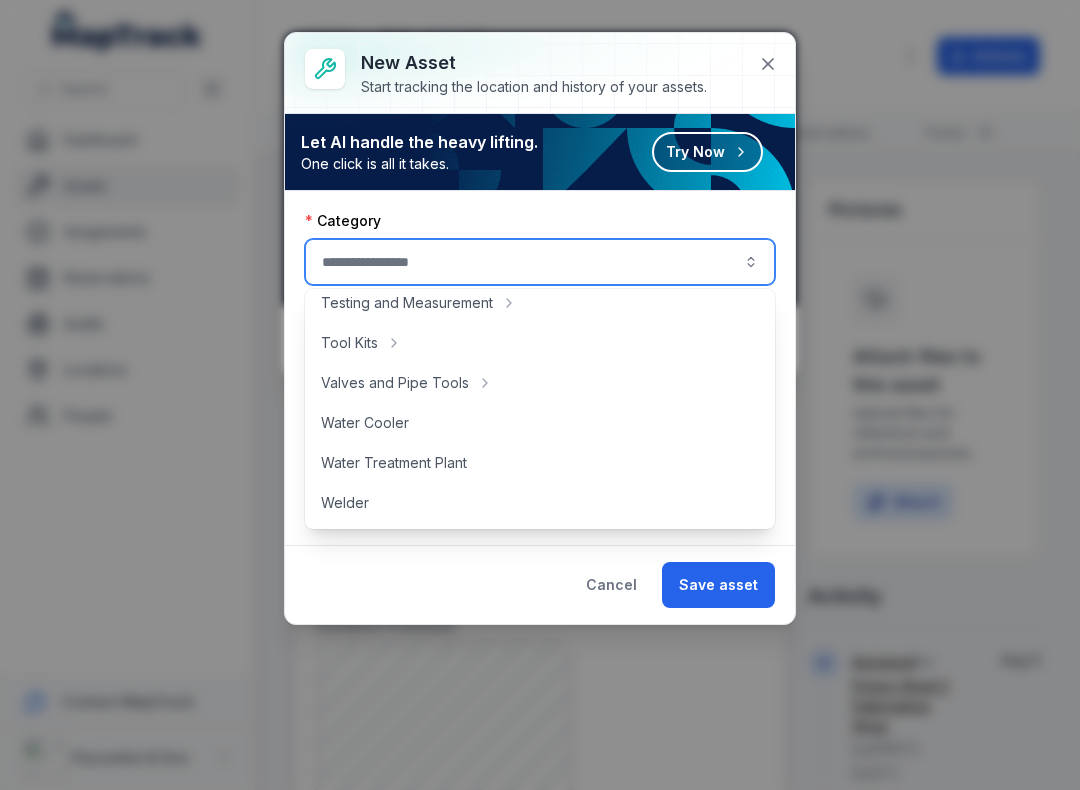 scroll, scrollTop: 892, scrollLeft: 0, axis: vertical 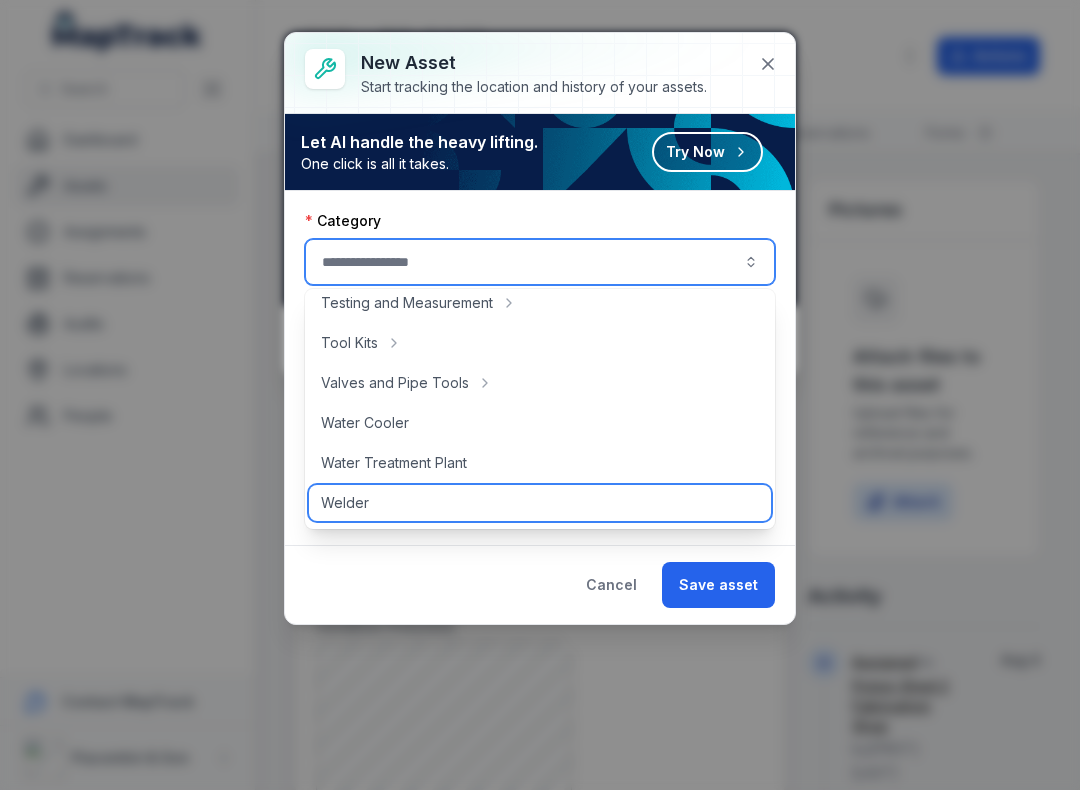 click on "Welder" at bounding box center (345, 503) 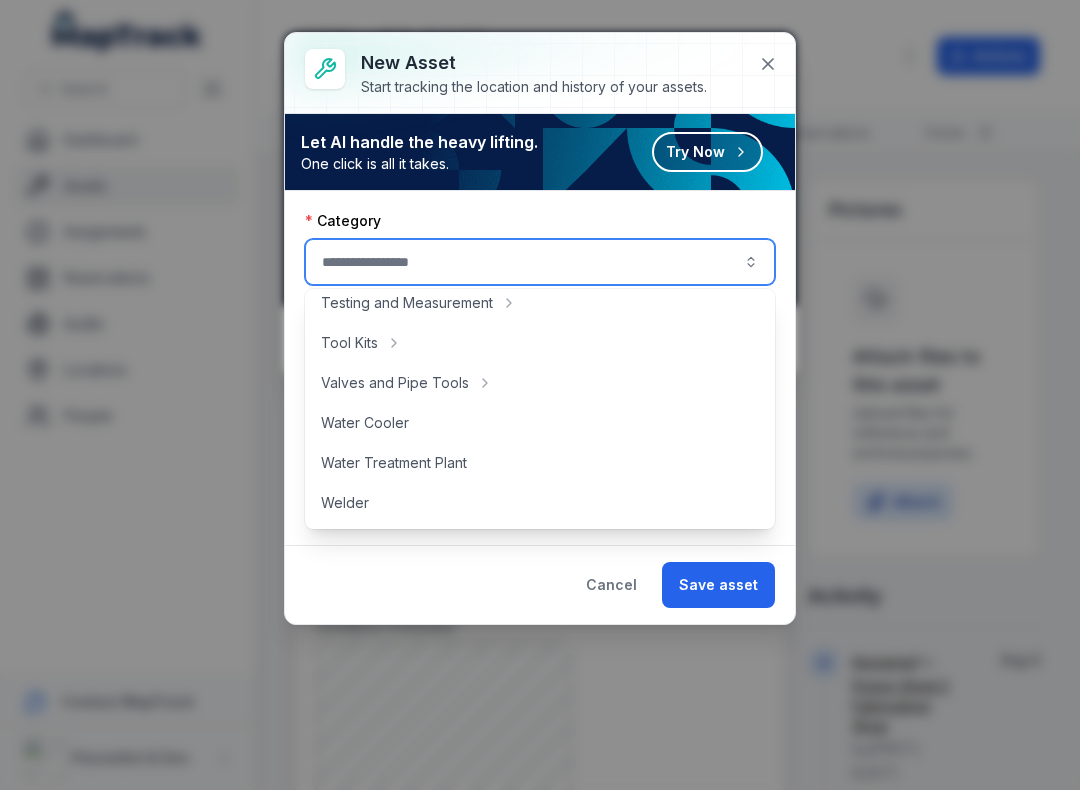 type on "******" 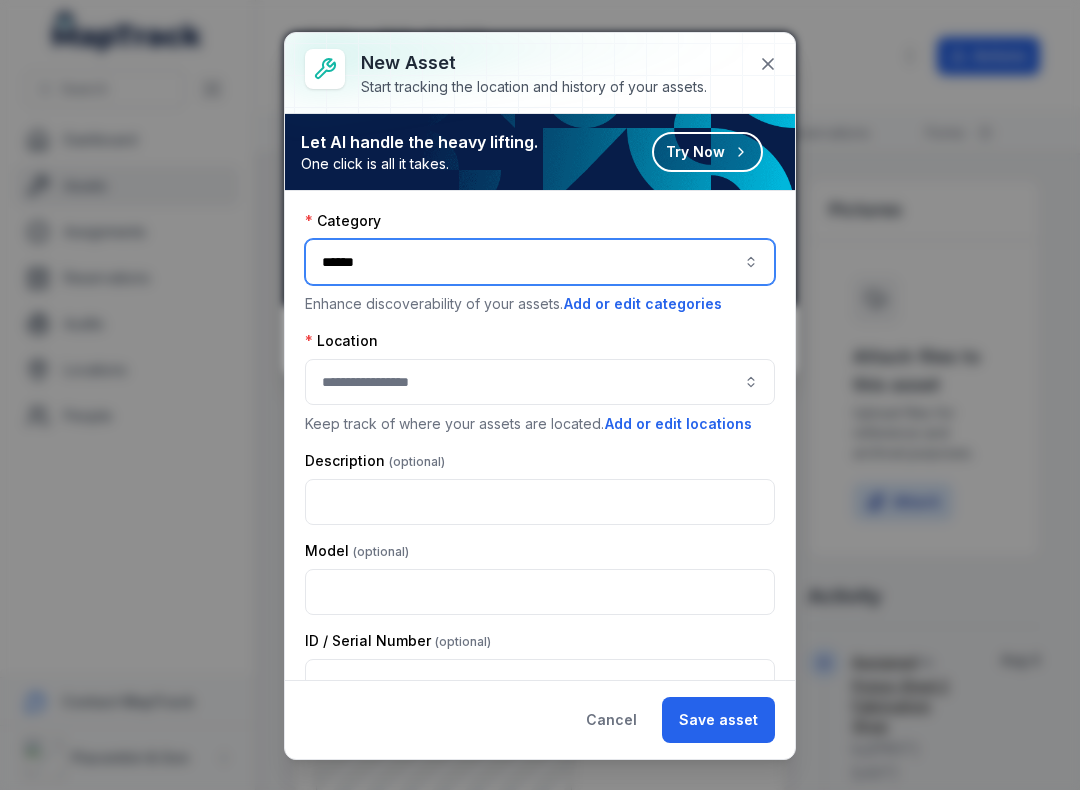 click at bounding box center [540, 382] 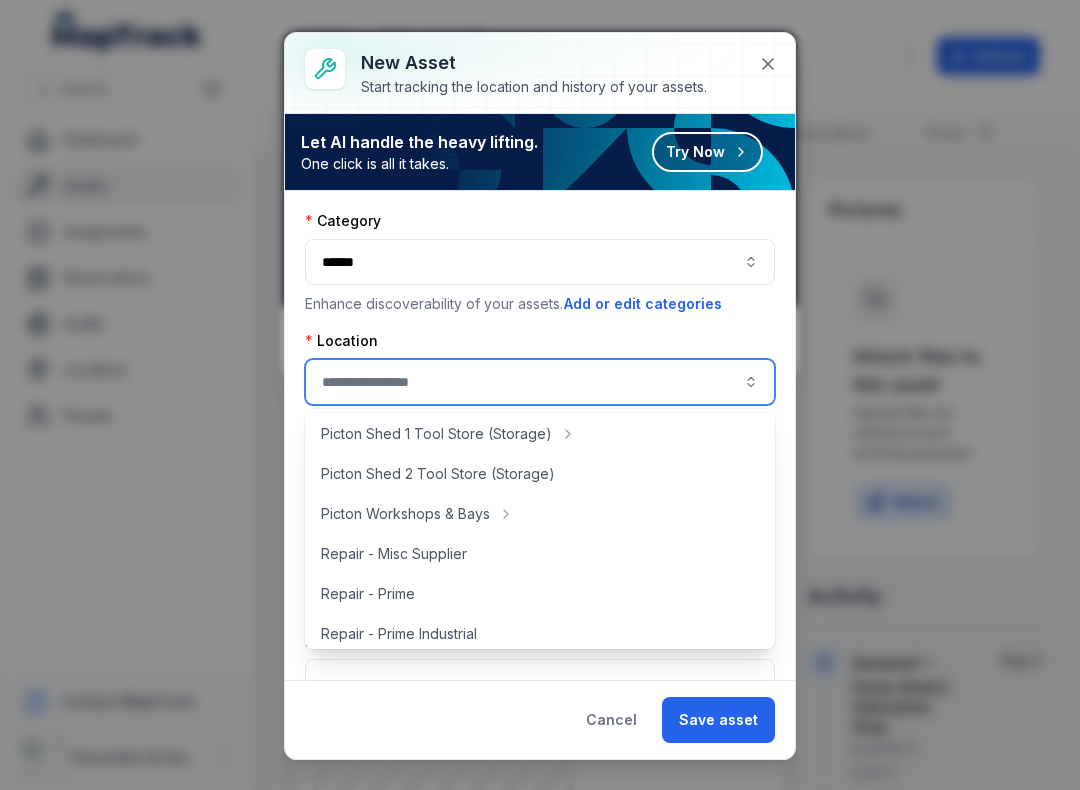 scroll, scrollTop: 400, scrollLeft: 0, axis: vertical 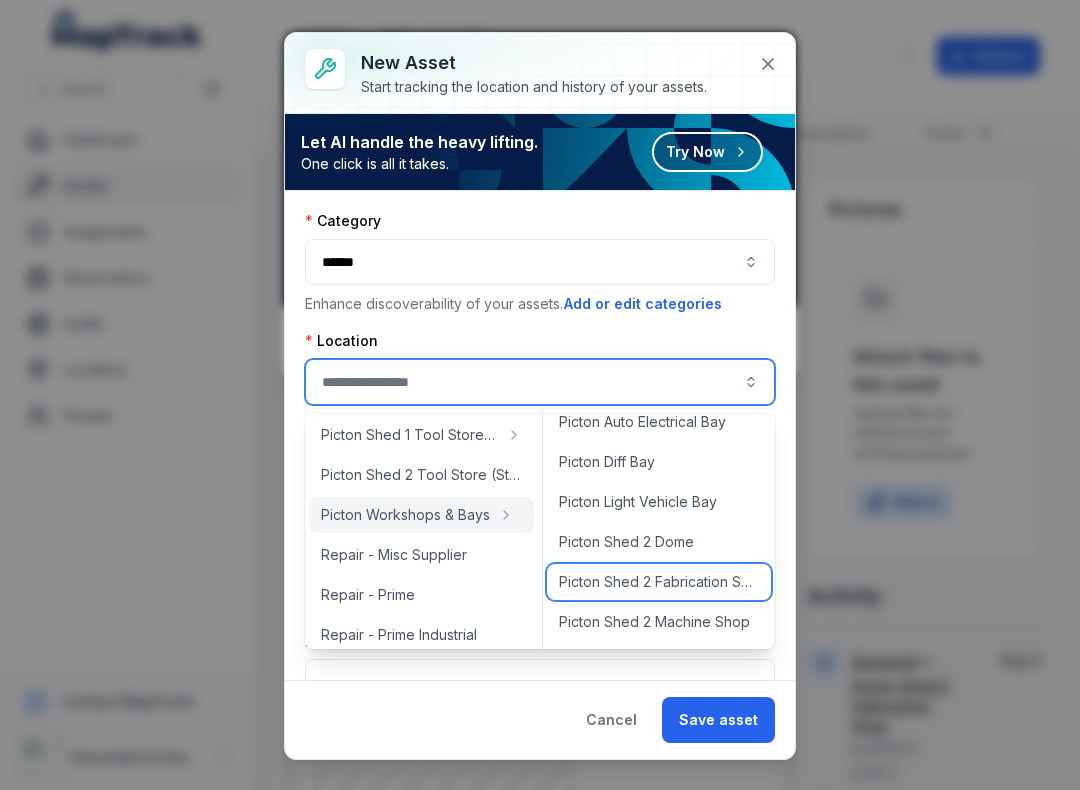 click on "Picton Shed 2 Fabrication Shop" at bounding box center (659, 582) 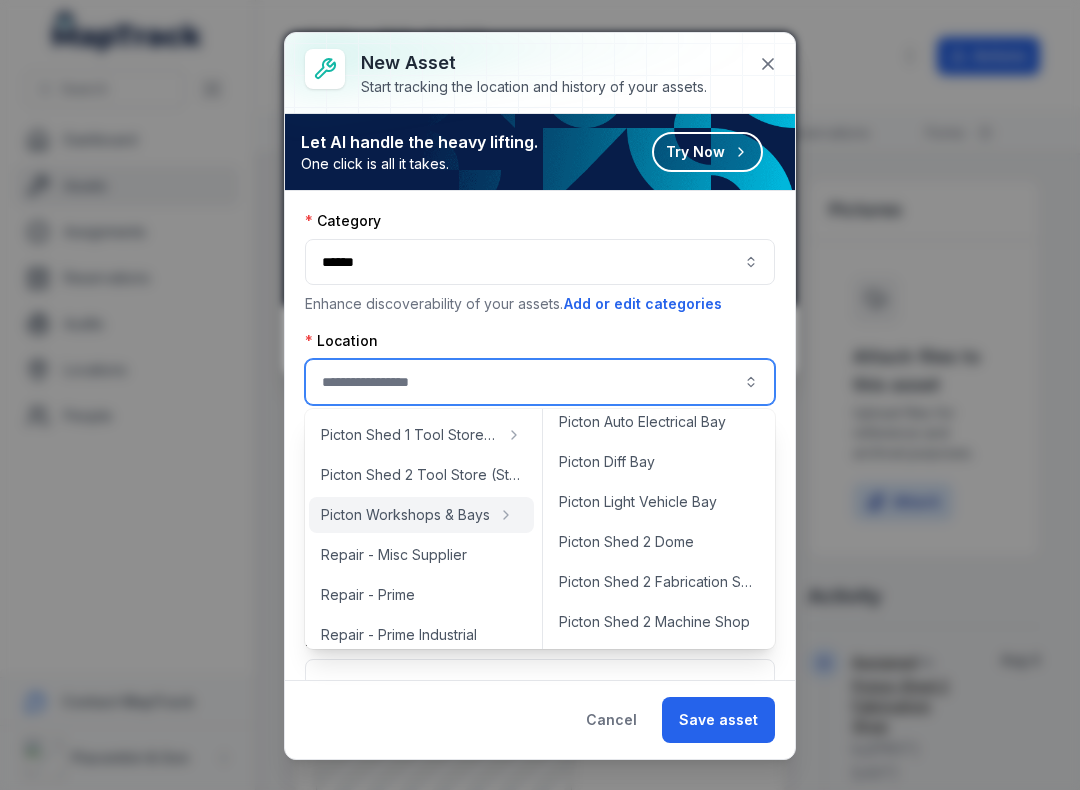 type on "**********" 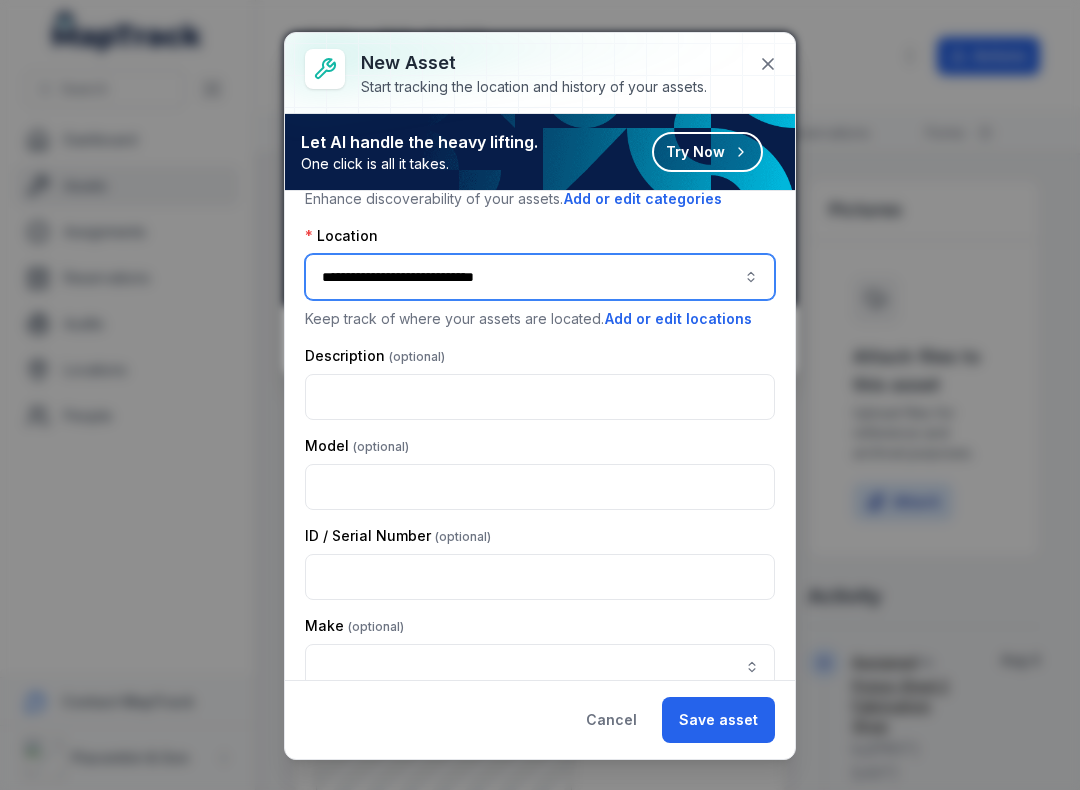 scroll, scrollTop: 107, scrollLeft: 0, axis: vertical 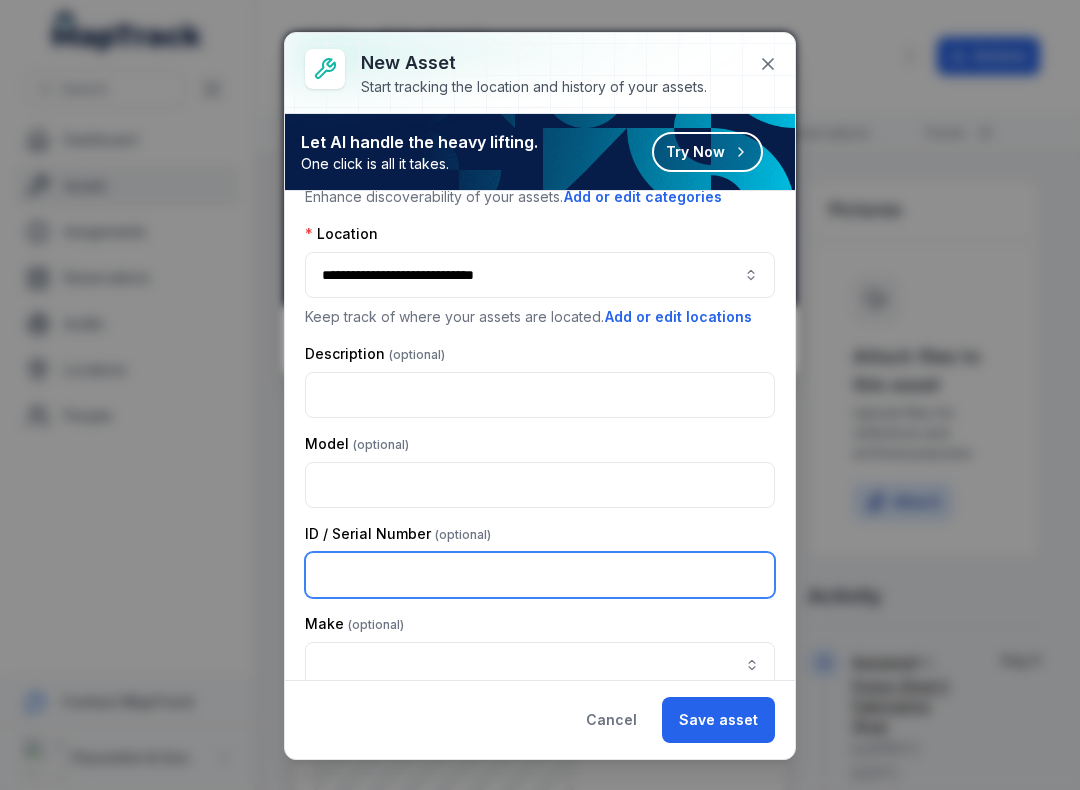 click at bounding box center [540, 575] 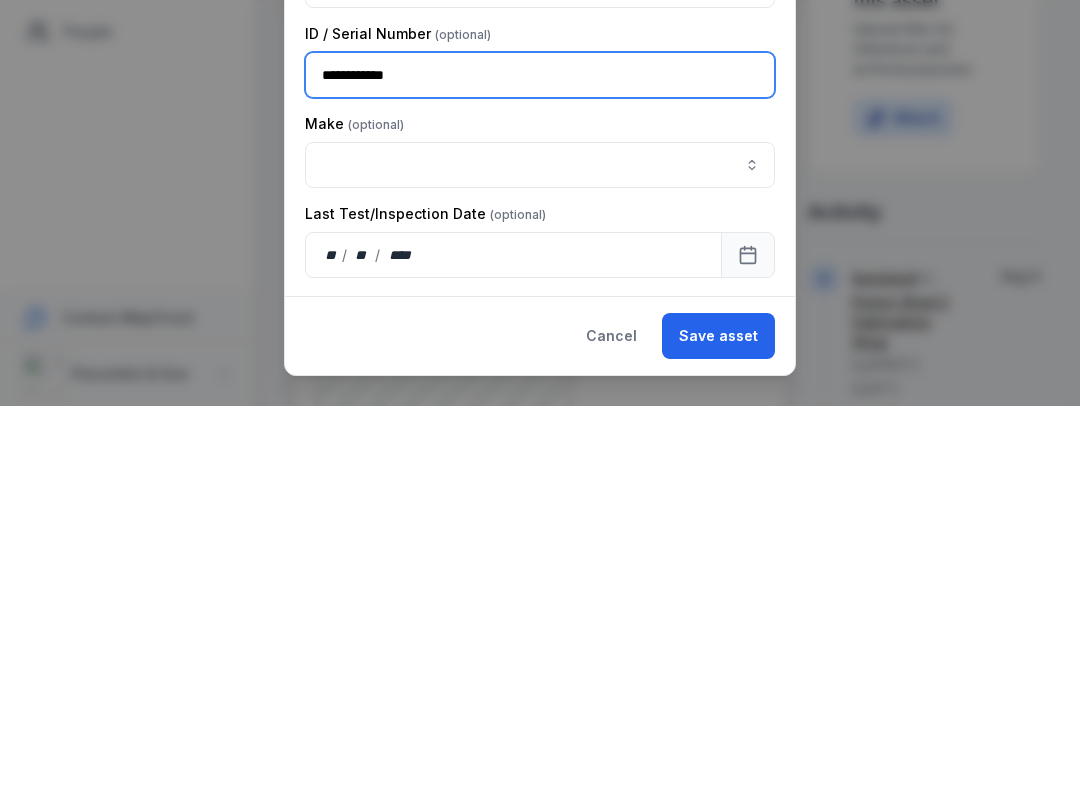scroll, scrollTop: 241, scrollLeft: 0, axis: vertical 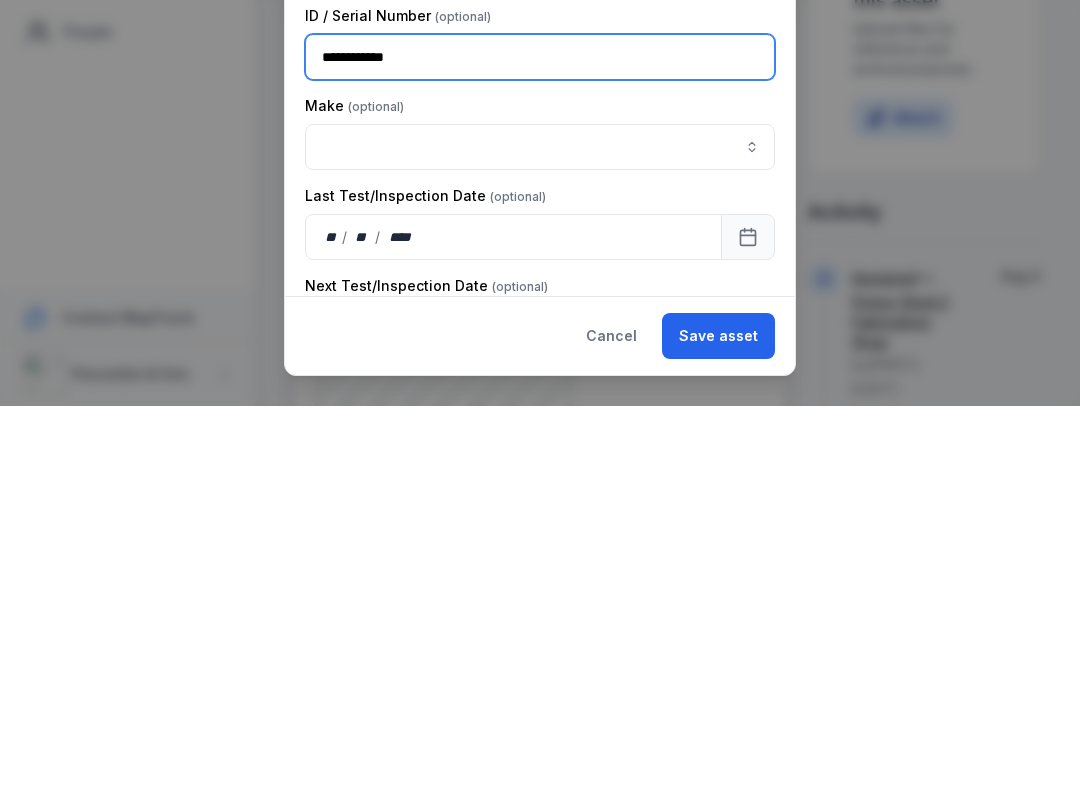 type on "**********" 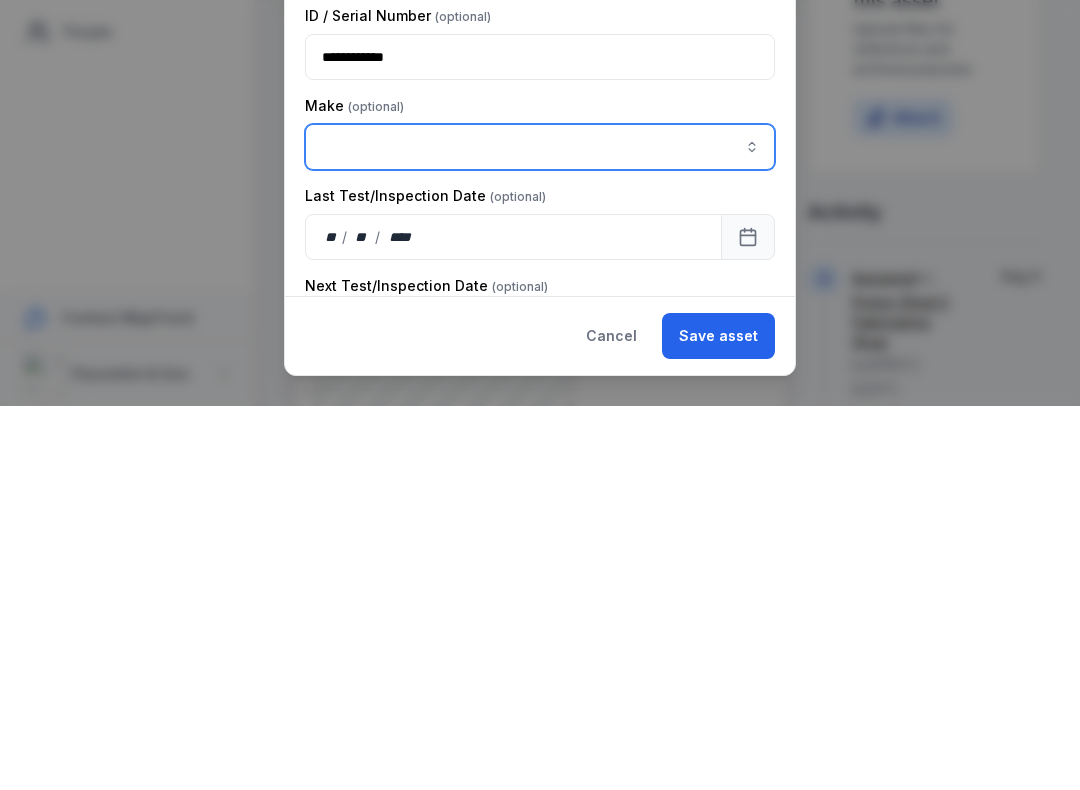 click at bounding box center [752, 531] 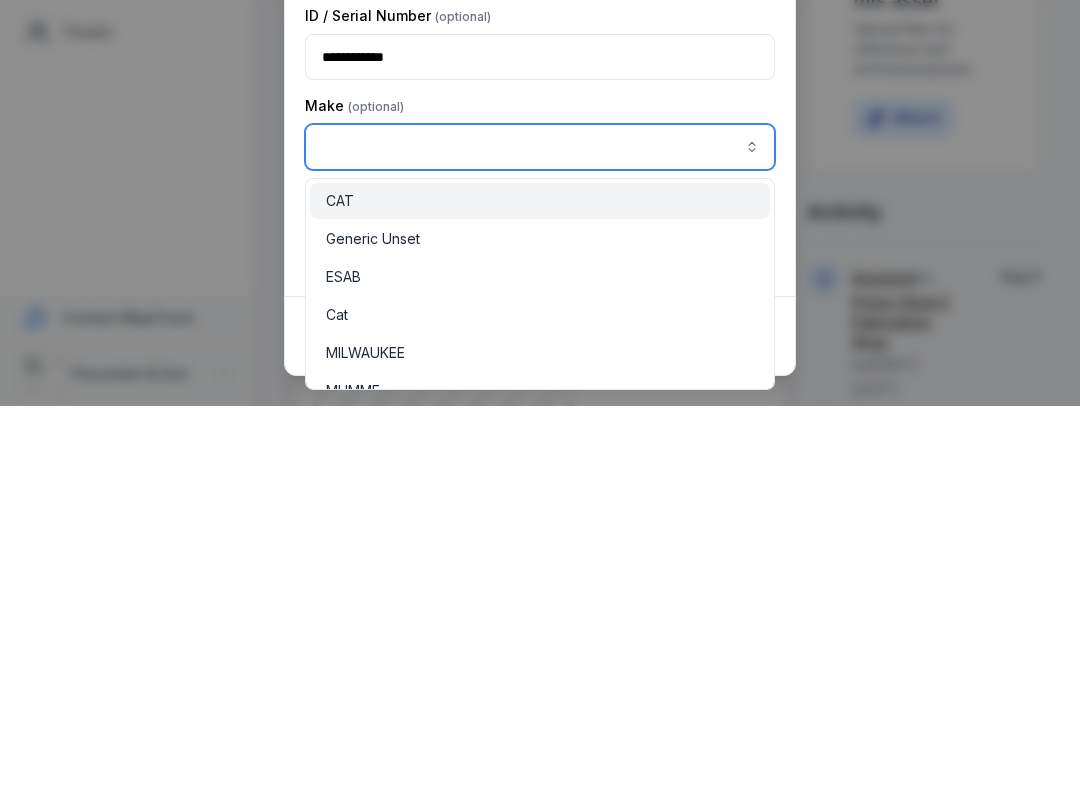 click on "ESAB" at bounding box center [540, 661] 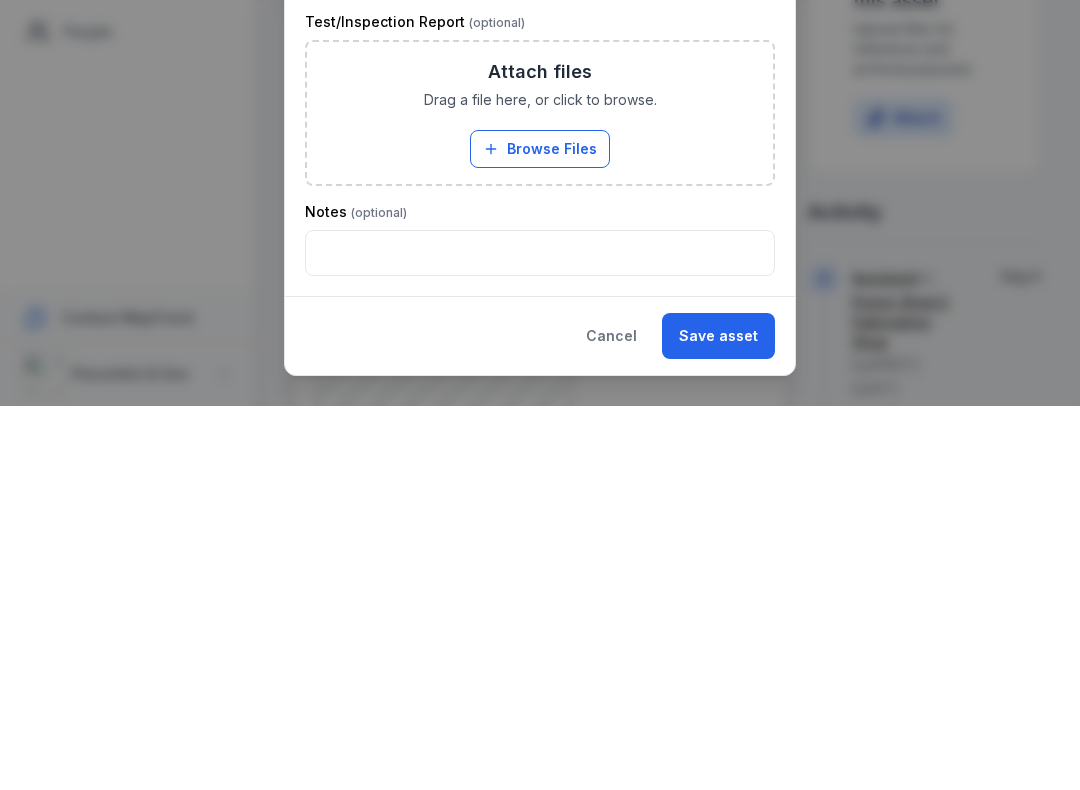scroll, scrollTop: 595, scrollLeft: 0, axis: vertical 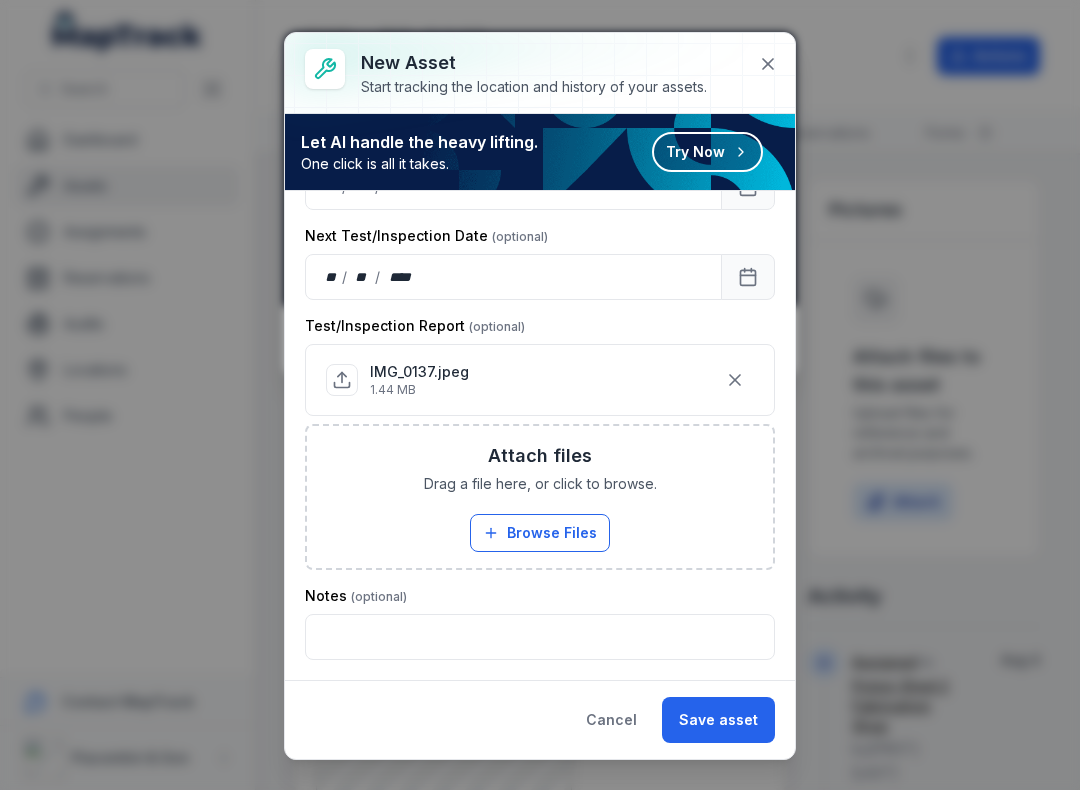 click on "Save asset" at bounding box center [718, 720] 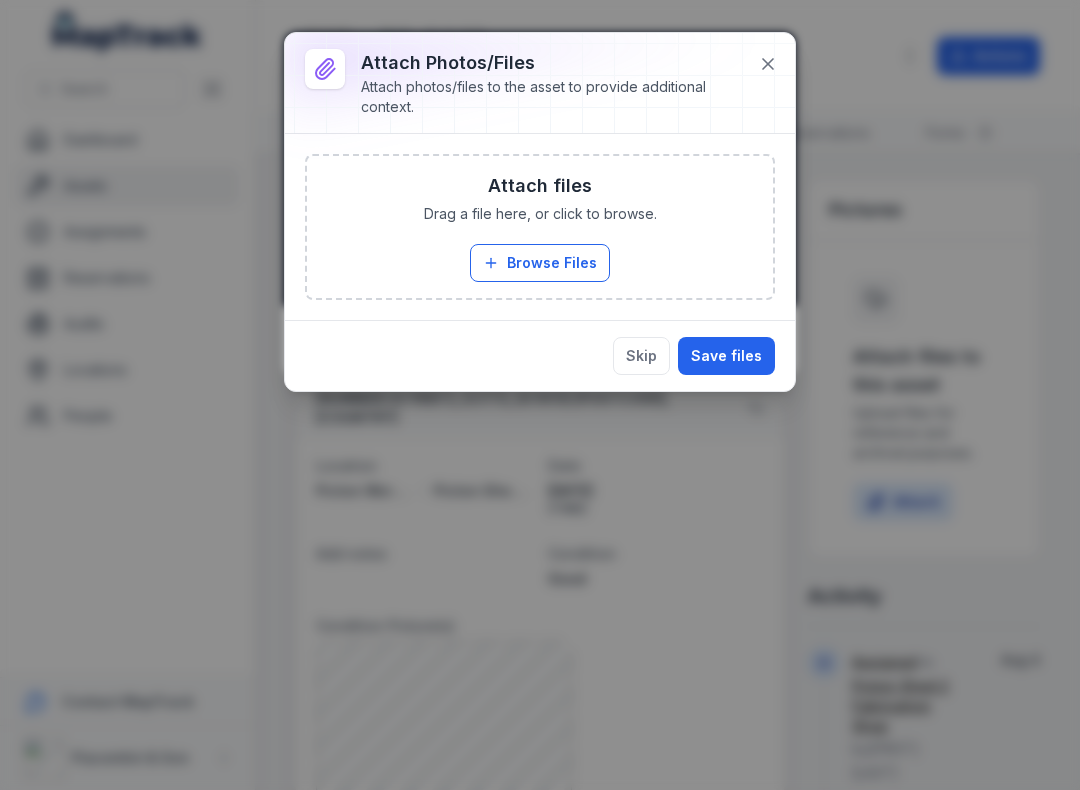 click on "Save files" at bounding box center (726, 356) 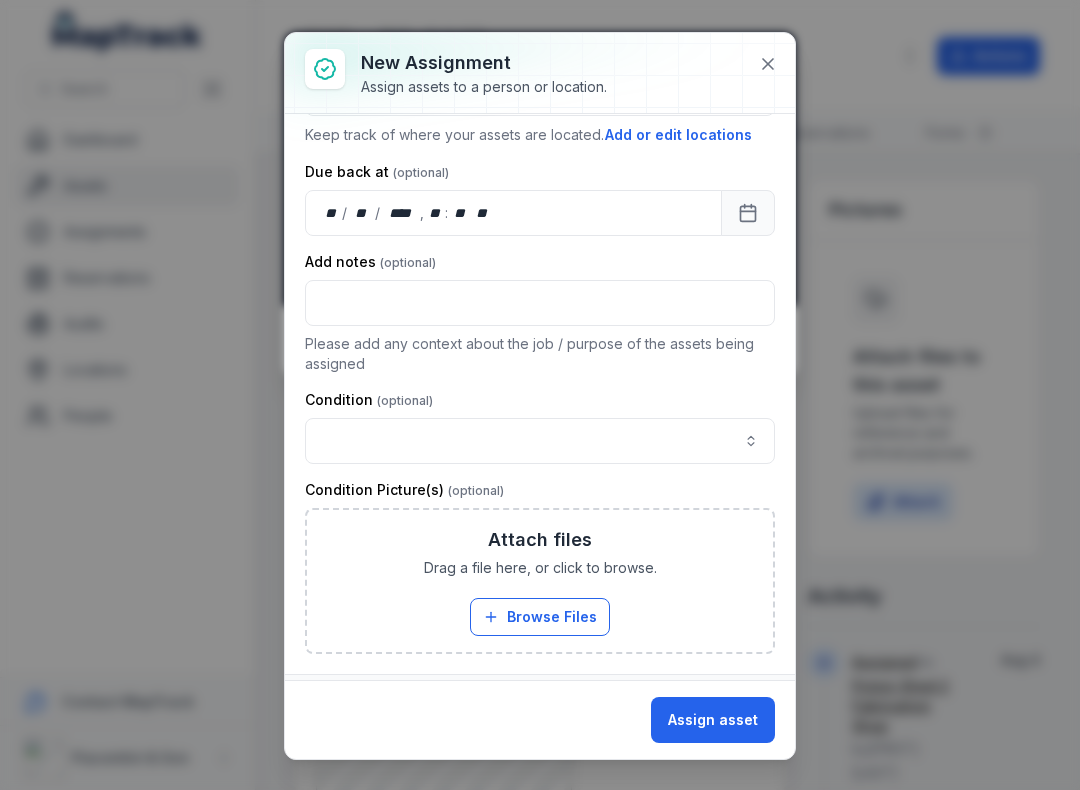 scroll, scrollTop: 186, scrollLeft: 0, axis: vertical 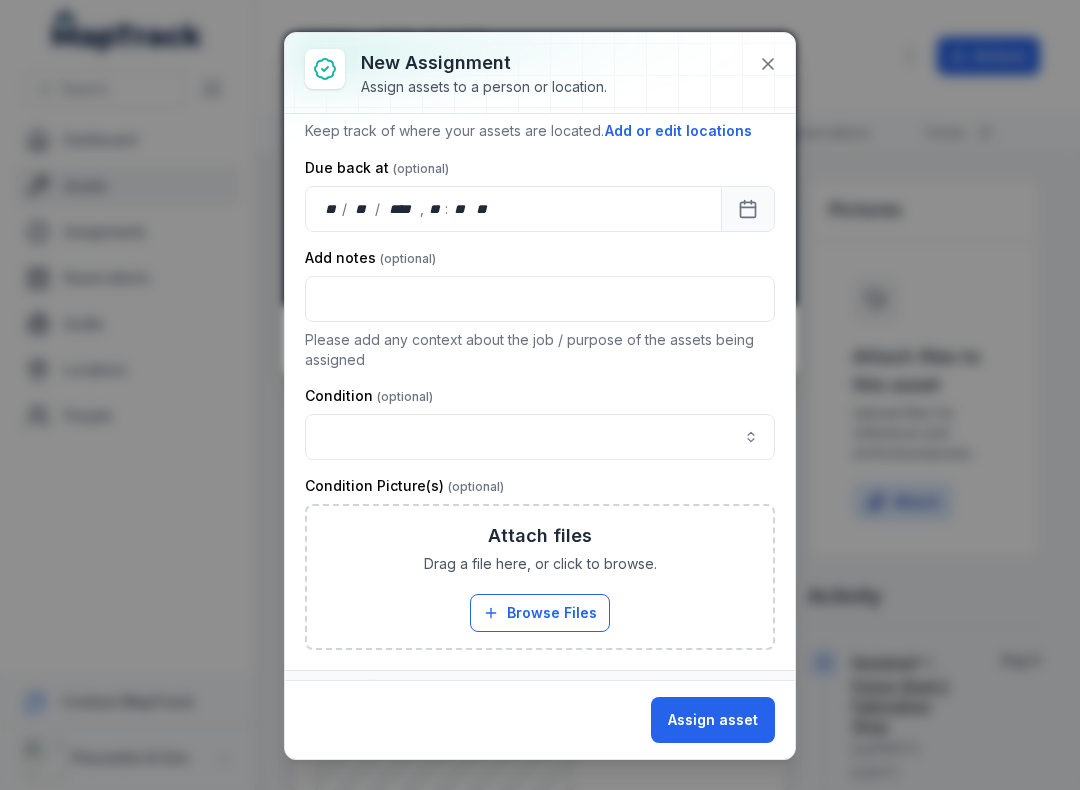 click at bounding box center (540, 437) 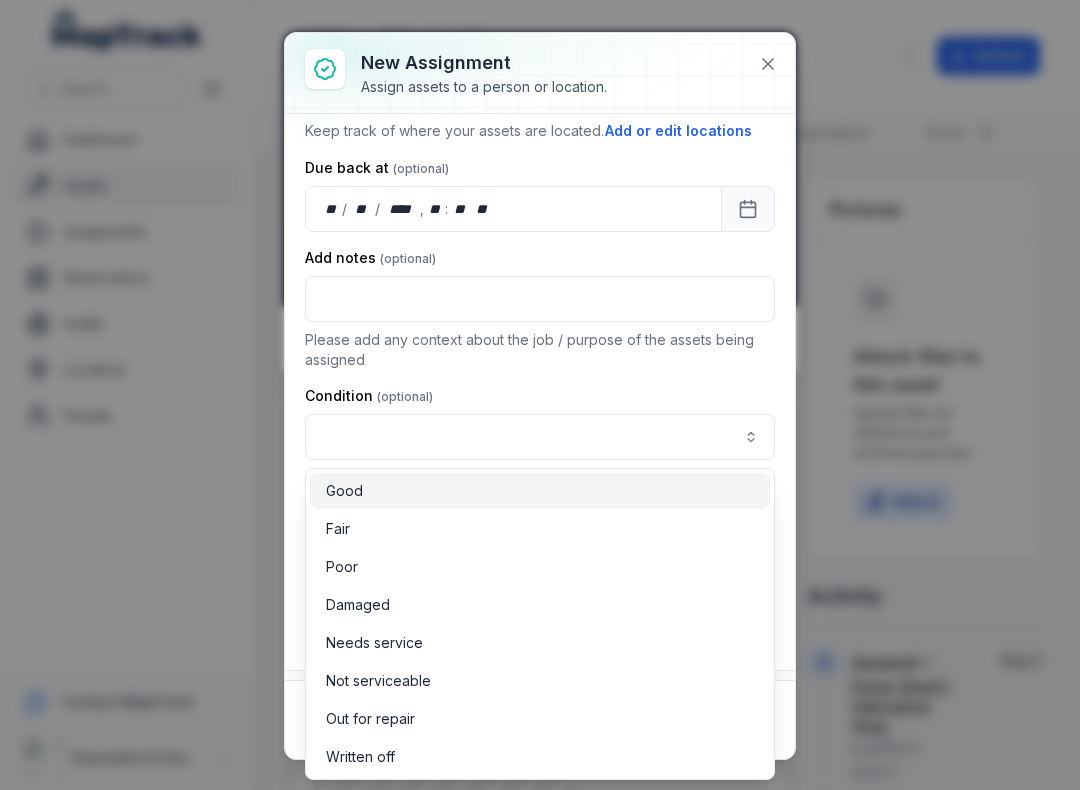 click on "Good" at bounding box center [540, 491] 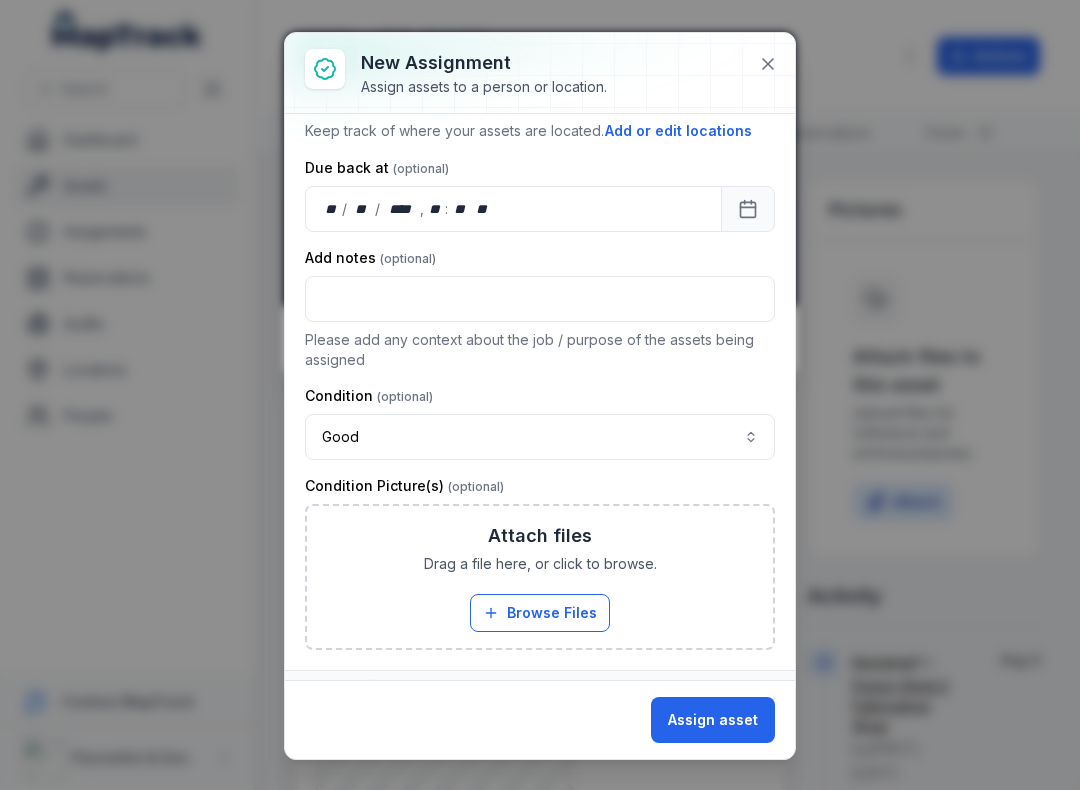 click on "Browse Files" at bounding box center (540, 613) 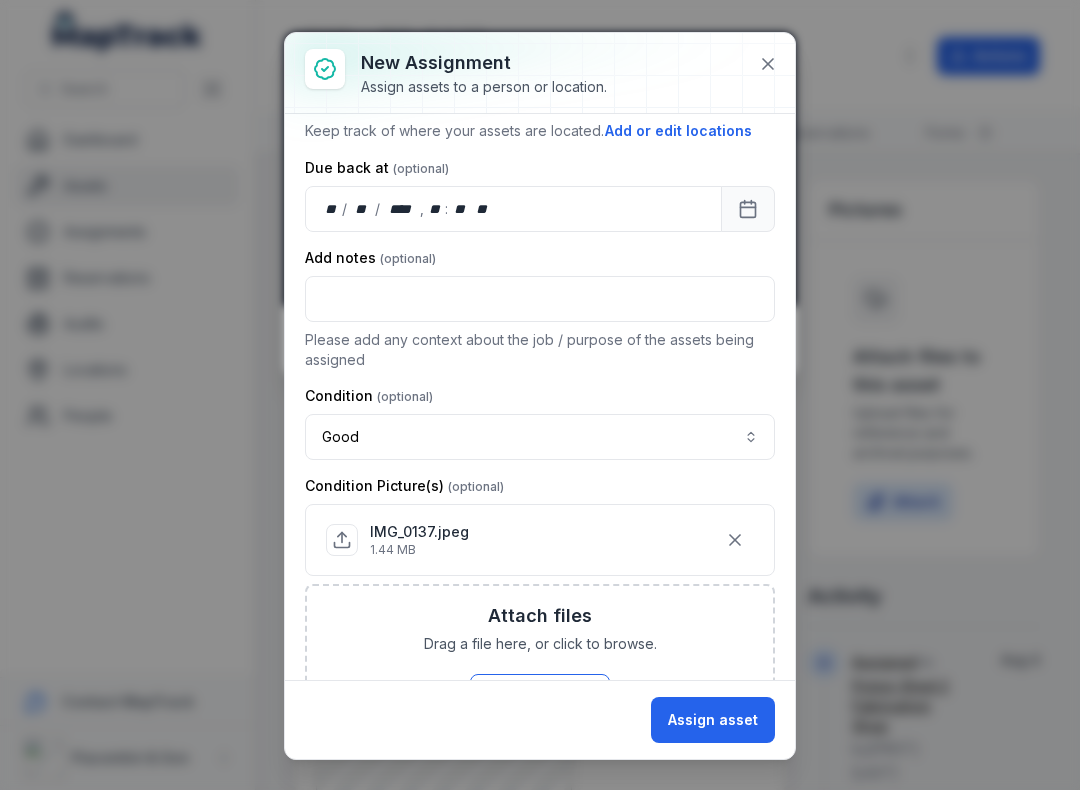 click on "Assign asset" at bounding box center (713, 720) 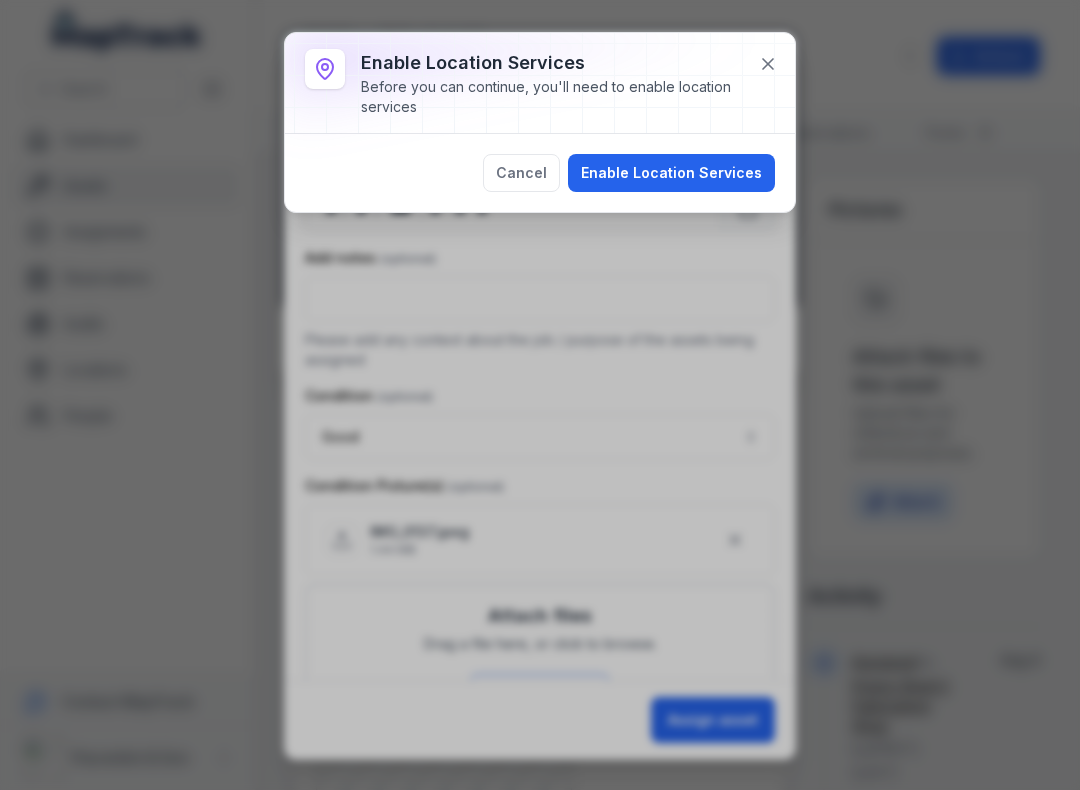 click on "Enable Location Services" at bounding box center (671, 173) 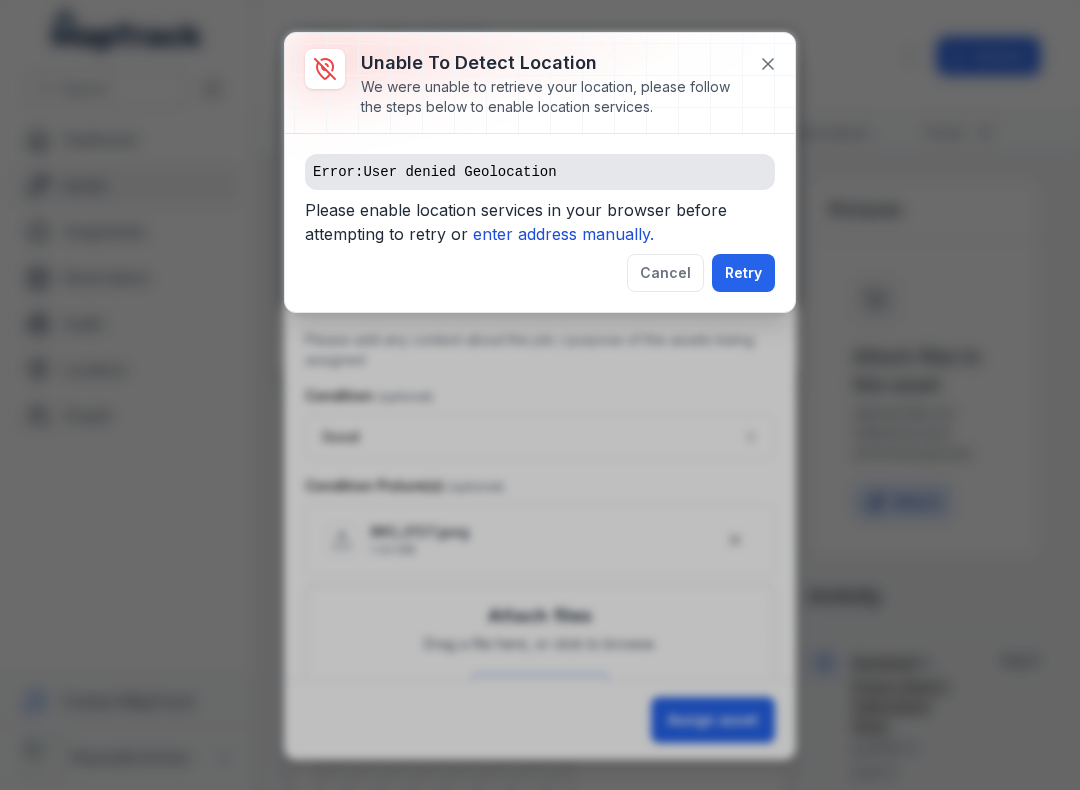click on "enter address manually." at bounding box center [563, 234] 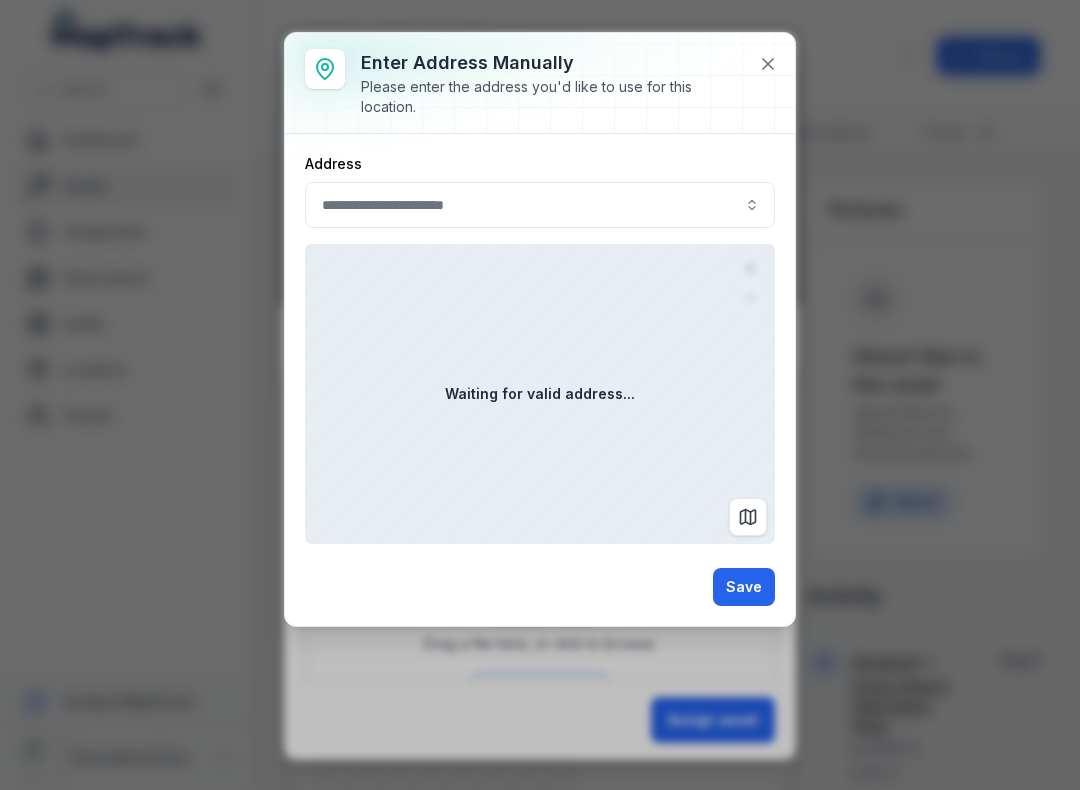 click on "Address Waiting for valid address... Save" at bounding box center [540, 380] 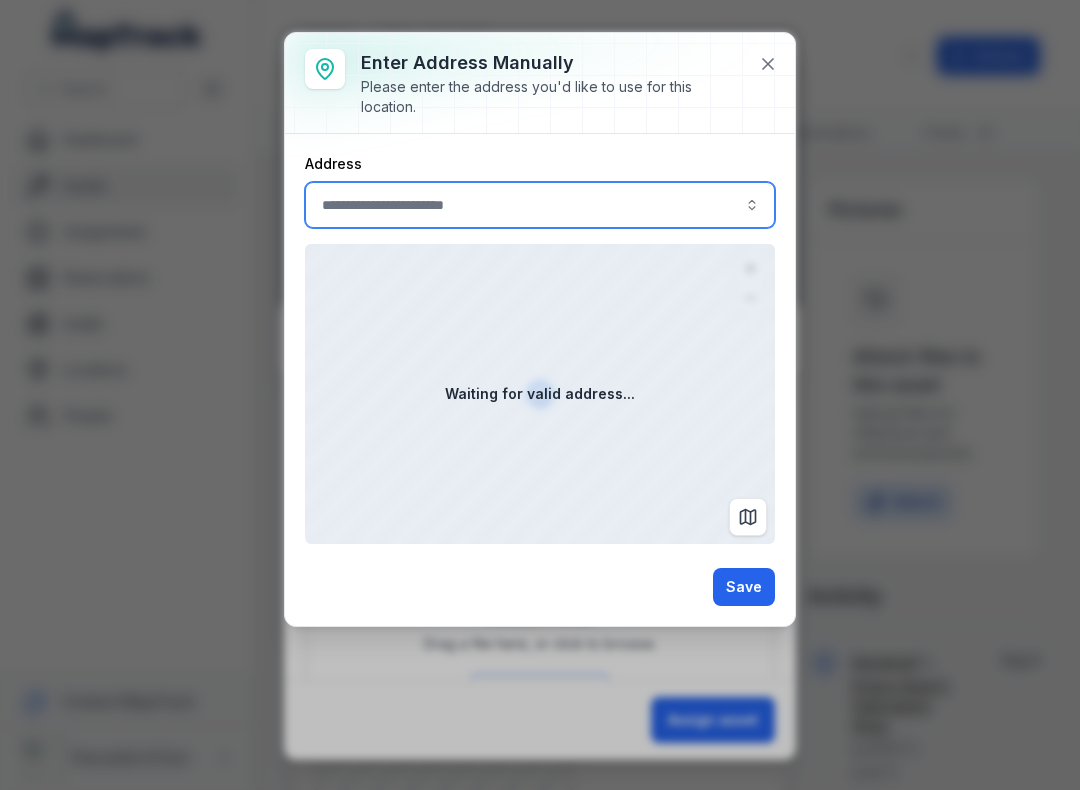 click at bounding box center [540, 205] 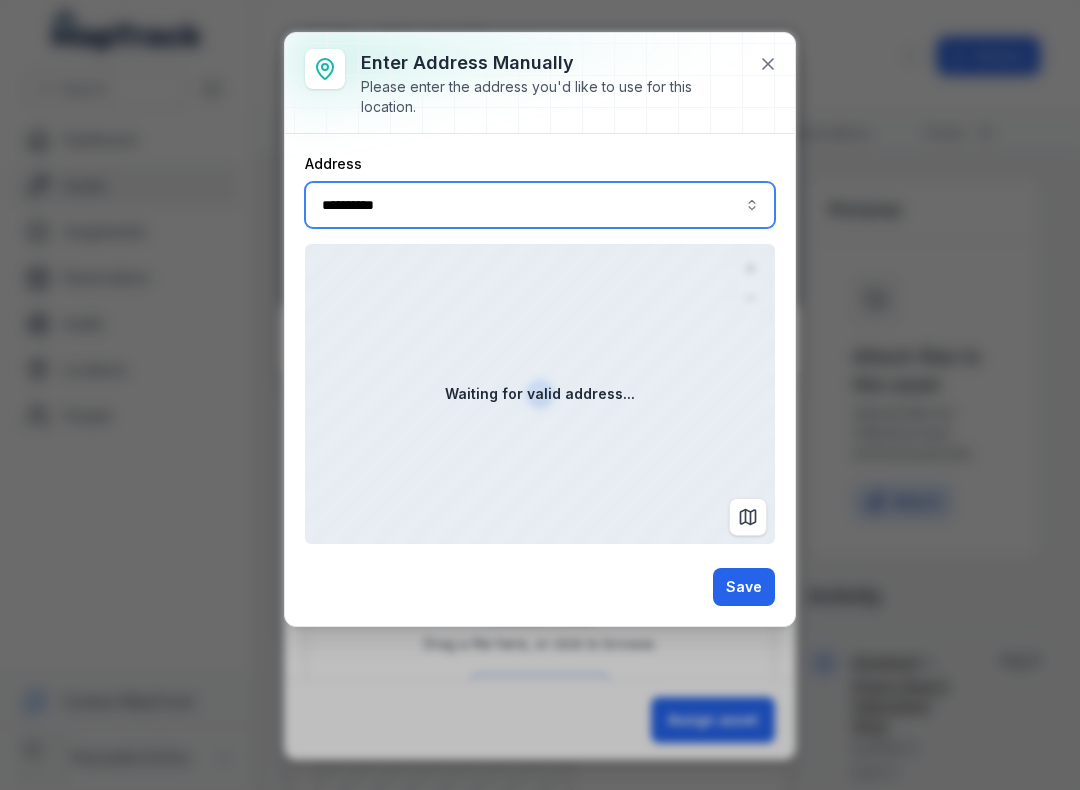 type on "**********" 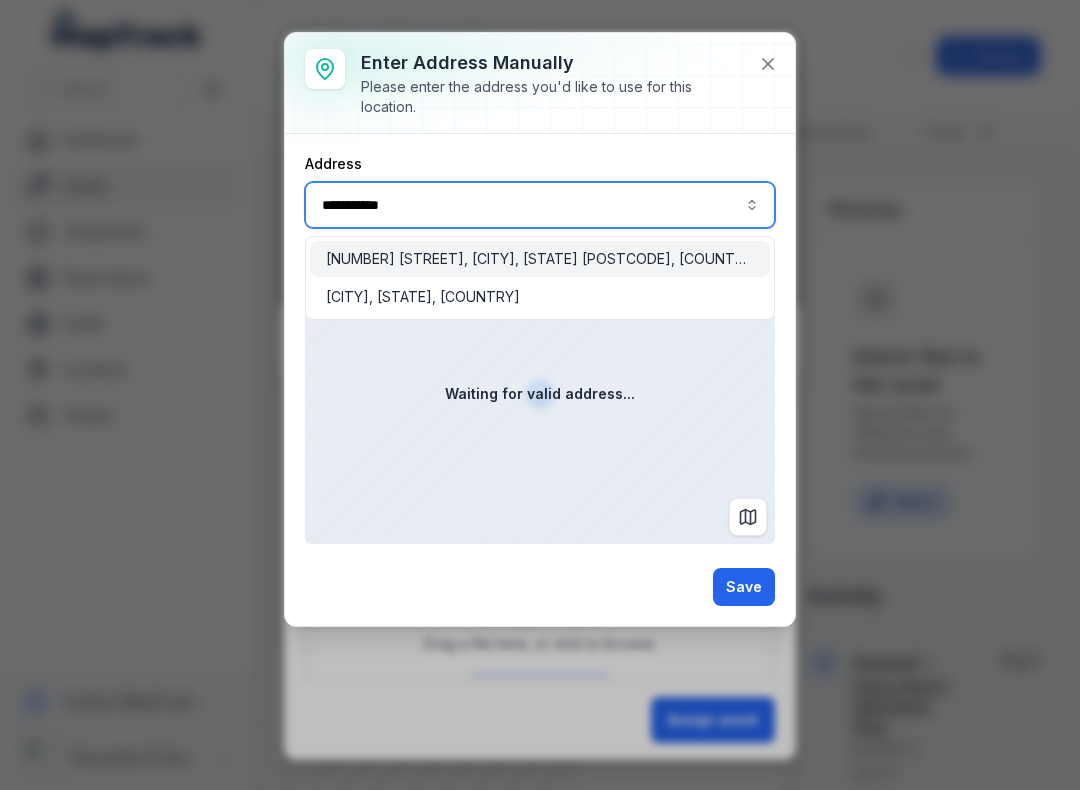click on "[NUMBER] [STREET], [CITY], [POSTAL_CODE], [COUNTRY]" at bounding box center [540, 259] 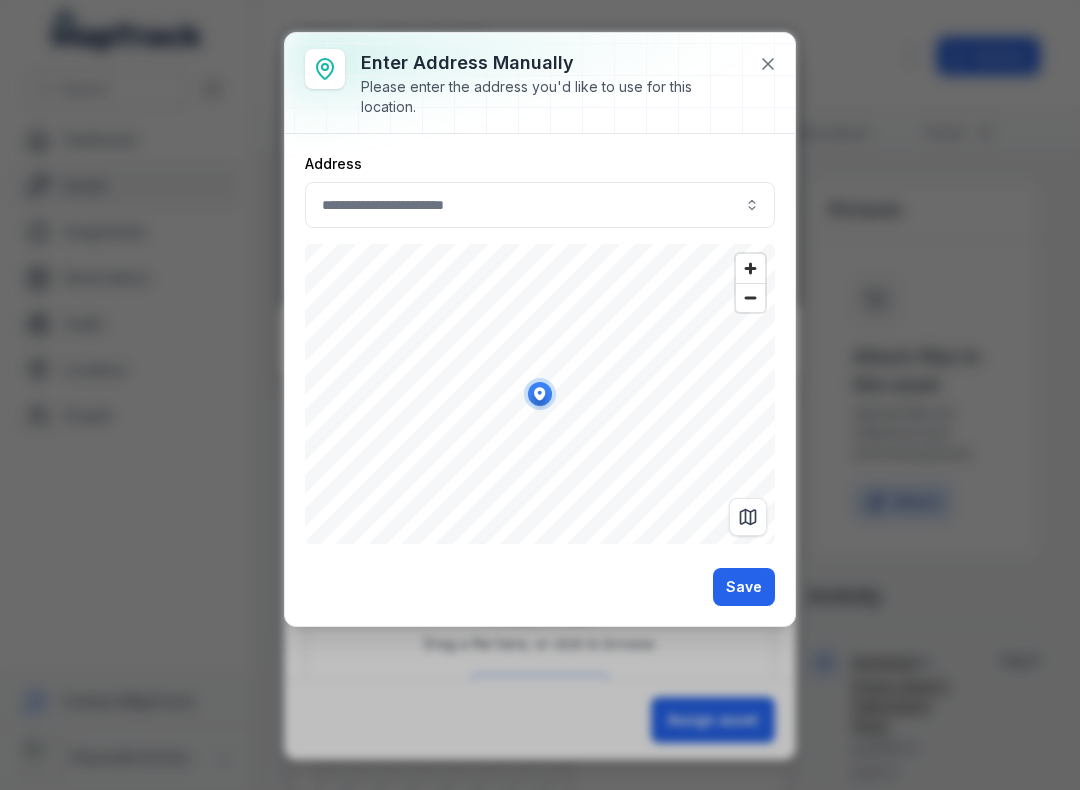 click on "Save" at bounding box center [744, 587] 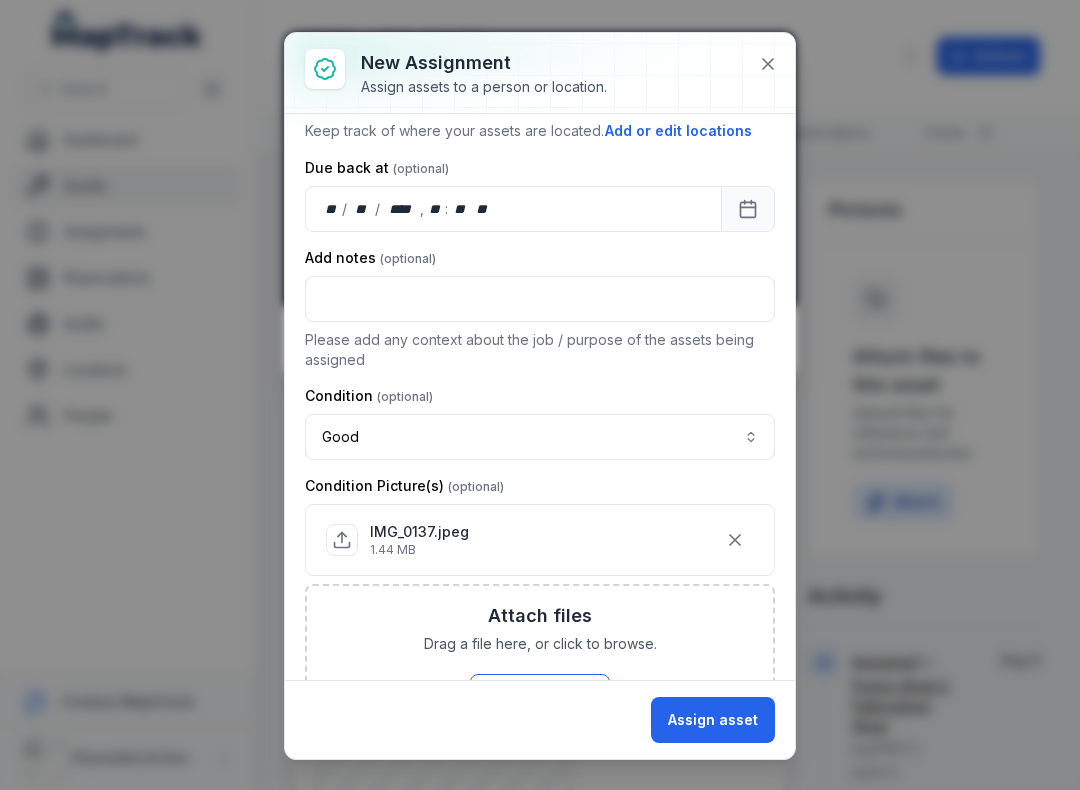 click on "Assign asset" at bounding box center (713, 720) 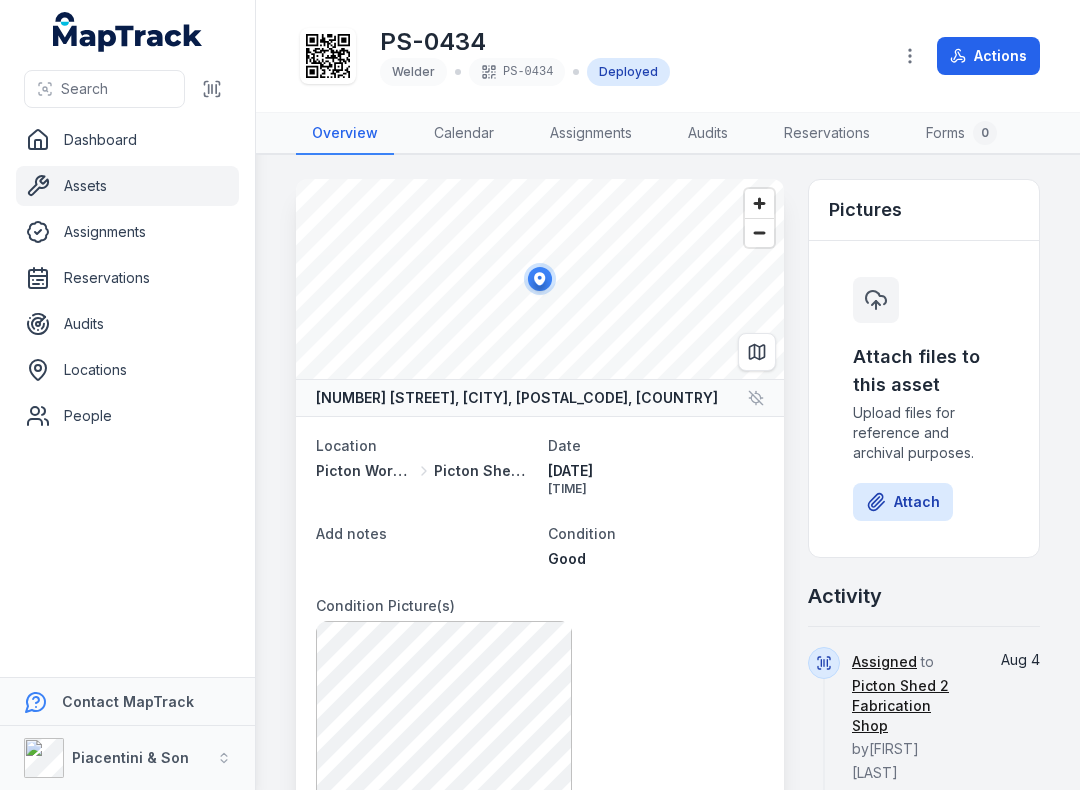 scroll, scrollTop: 0, scrollLeft: 0, axis: both 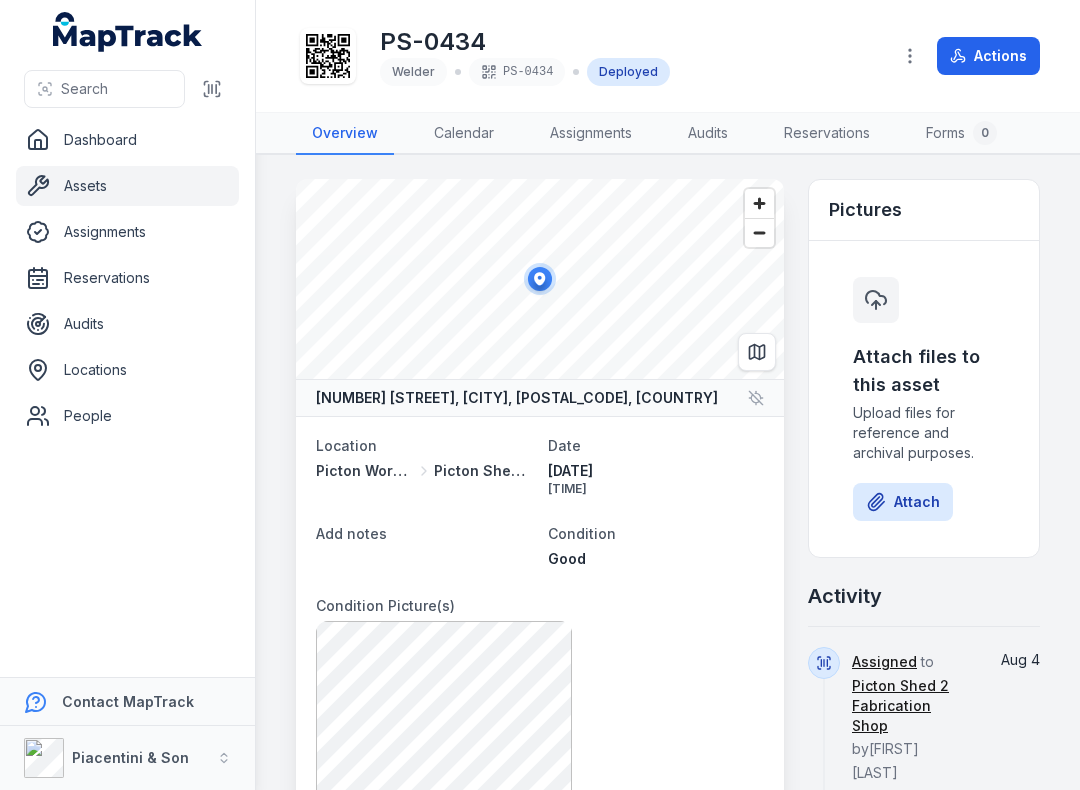 click 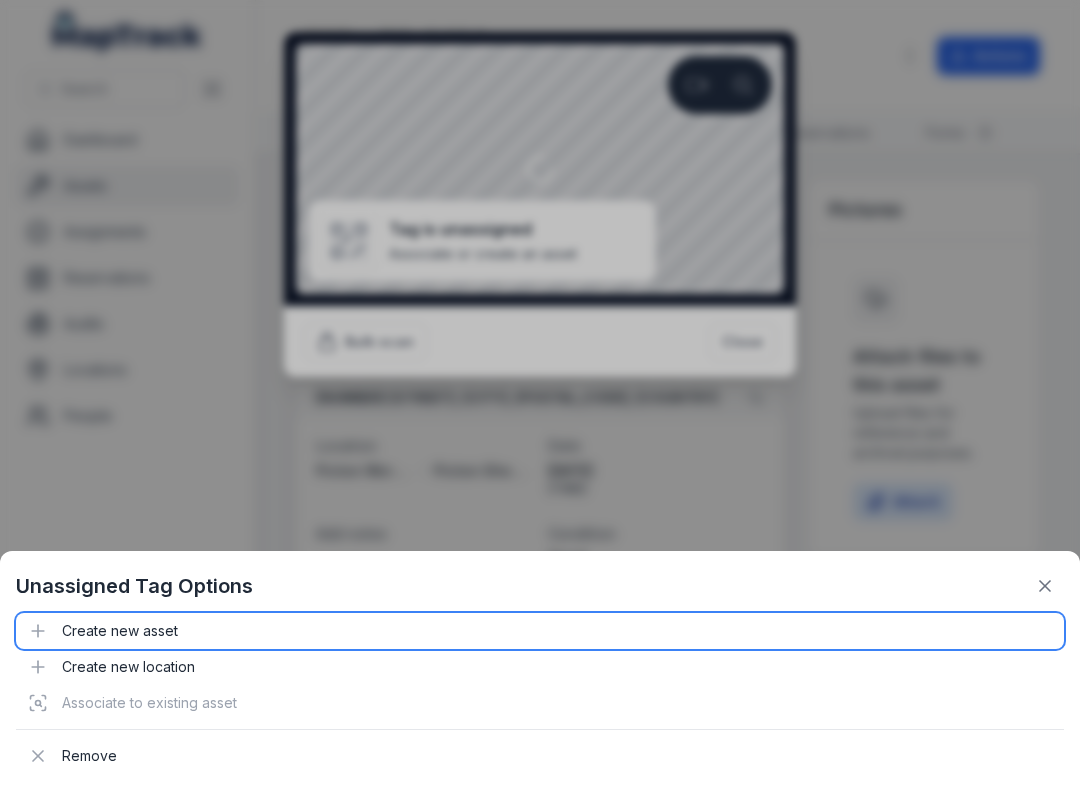 click on "Create new asset" at bounding box center (540, 631) 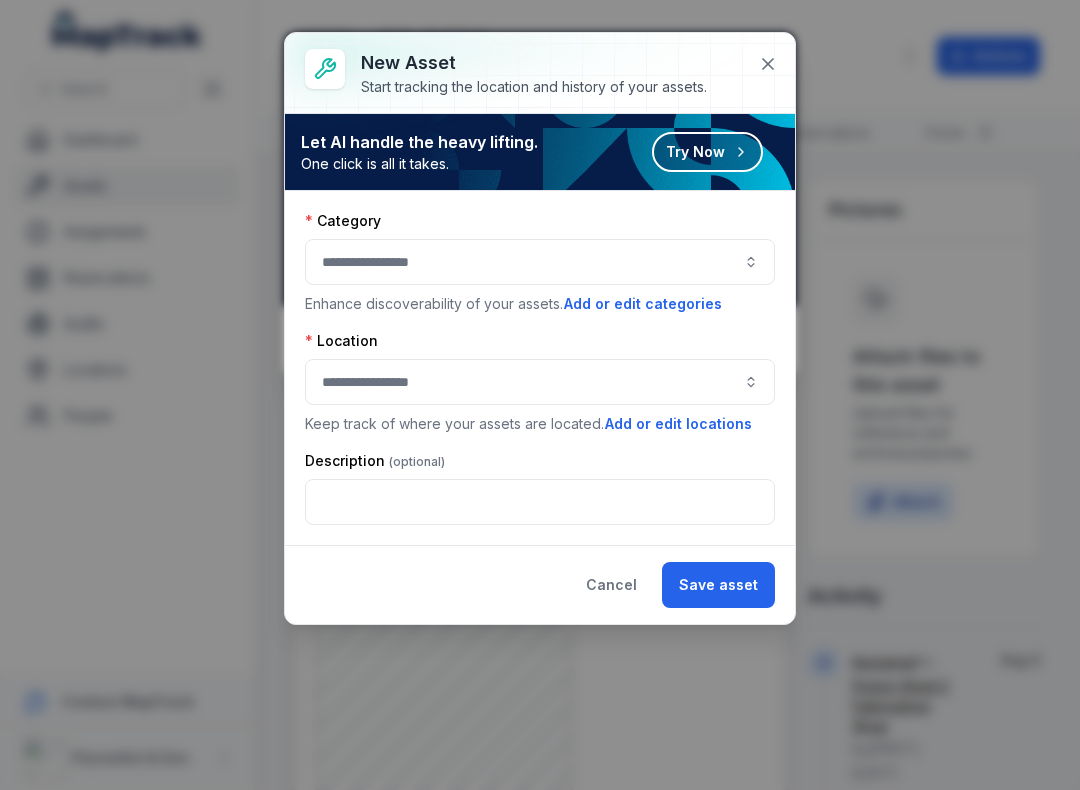 click at bounding box center (540, 262) 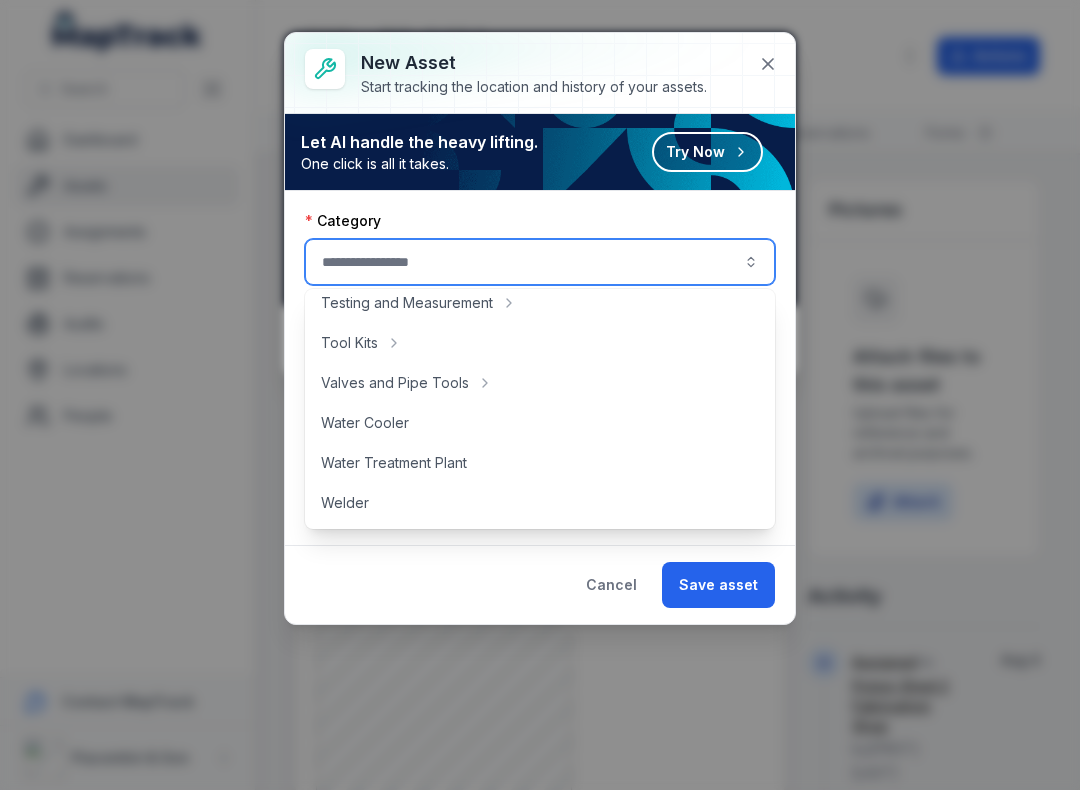 scroll, scrollTop: 892, scrollLeft: 0, axis: vertical 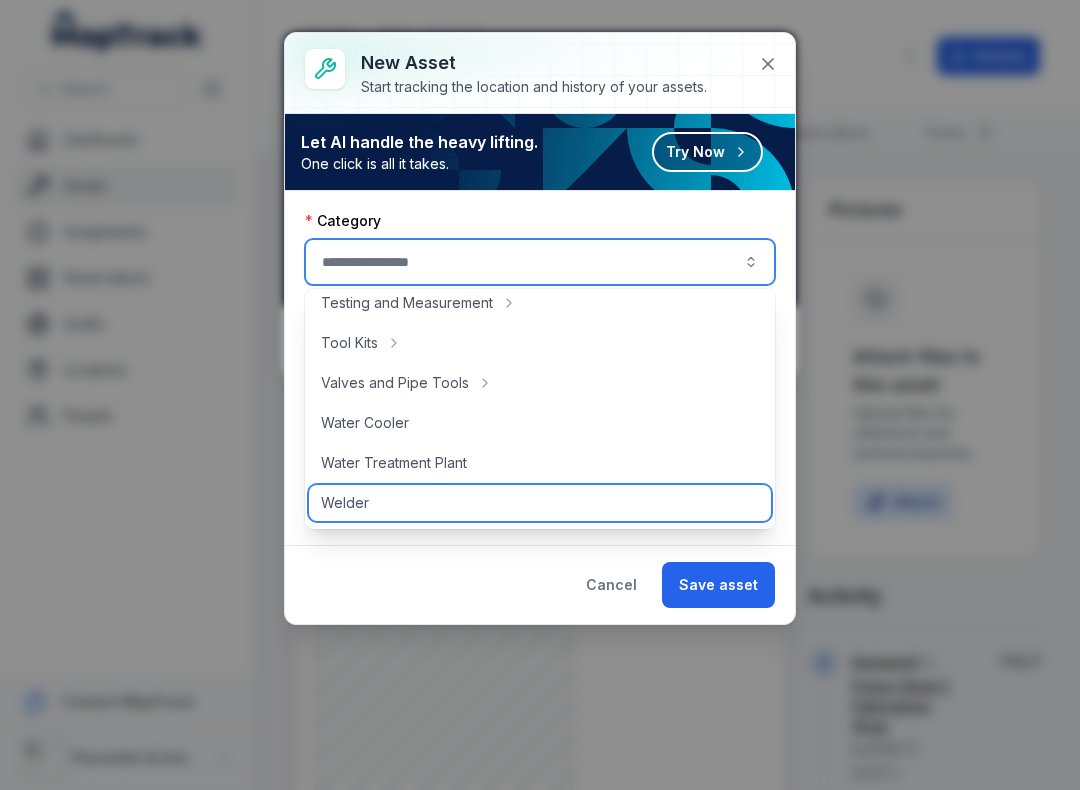 click on "Welder" at bounding box center (540, 503) 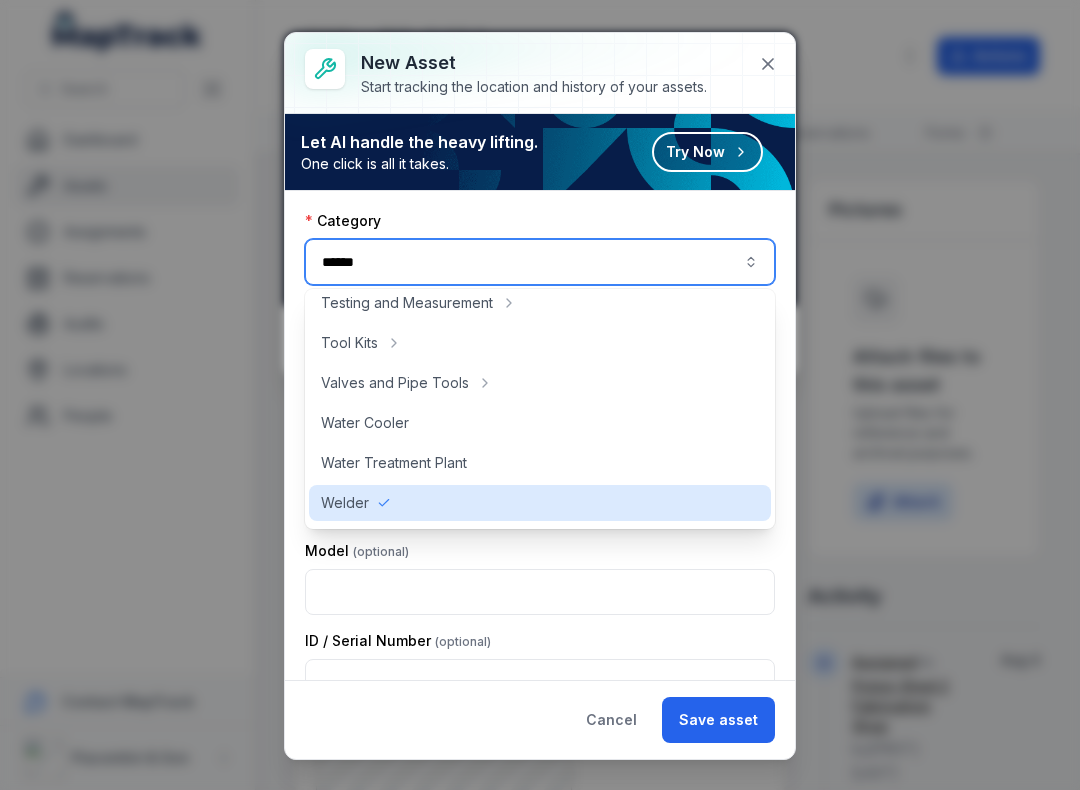 type on "******" 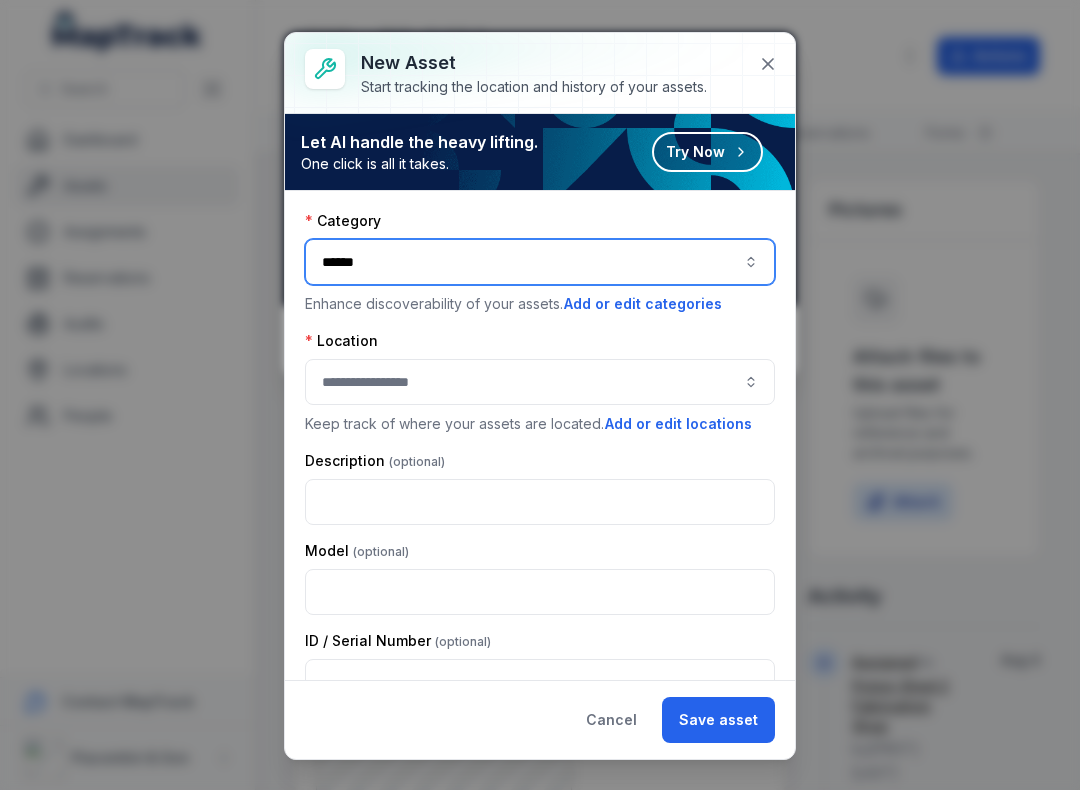 click at bounding box center (540, 382) 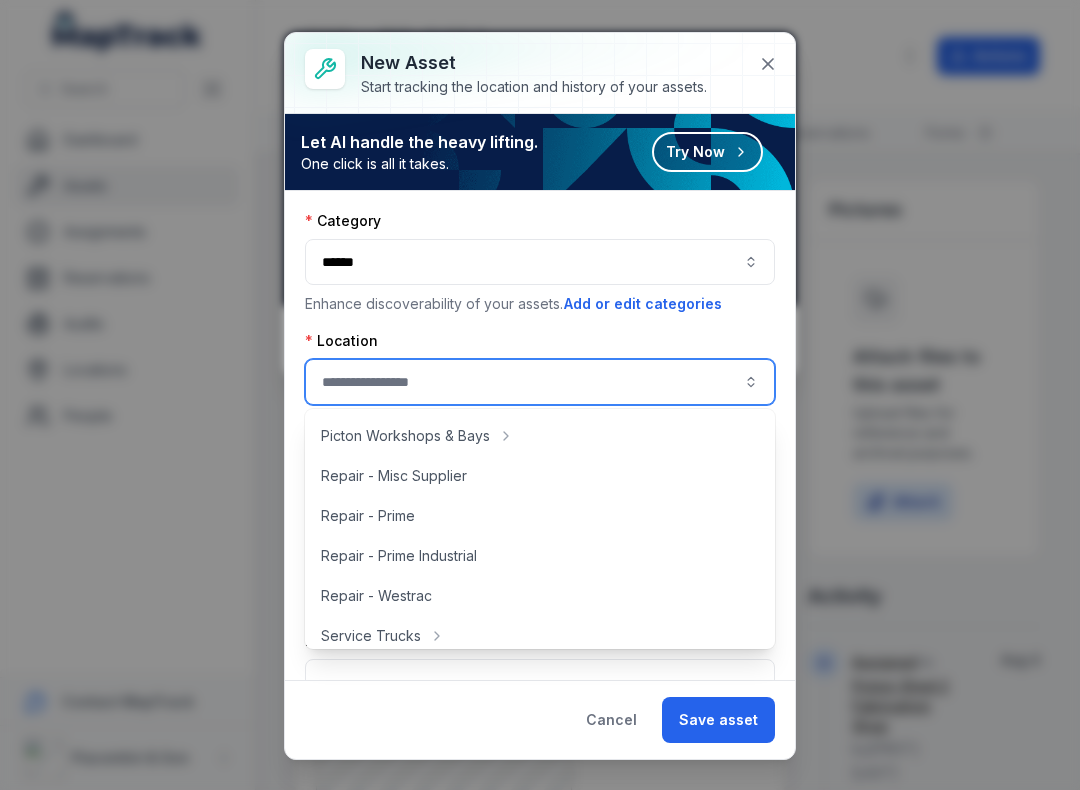 scroll, scrollTop: 484, scrollLeft: 0, axis: vertical 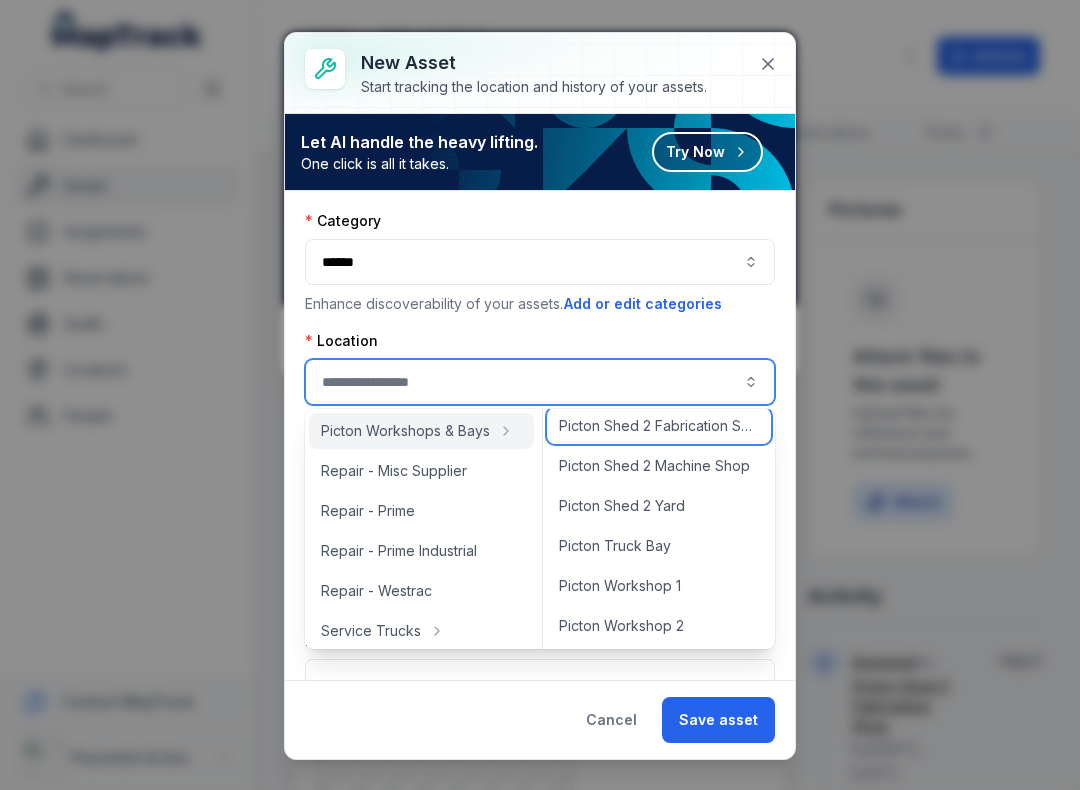 click on "Picton Shed 2 Fabrication Shop" at bounding box center [659, 426] 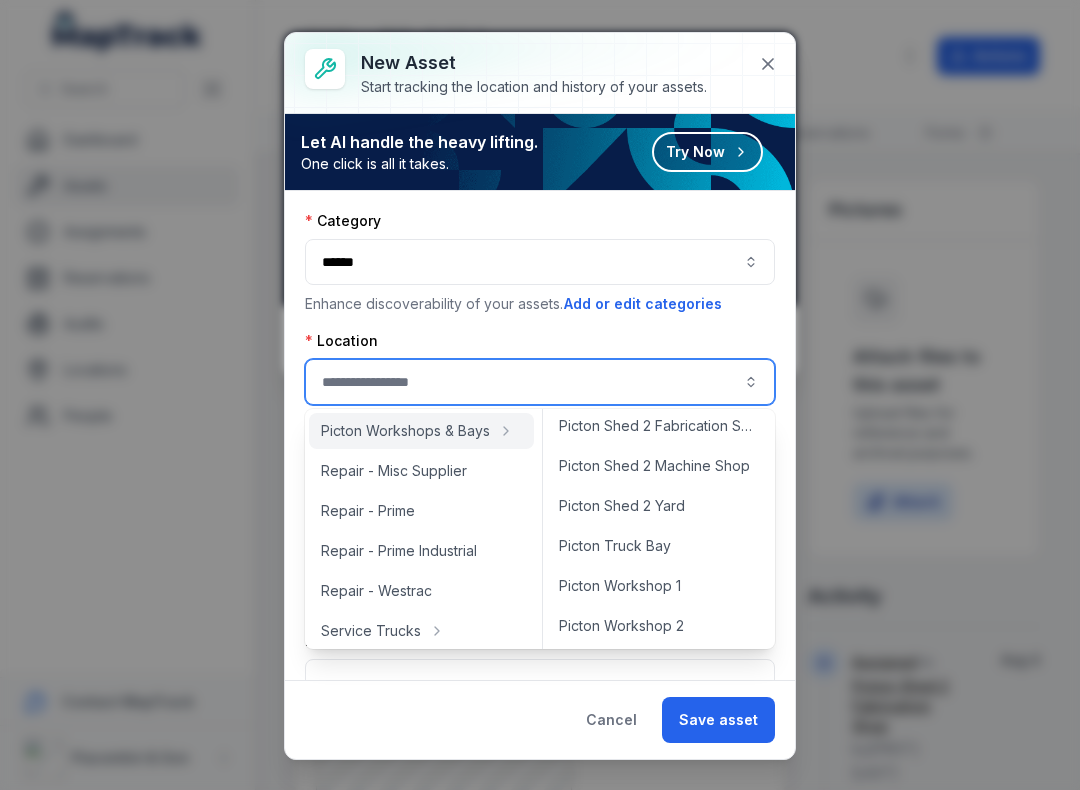 type on "**********" 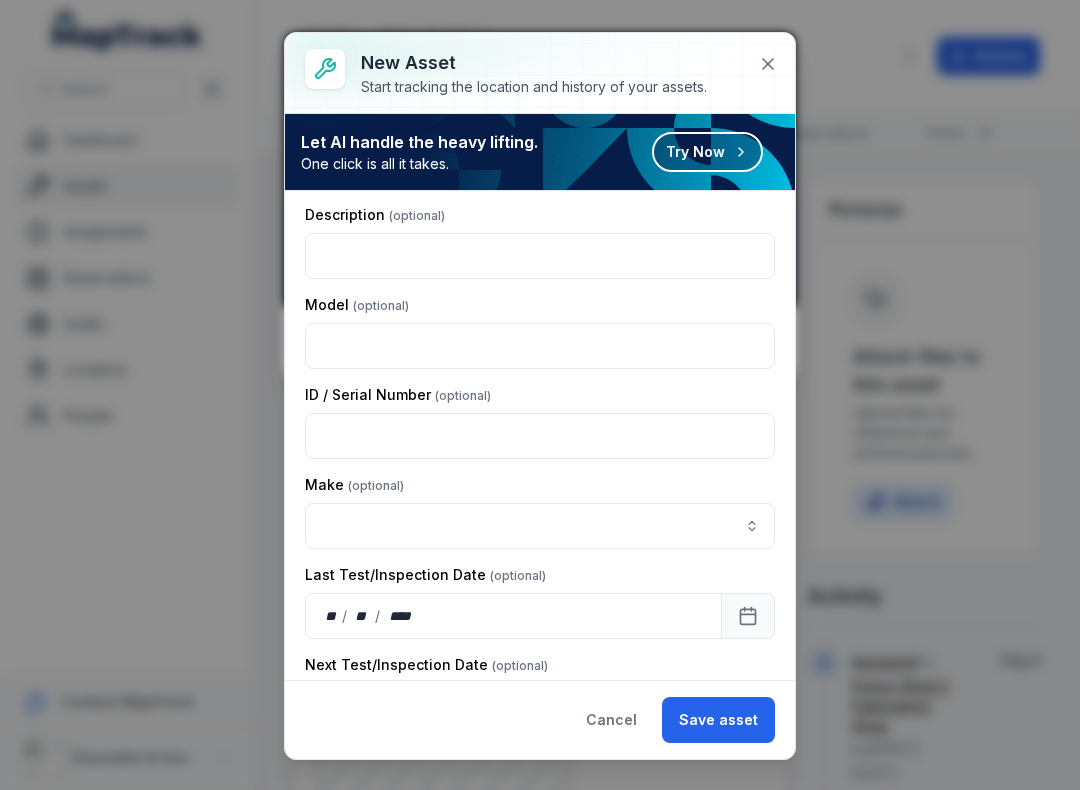 scroll, scrollTop: 248, scrollLeft: 0, axis: vertical 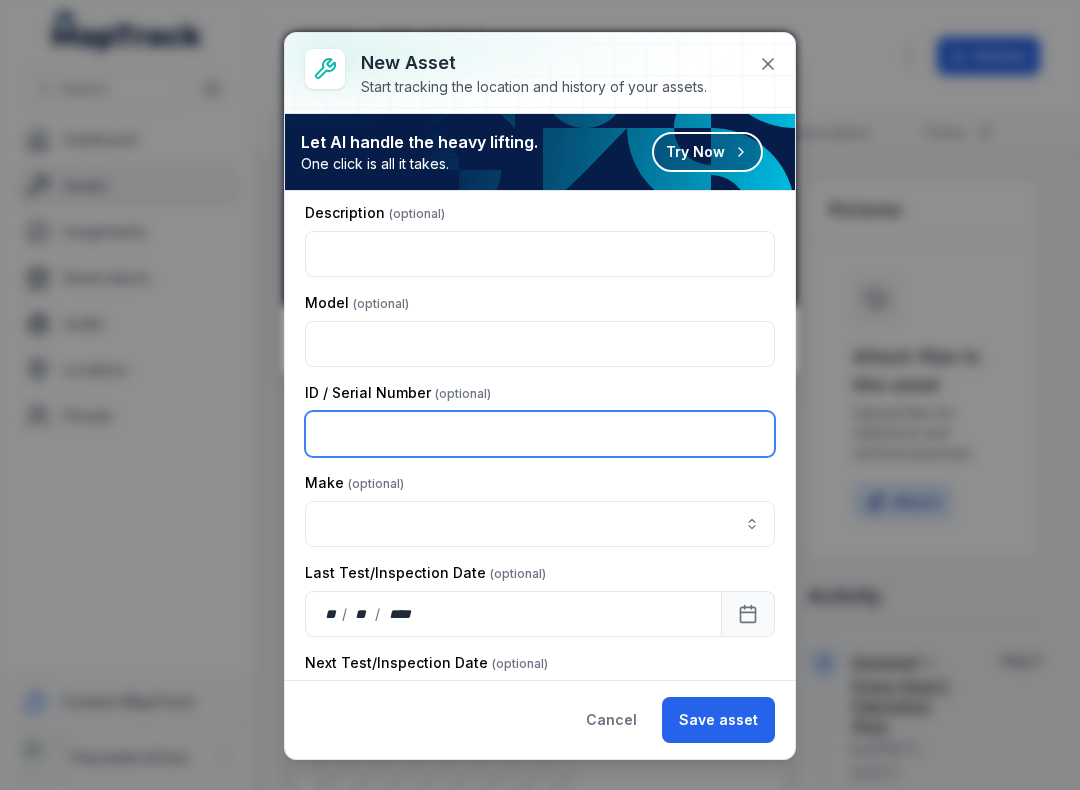 click at bounding box center [540, 434] 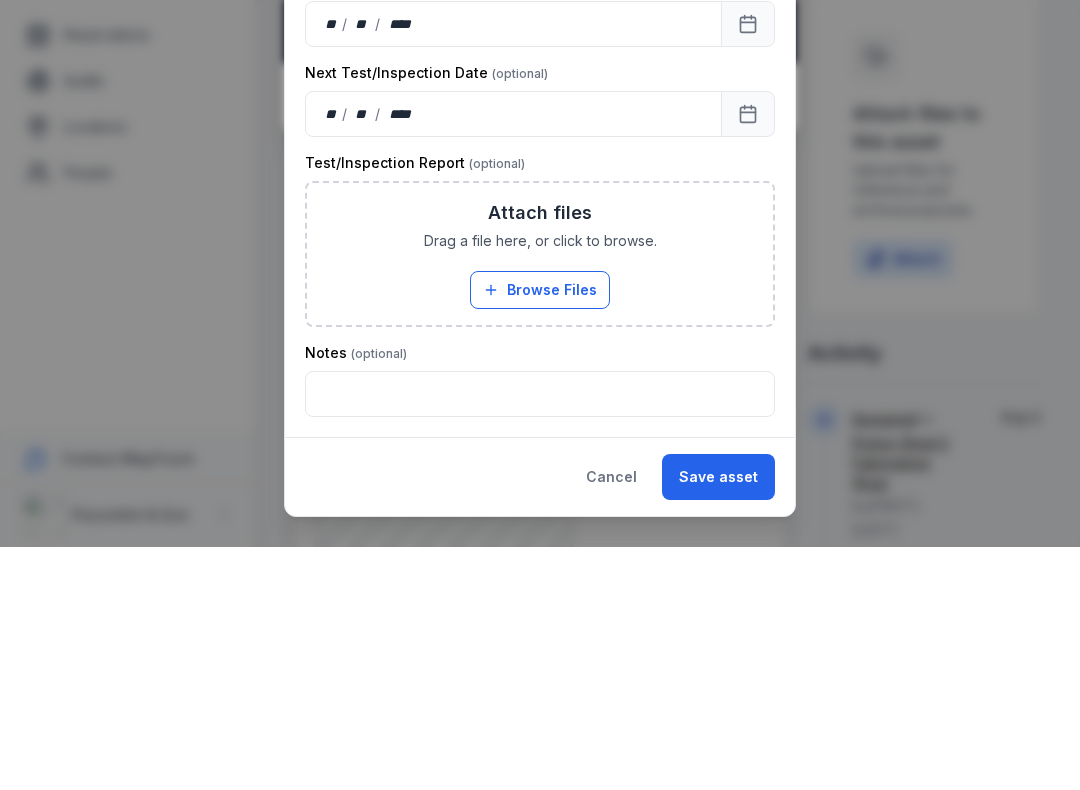 scroll, scrollTop: 595, scrollLeft: 0, axis: vertical 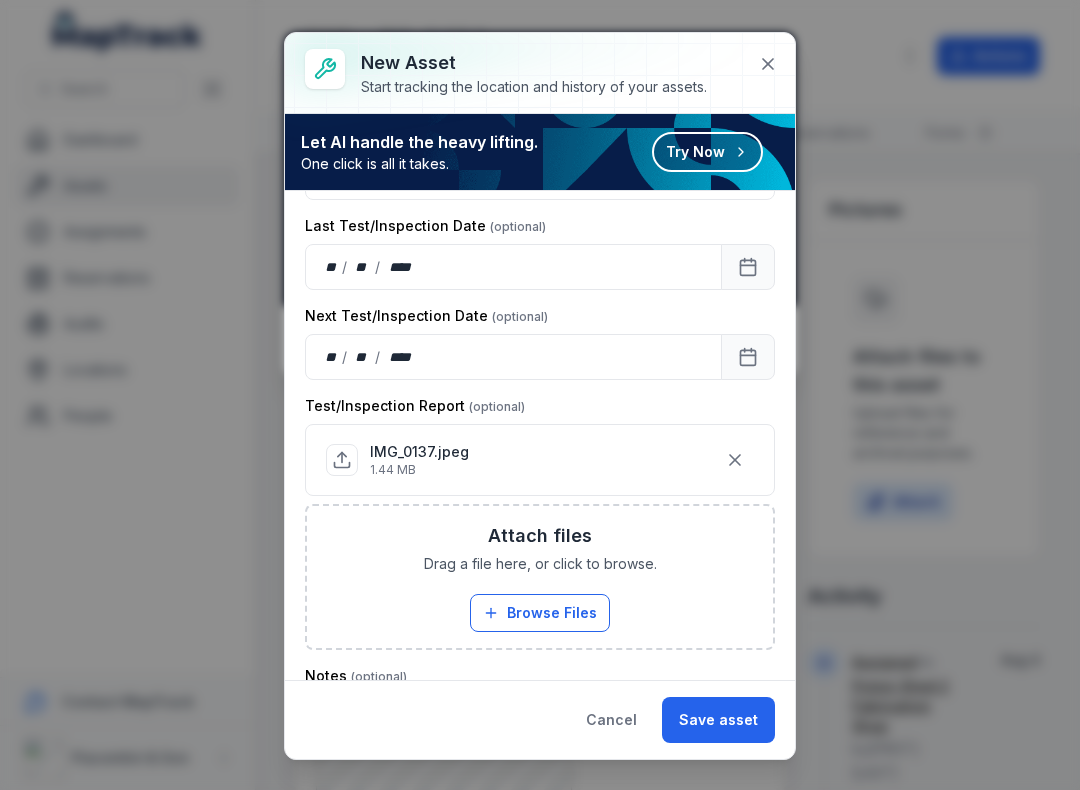 click on "Save asset" at bounding box center (718, 720) 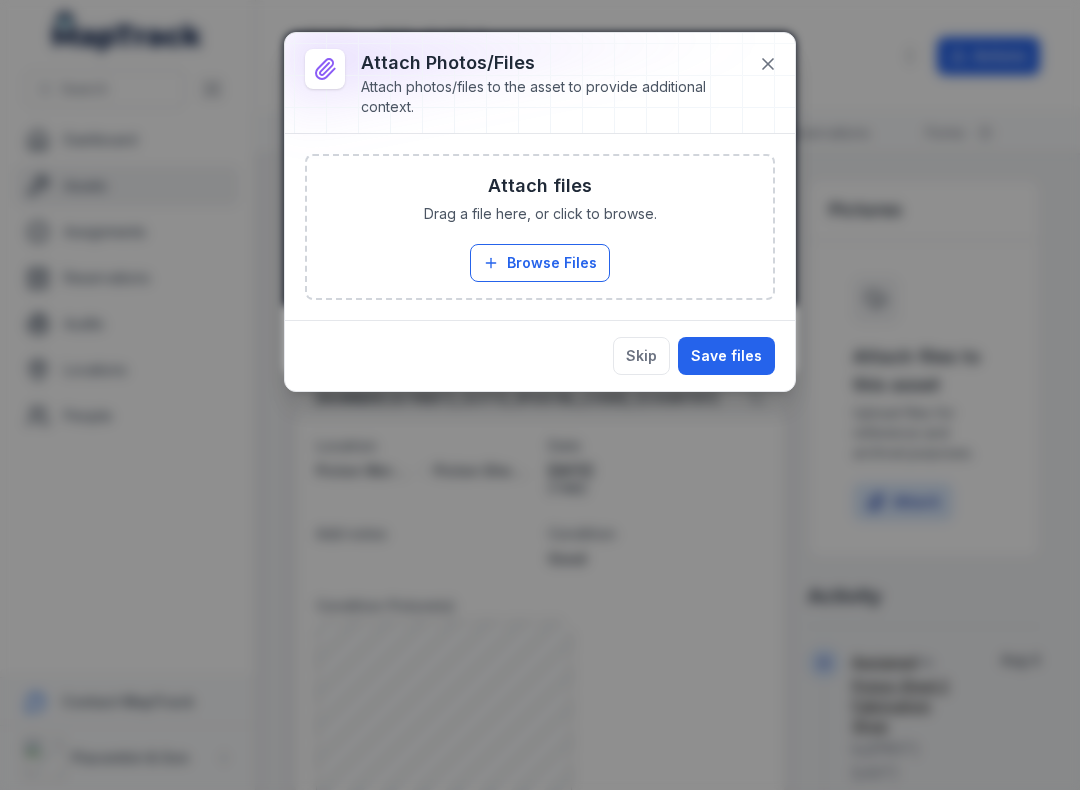 click on "Browse Files" at bounding box center (540, 263) 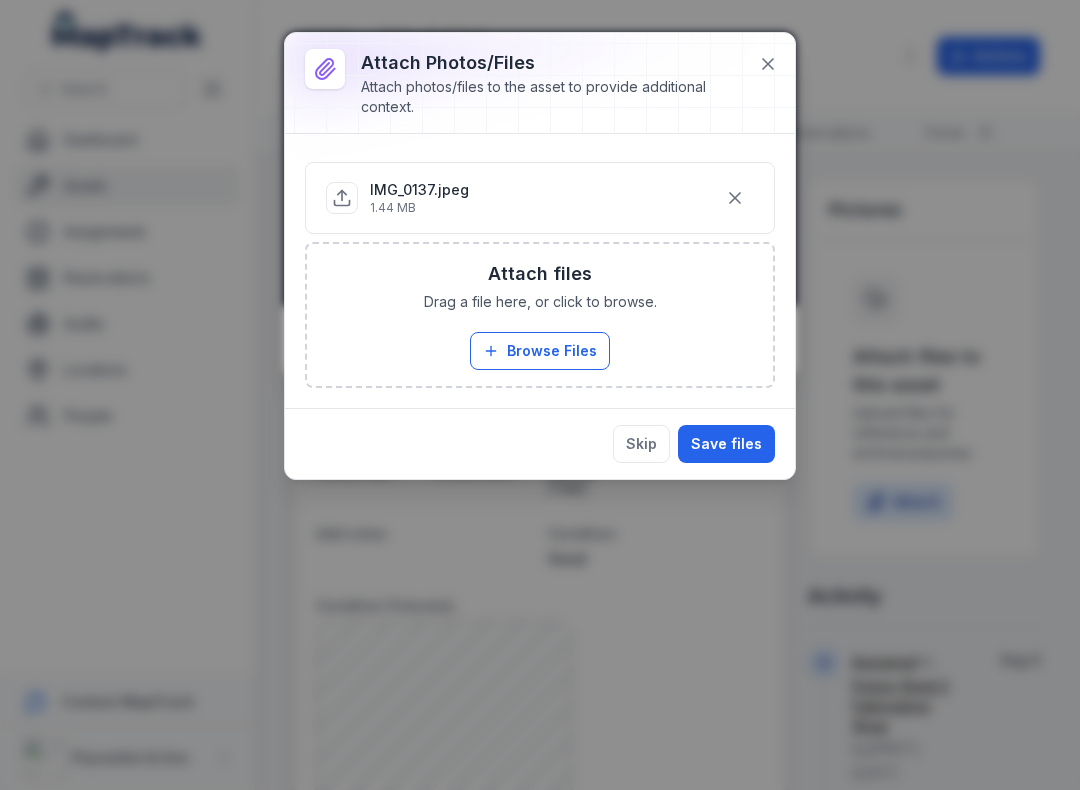 click on "Save files" at bounding box center (726, 444) 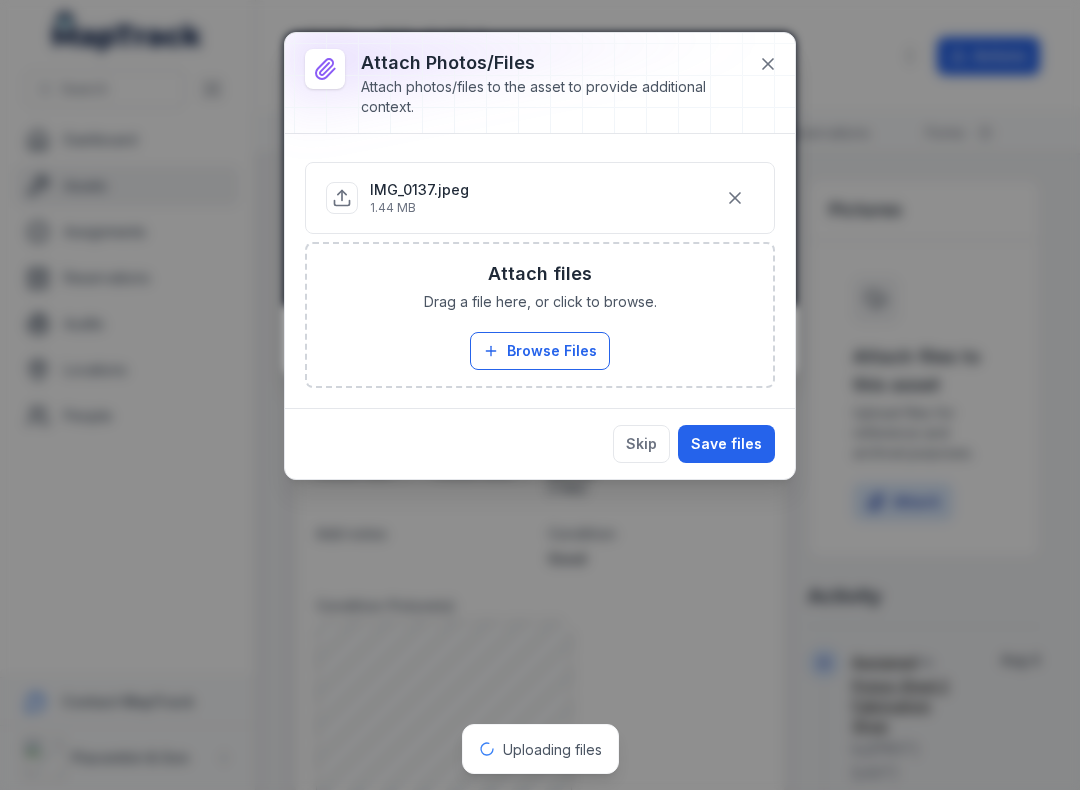 click on "Save files" at bounding box center (726, 444) 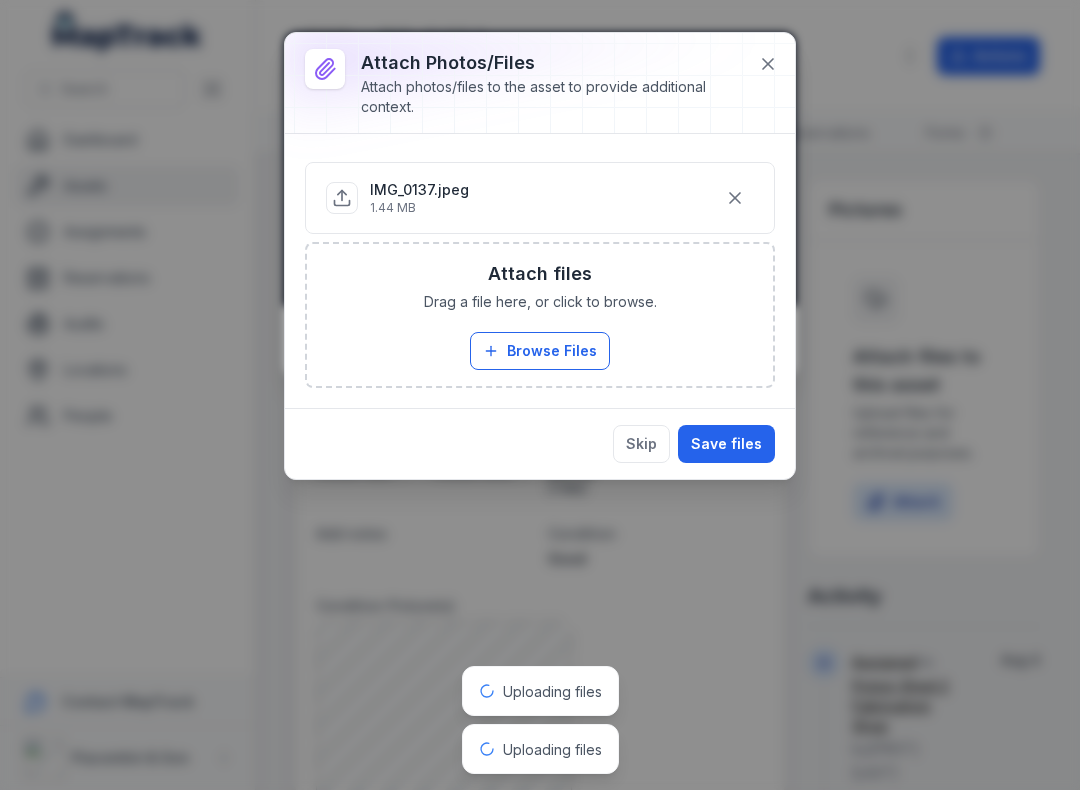 click on "Uploading files" at bounding box center [552, 691] 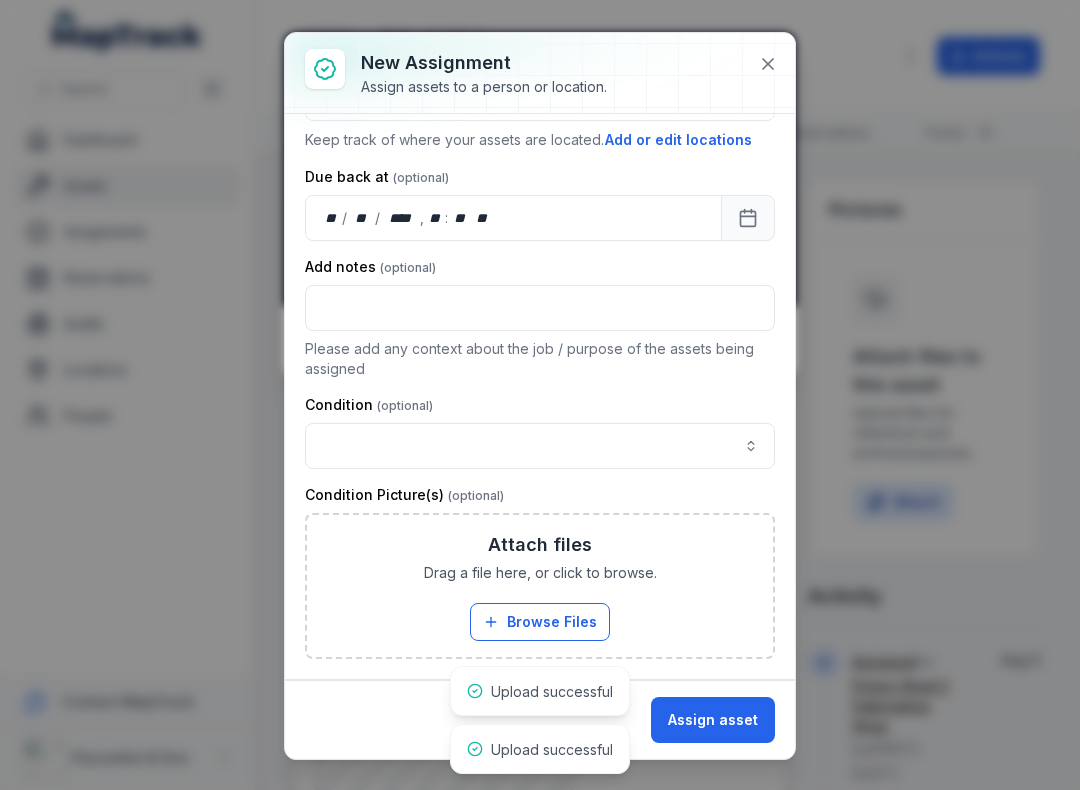 scroll, scrollTop: 179, scrollLeft: 0, axis: vertical 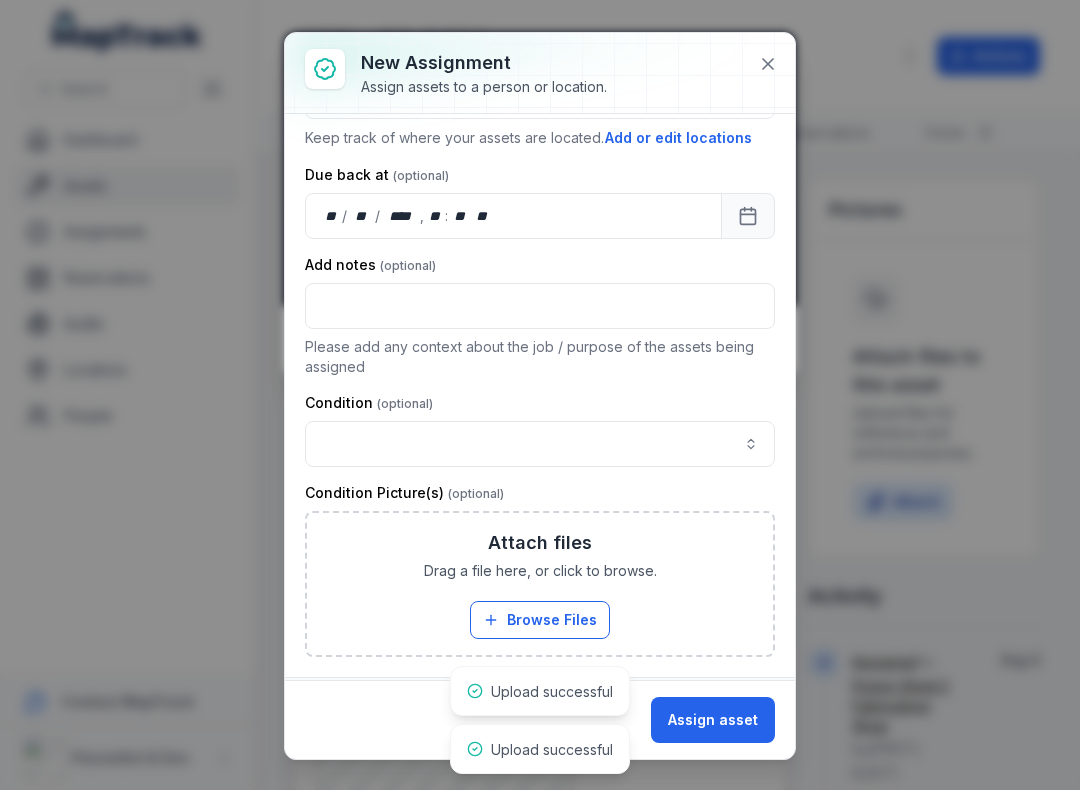 click at bounding box center [540, 444] 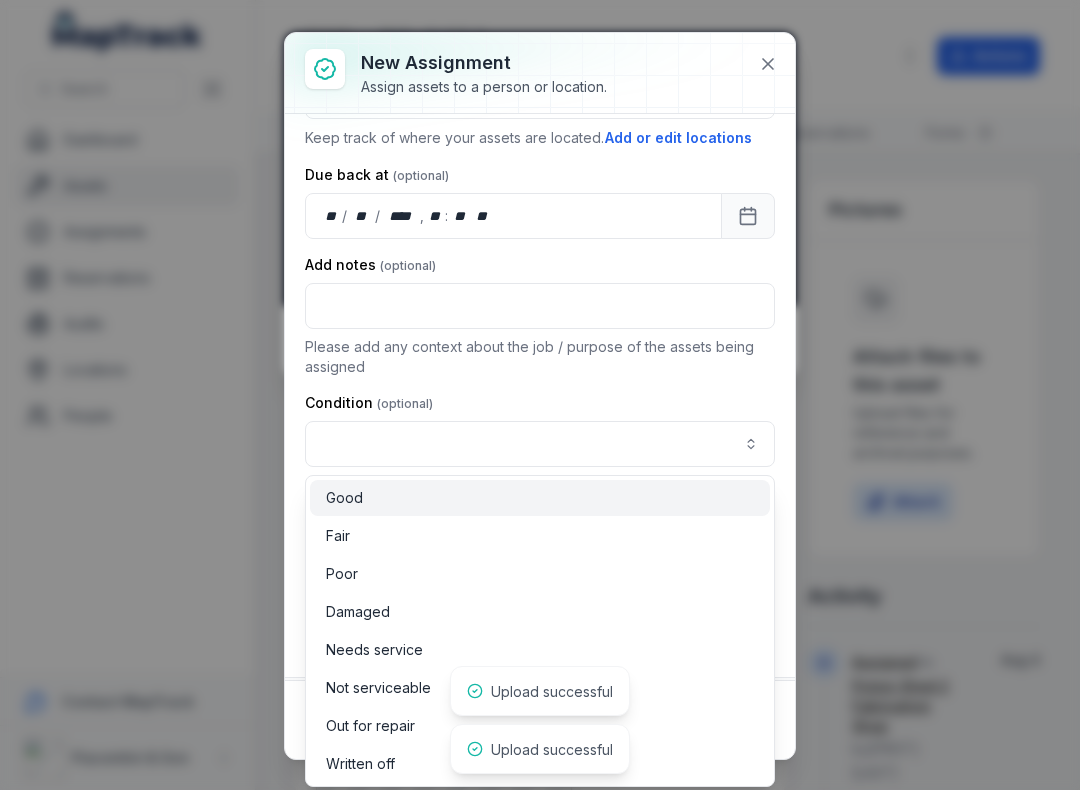 click on "Good" at bounding box center (540, 498) 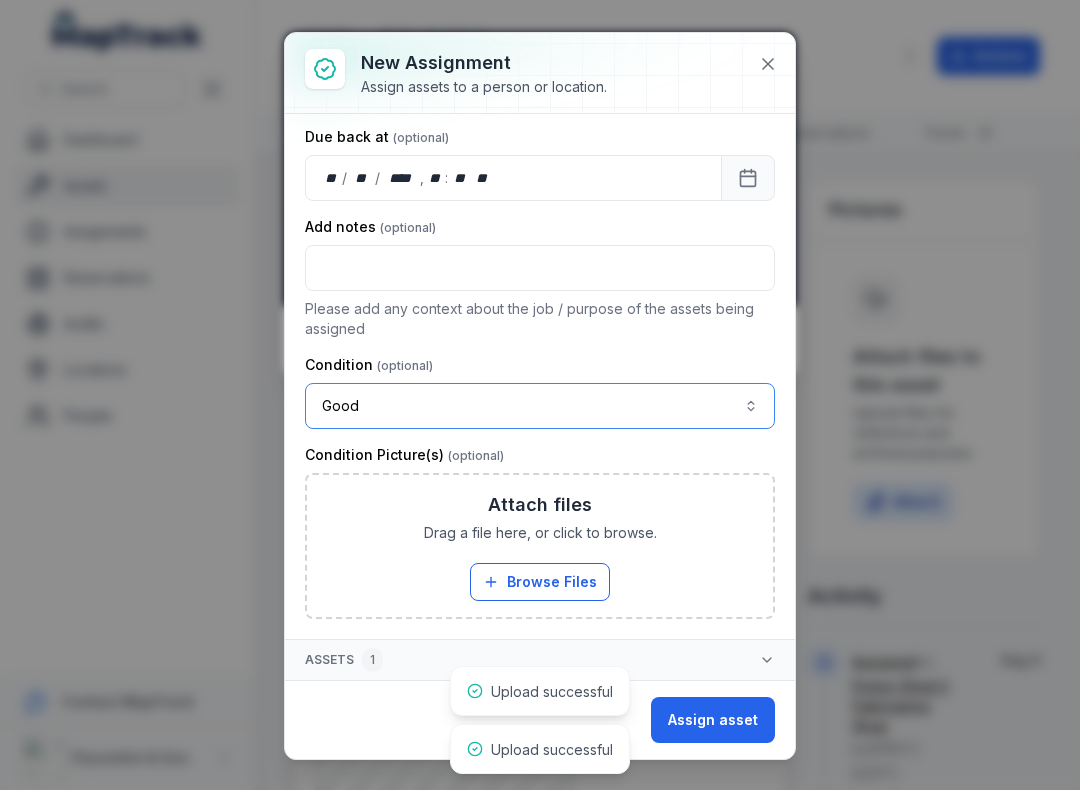 scroll, scrollTop: 217, scrollLeft: 0, axis: vertical 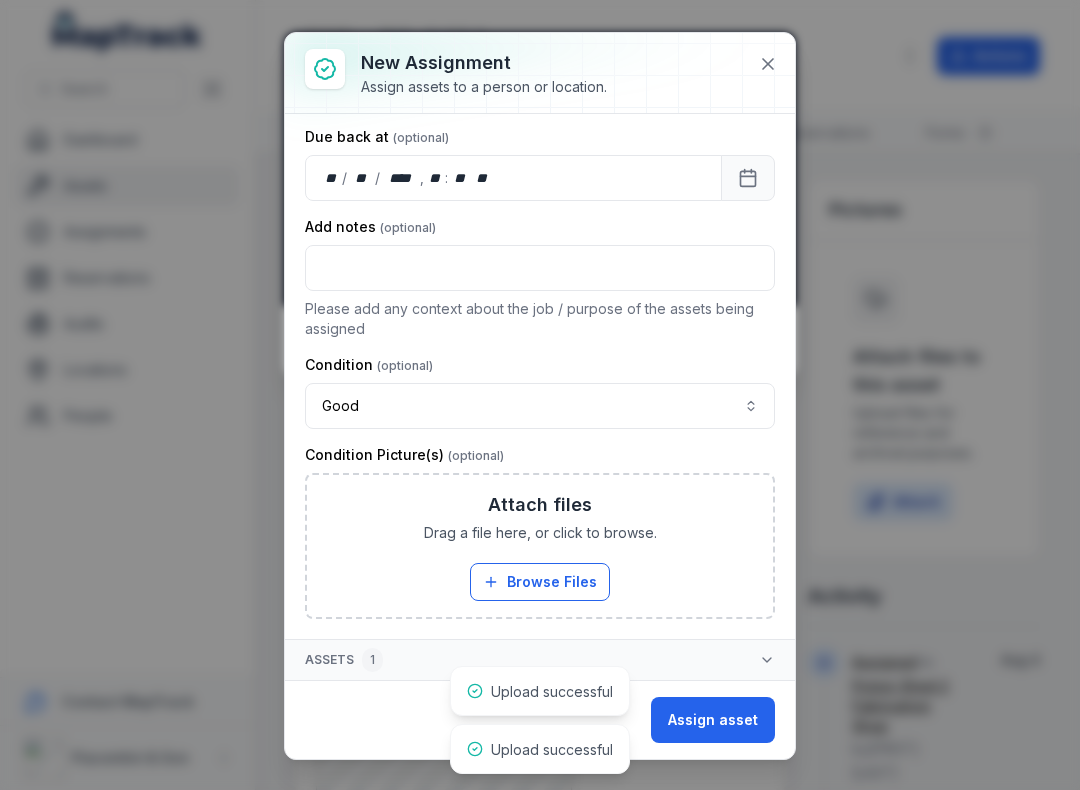 click on "Assign asset" at bounding box center (713, 720) 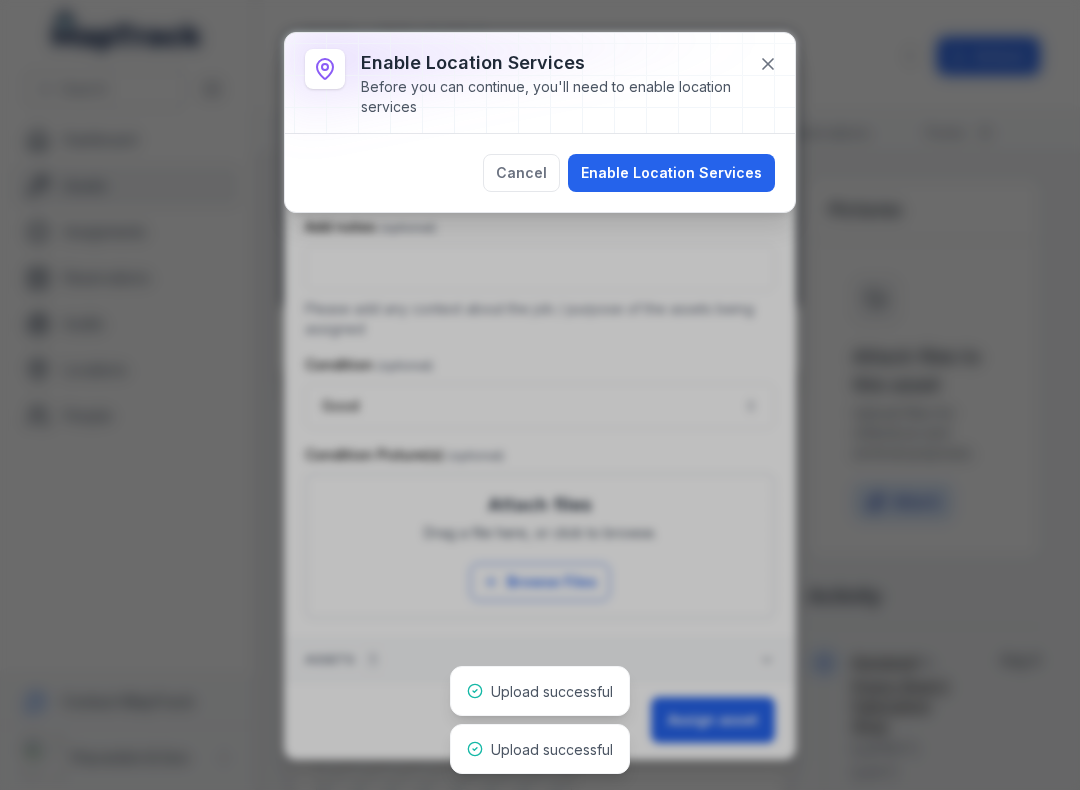 click on "Enable Location Services" at bounding box center [671, 173] 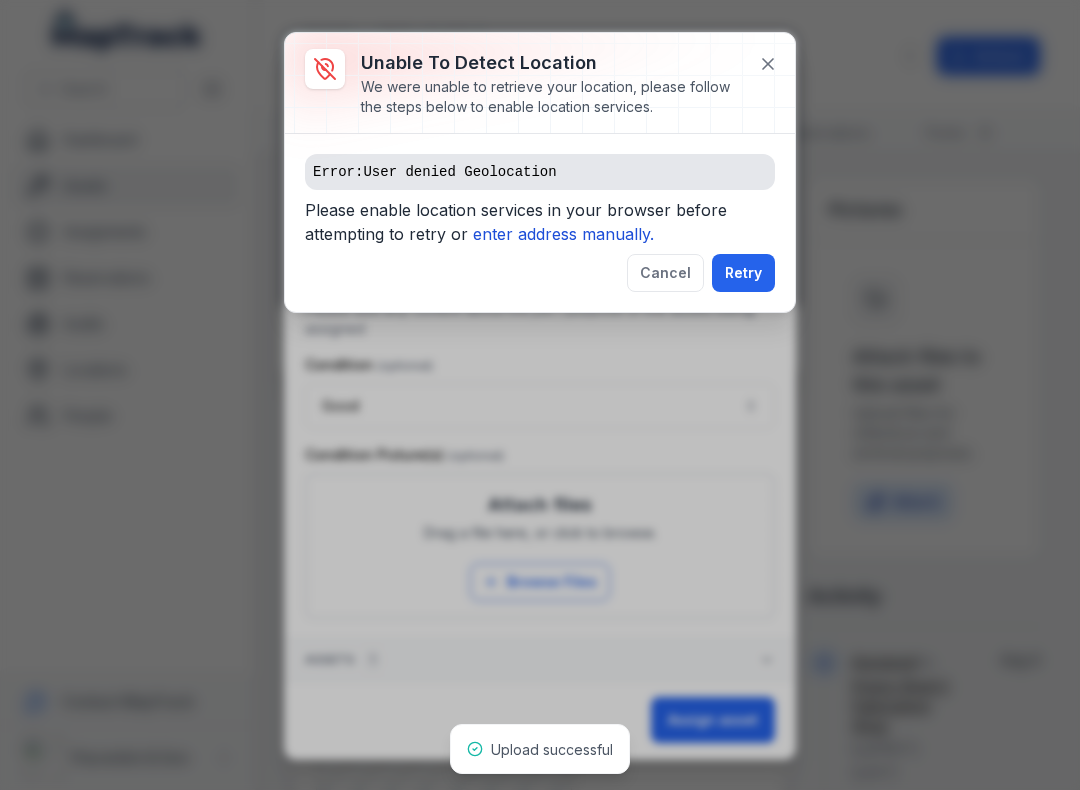 click on "enter address manually." at bounding box center (563, 234) 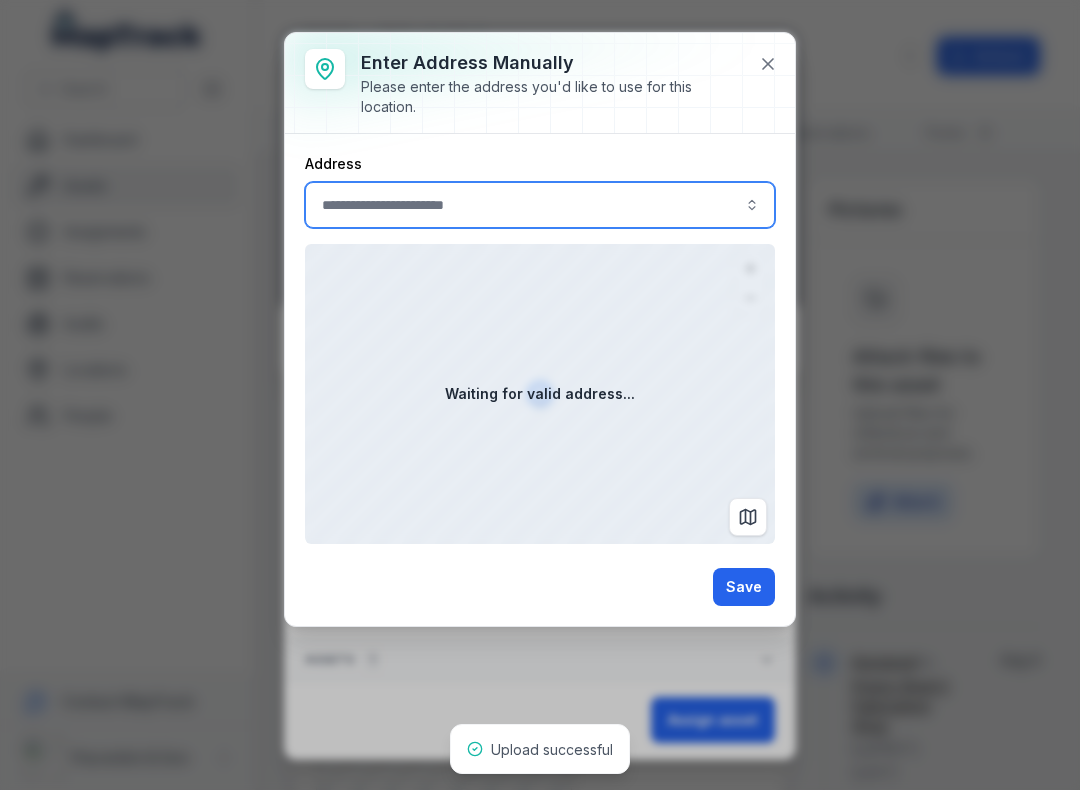 click at bounding box center [540, 205] 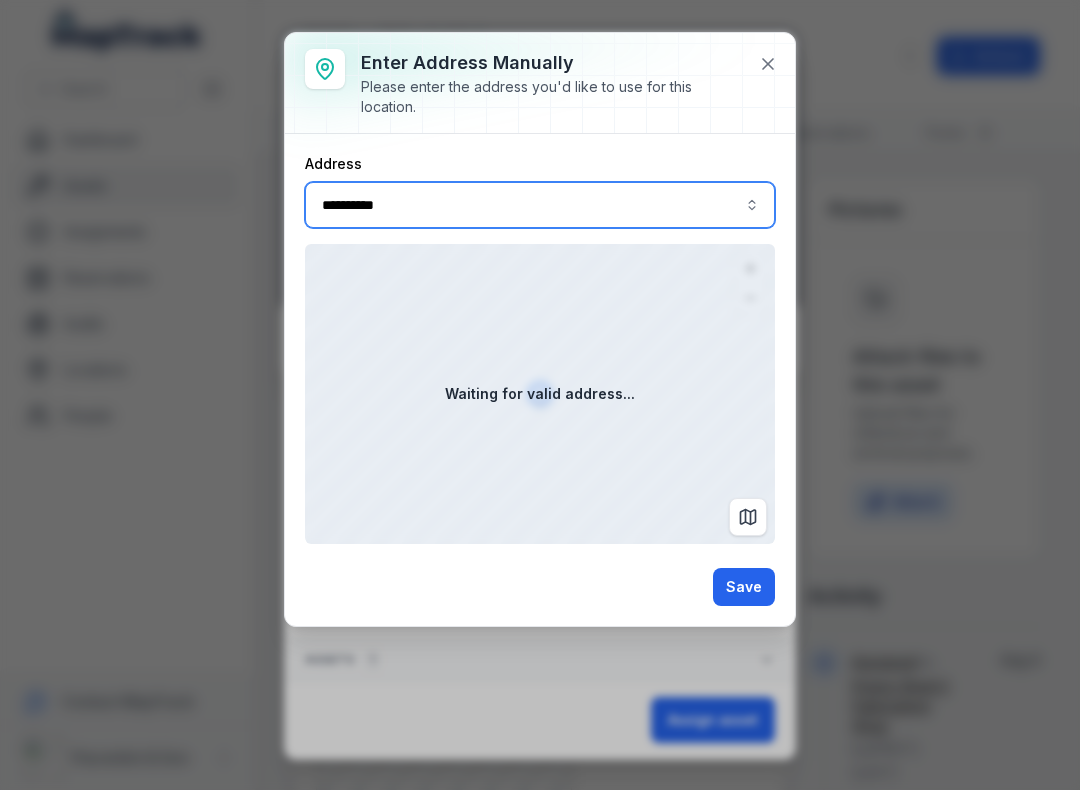 type on "**********" 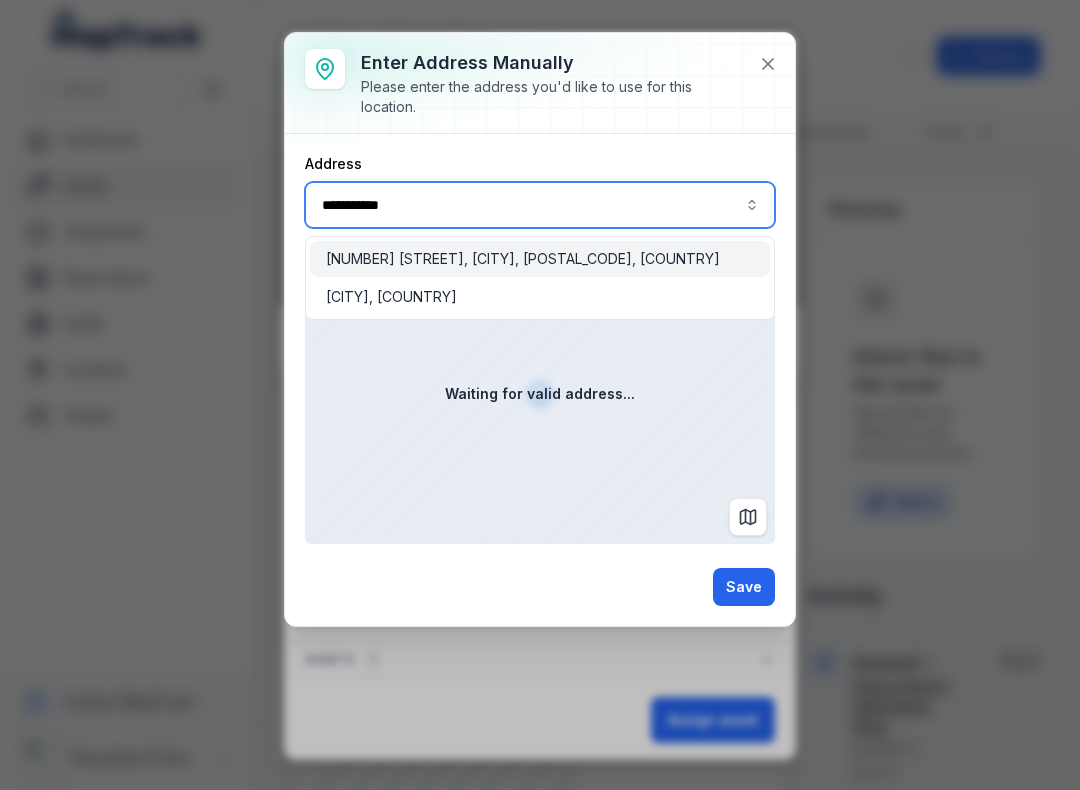 click on "[NUMBER] [STREET], [CITY], [POSTAL_CODE], [COUNTRY]" at bounding box center (523, 259) 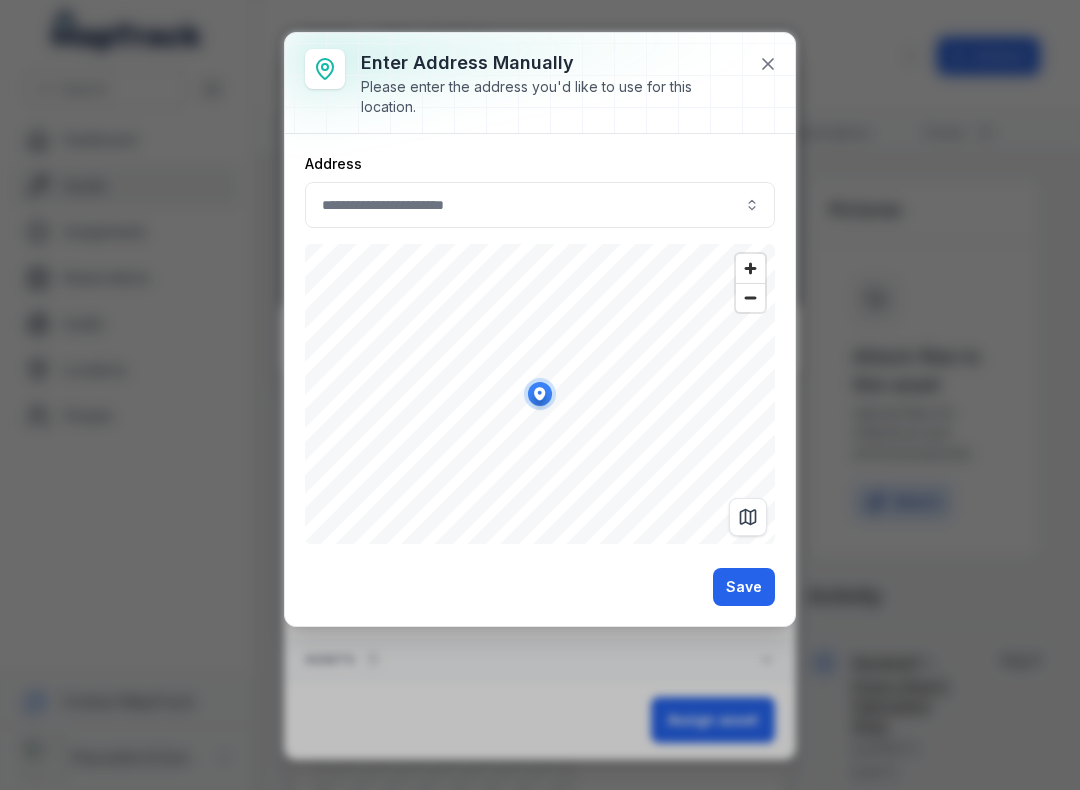 click on "Save" at bounding box center (744, 587) 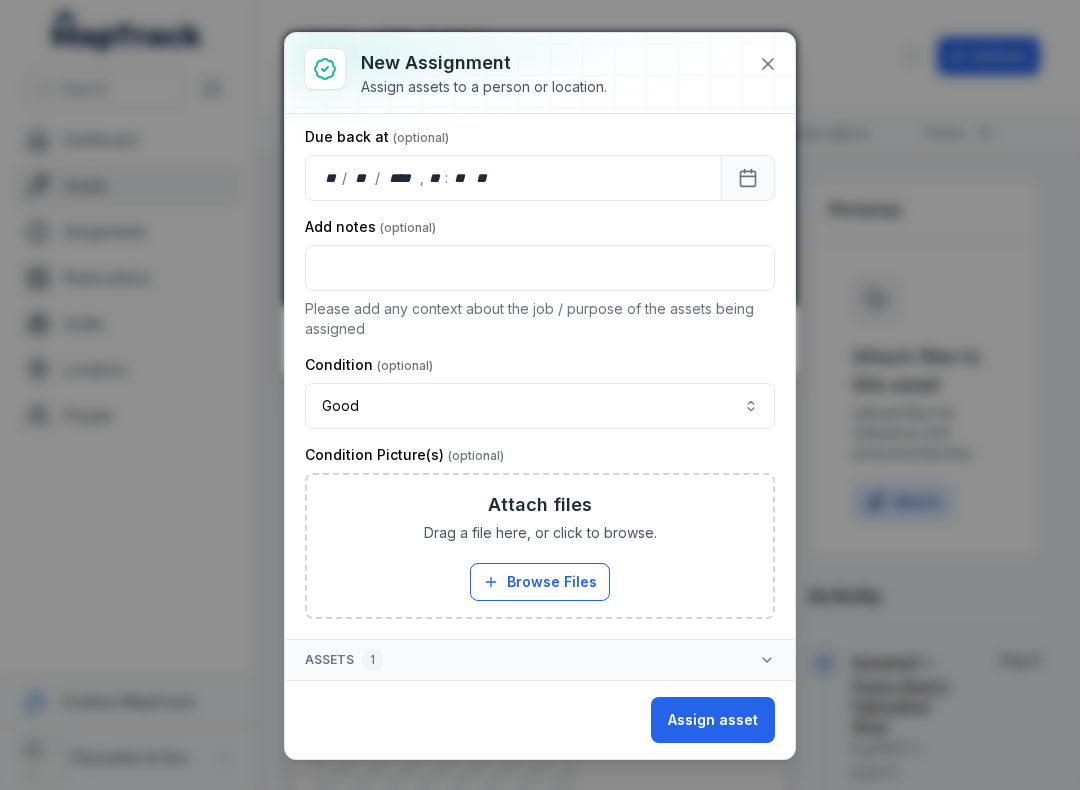 click on "Assign asset" at bounding box center (713, 720) 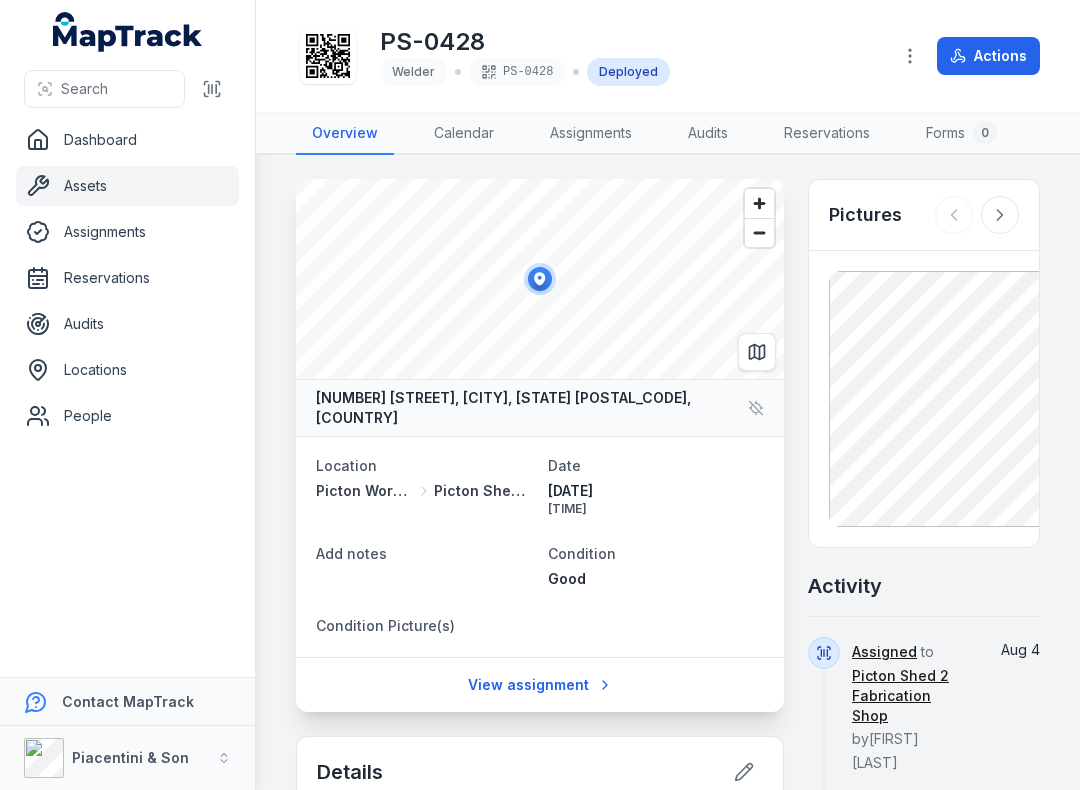 scroll, scrollTop: 0, scrollLeft: 0, axis: both 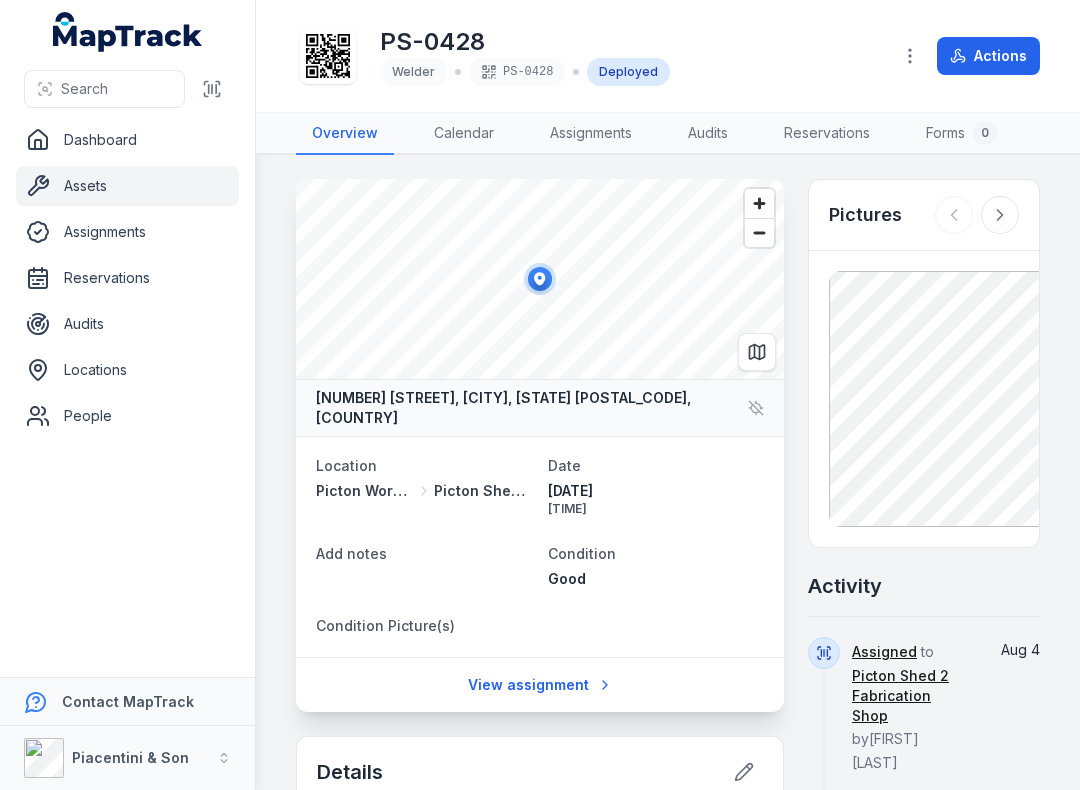 click 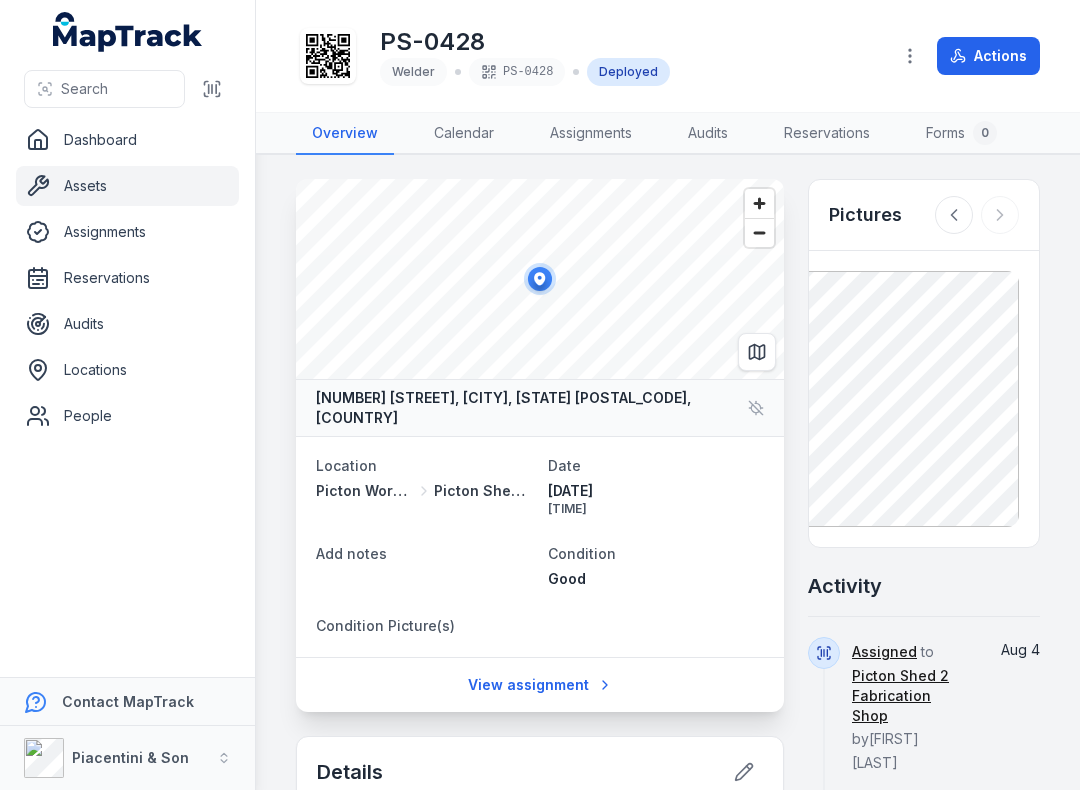 click at bounding box center (212, 89) 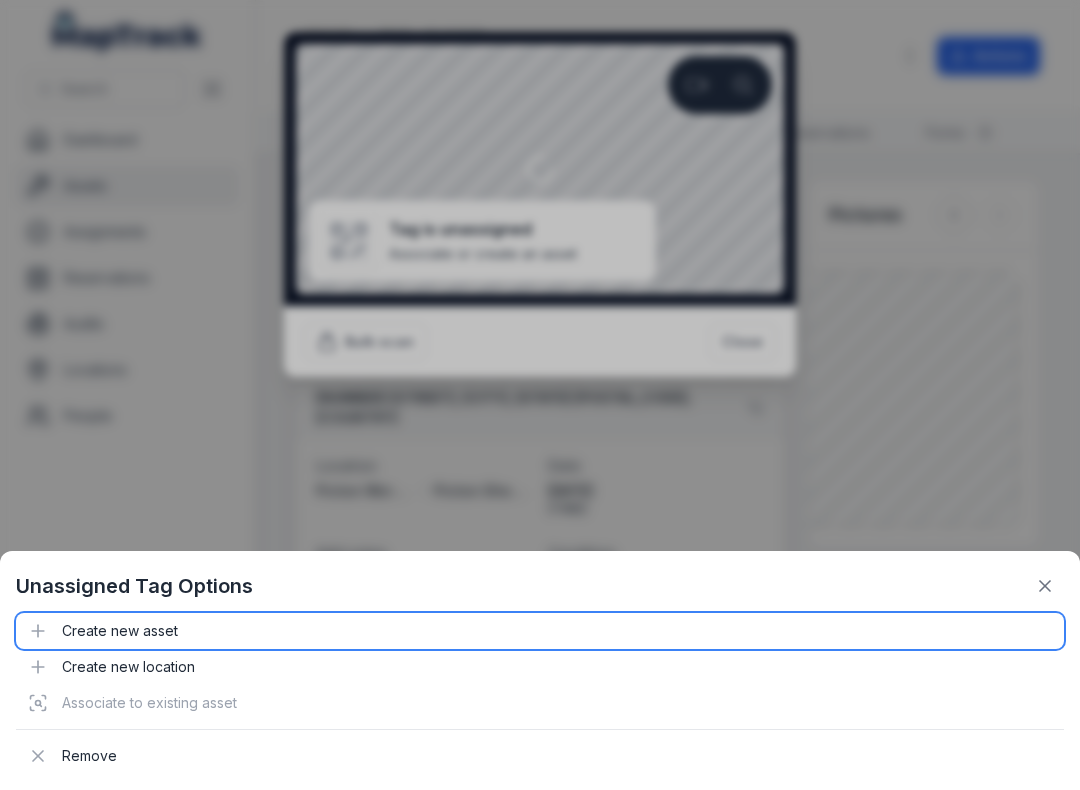click on "Create new asset" at bounding box center [540, 631] 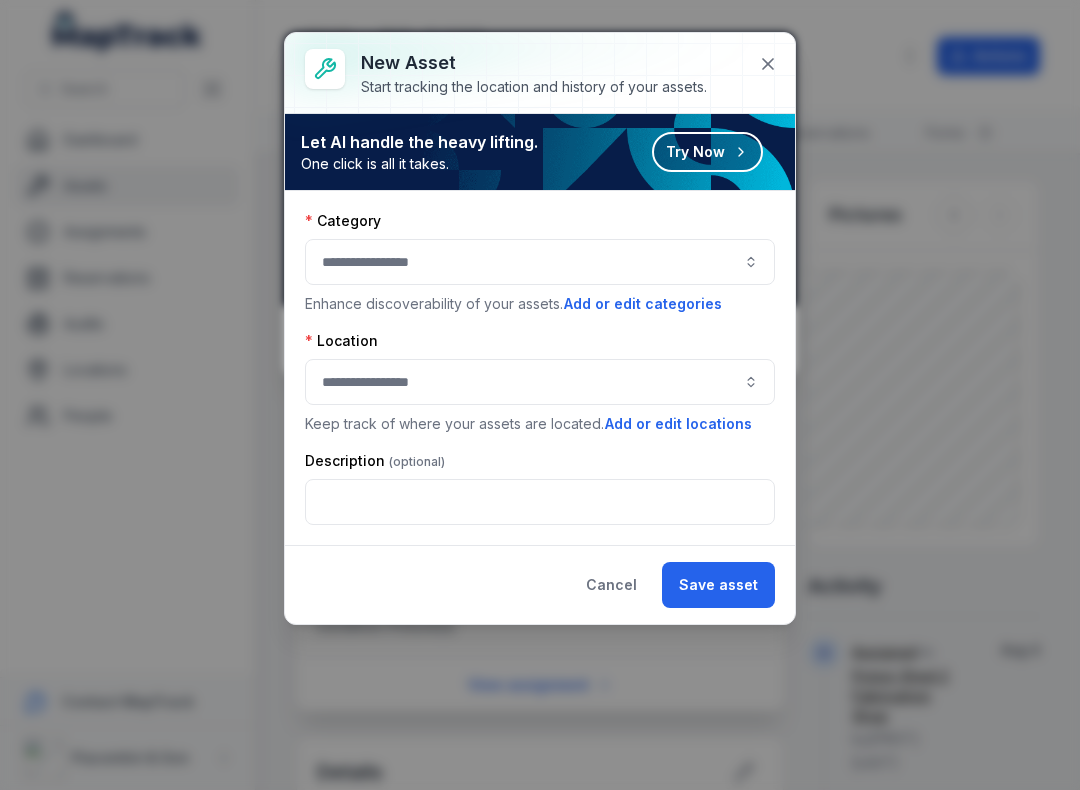 click at bounding box center (540, 262) 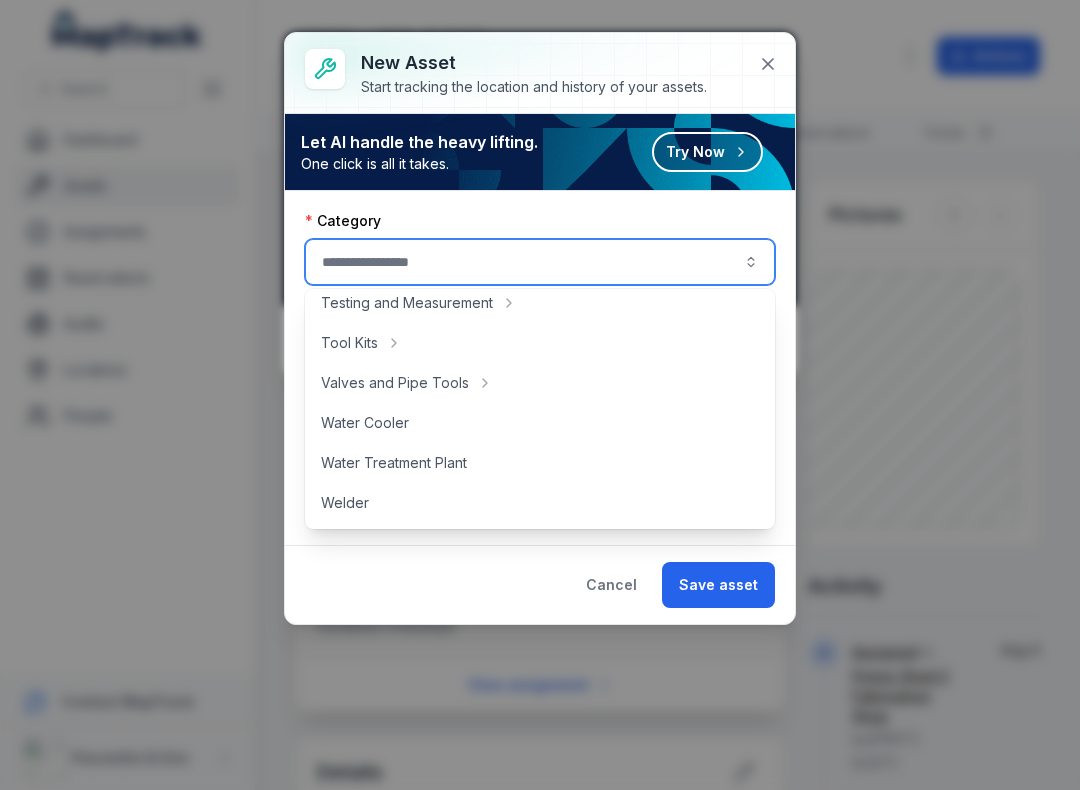 scroll, scrollTop: 892, scrollLeft: 0, axis: vertical 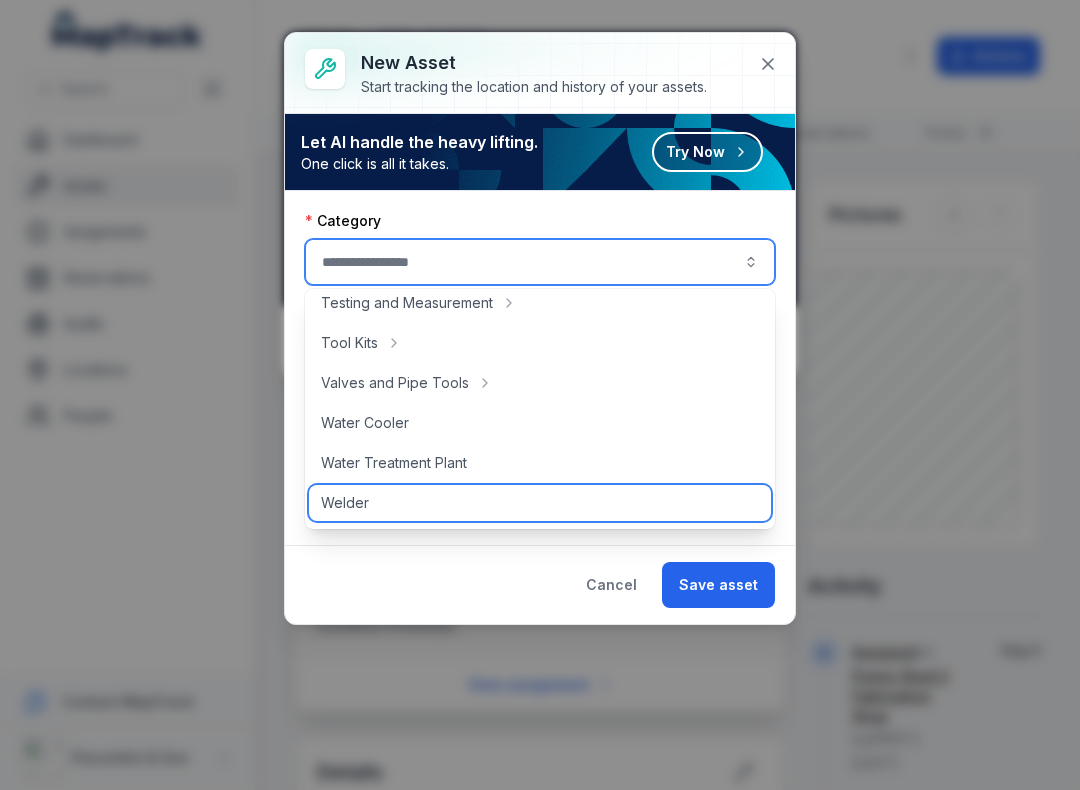 click on "Welder" at bounding box center [345, 503] 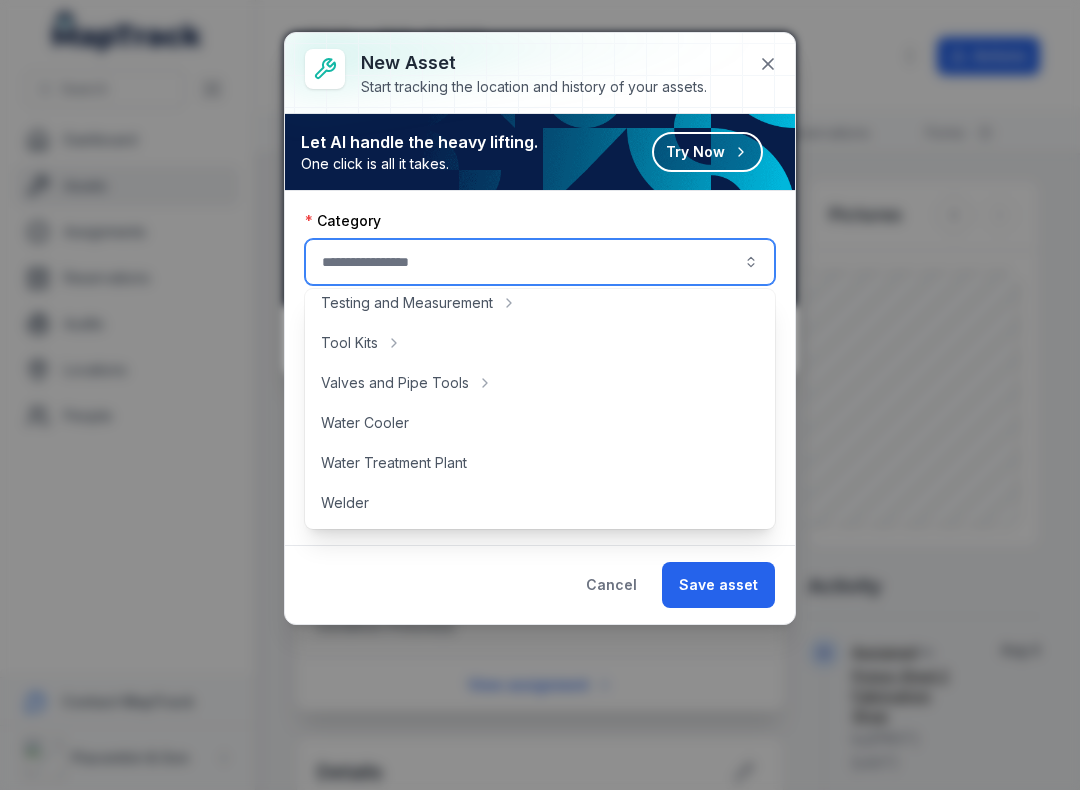 type on "******" 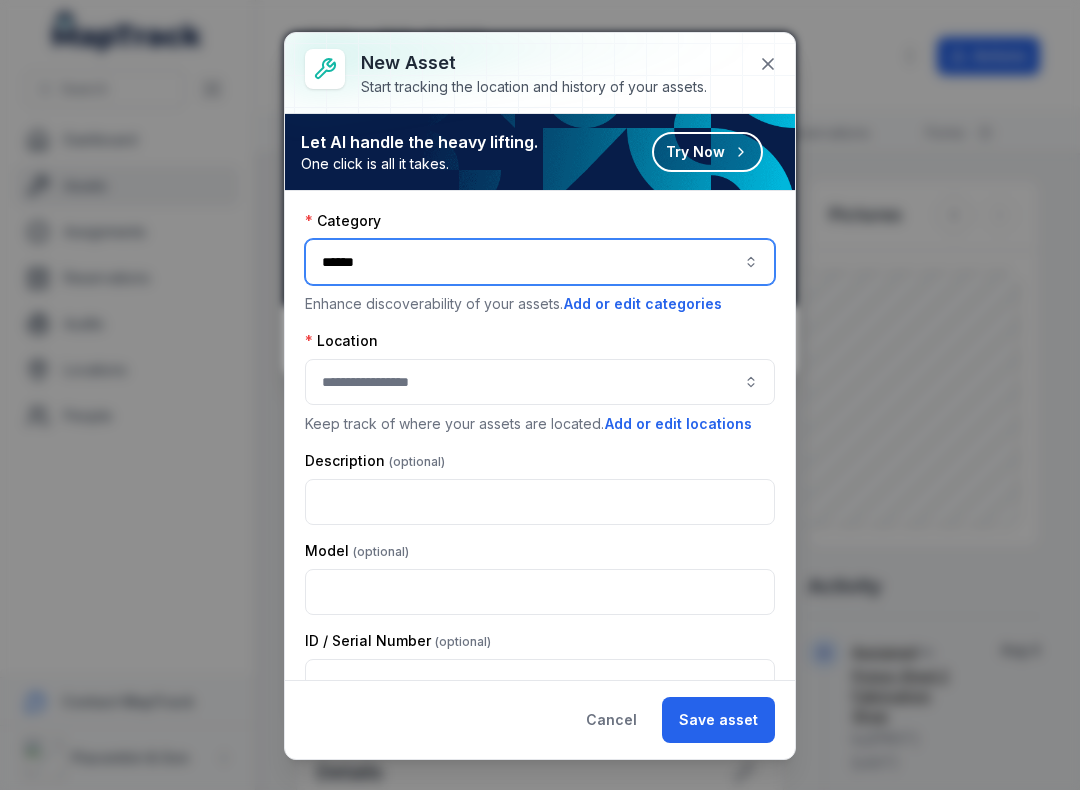 click at bounding box center (540, 382) 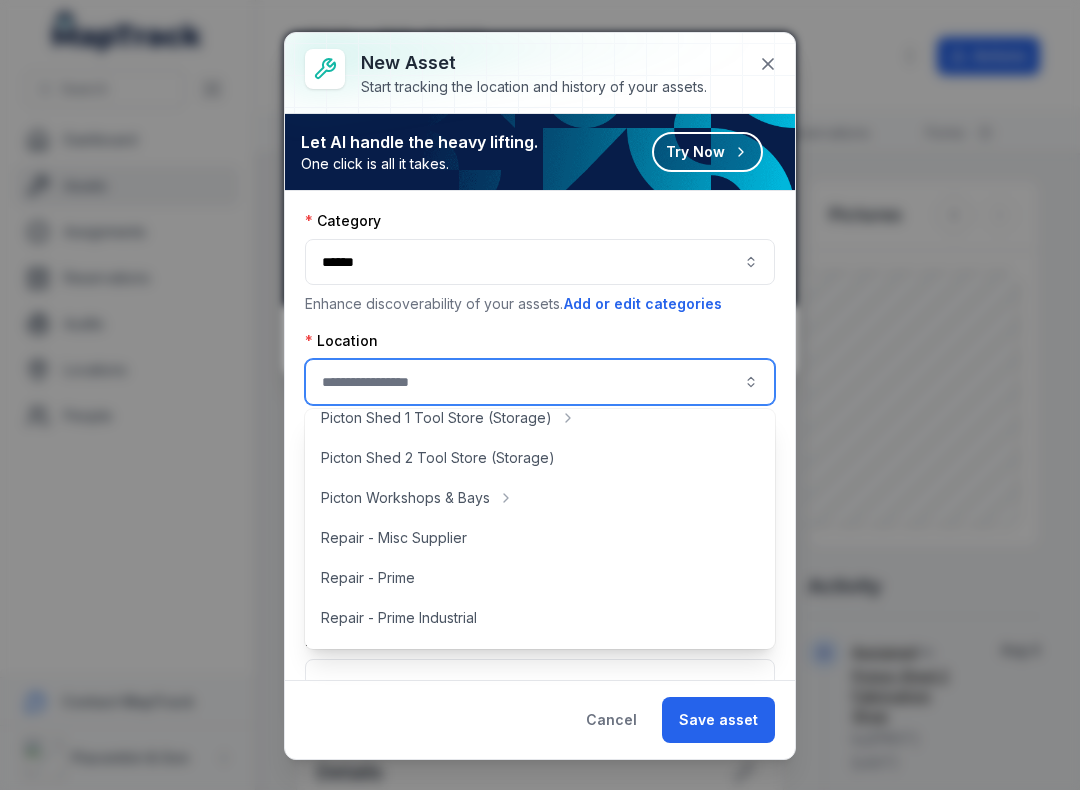 scroll, scrollTop: 431, scrollLeft: 0, axis: vertical 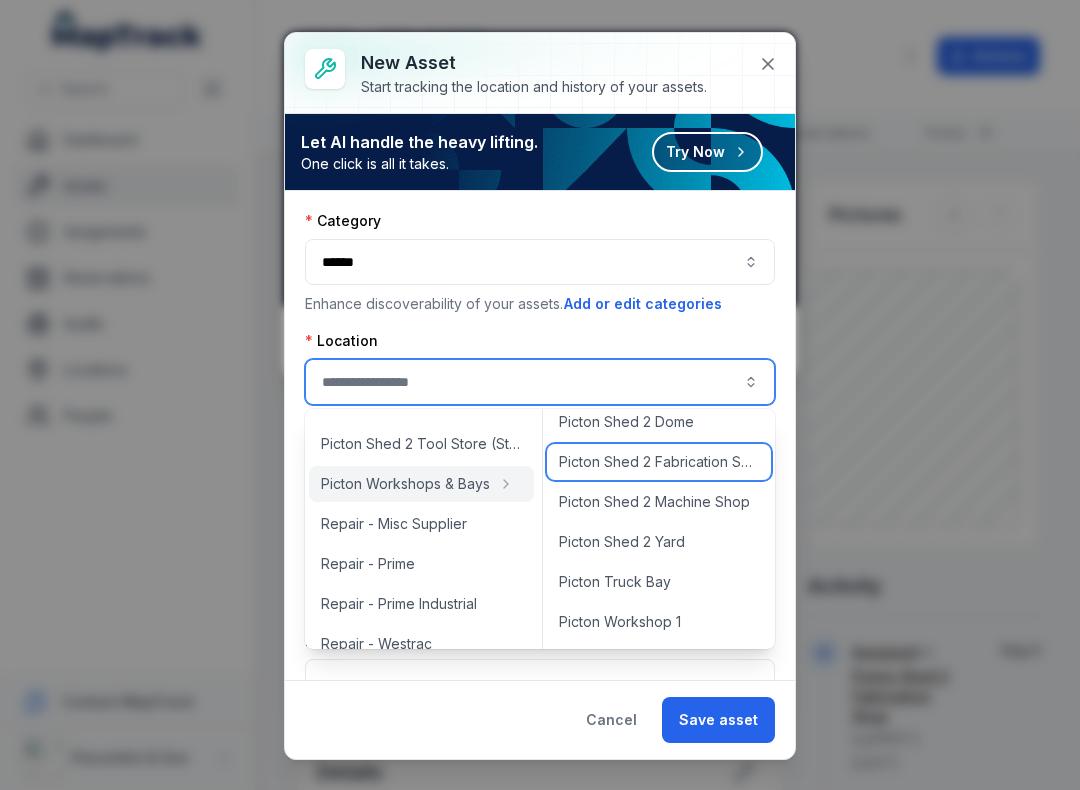 click on "Picton Shed 2 Fabrication Shop" at bounding box center (659, 462) 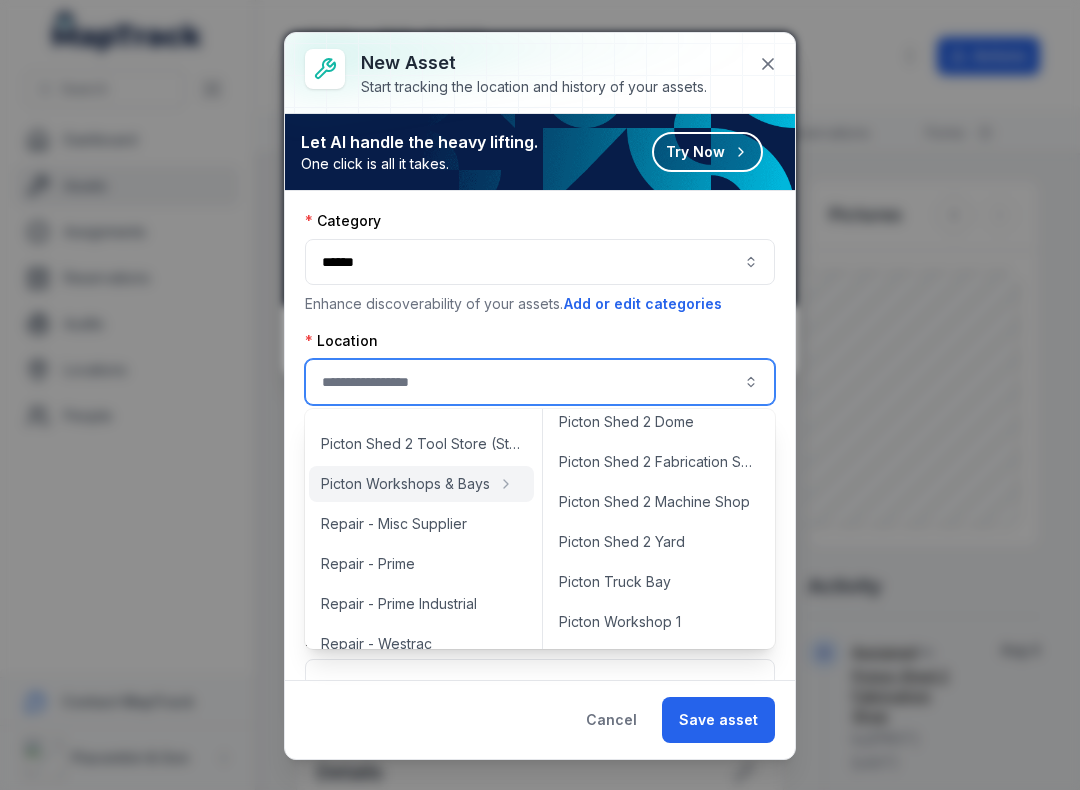 type on "**********" 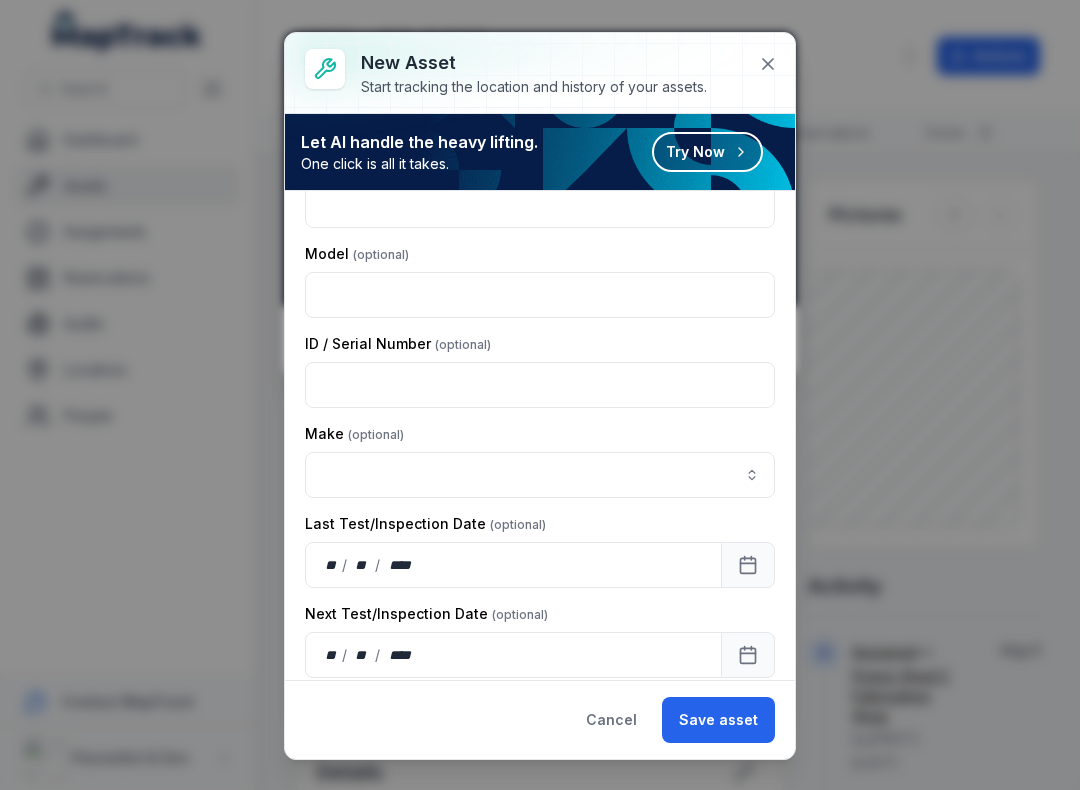scroll, scrollTop: 298, scrollLeft: 0, axis: vertical 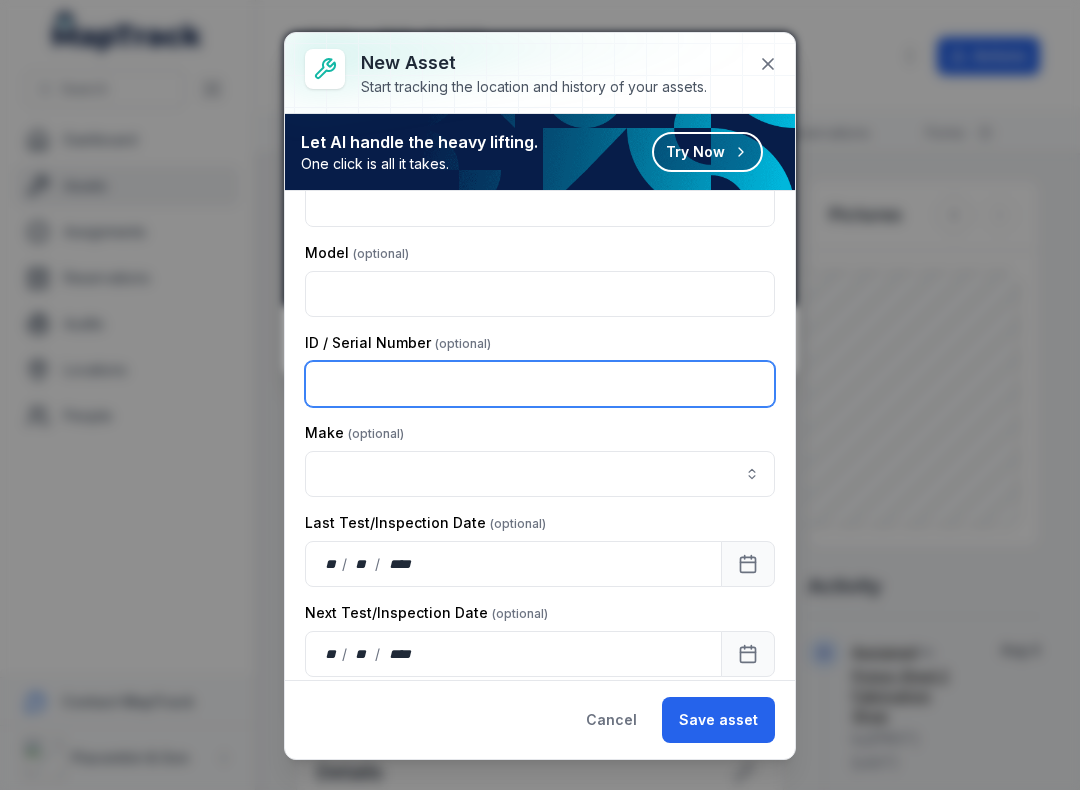 click at bounding box center [540, 384] 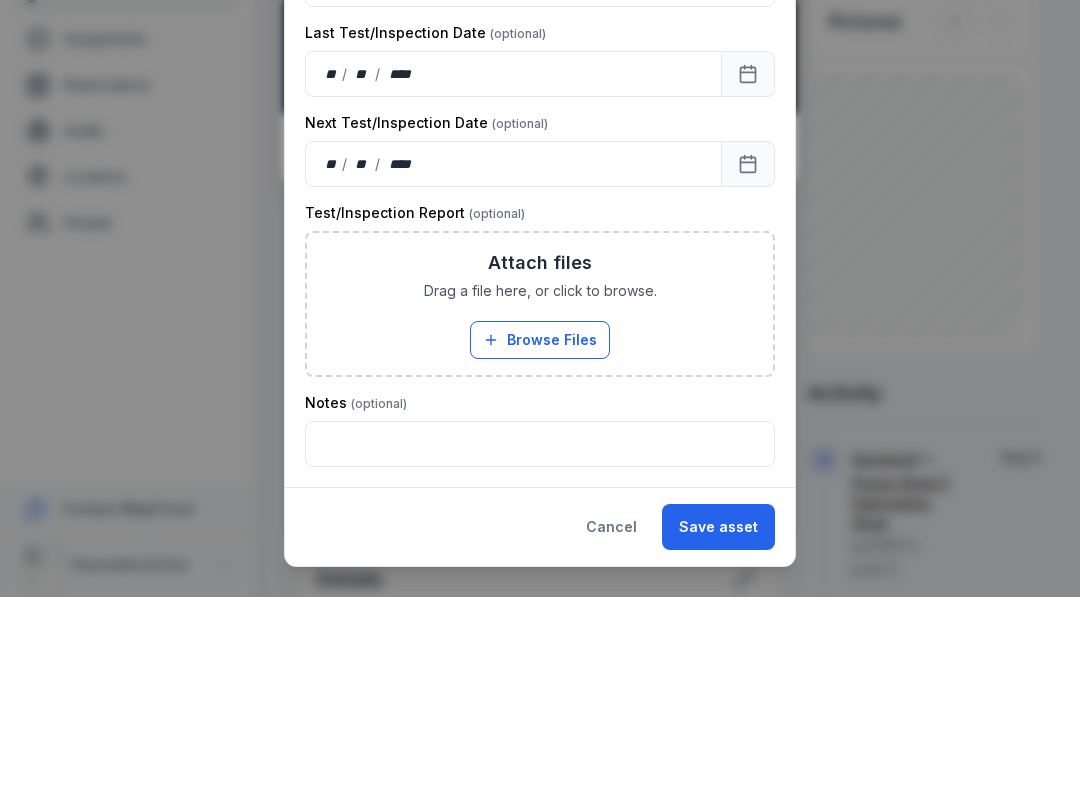 scroll, scrollTop: 595, scrollLeft: 0, axis: vertical 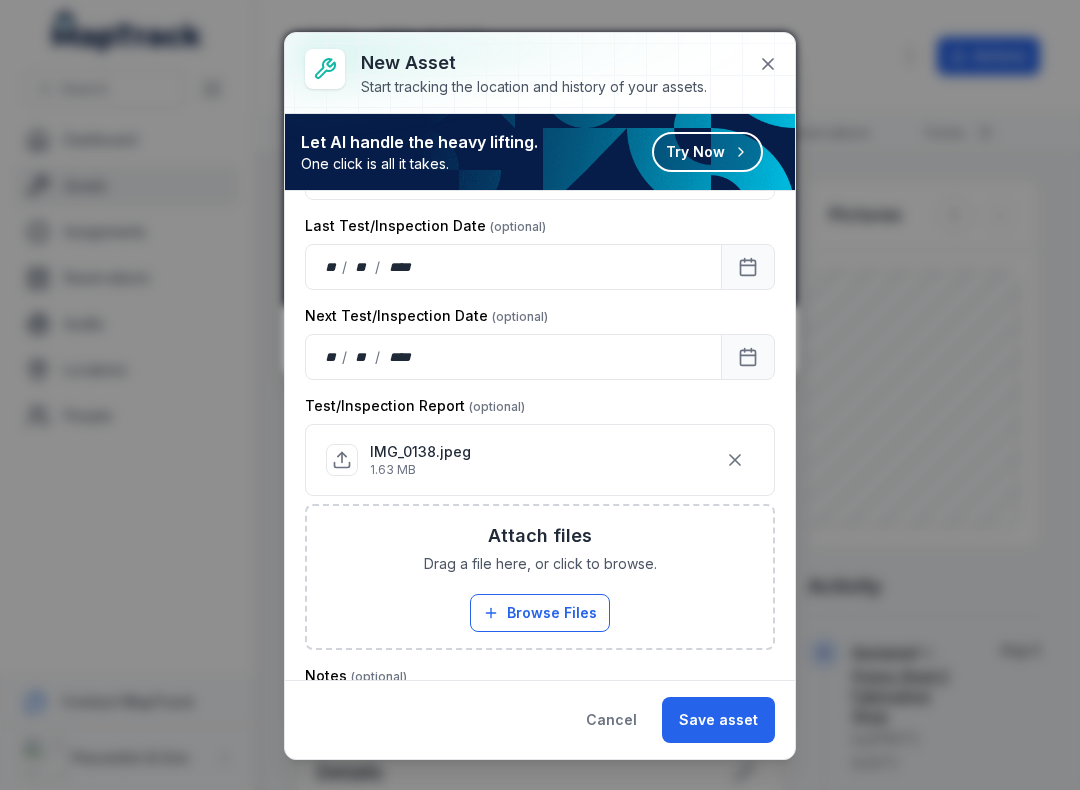click on "Save asset" at bounding box center [718, 720] 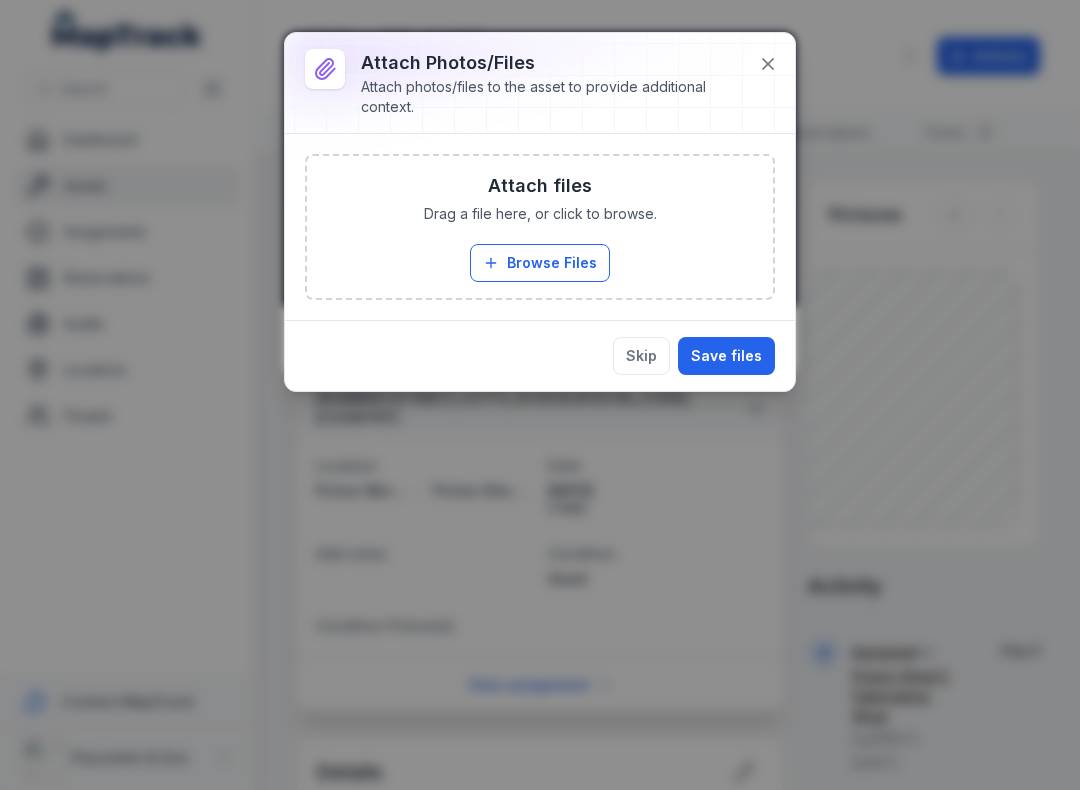 click on "Save files" at bounding box center [726, 356] 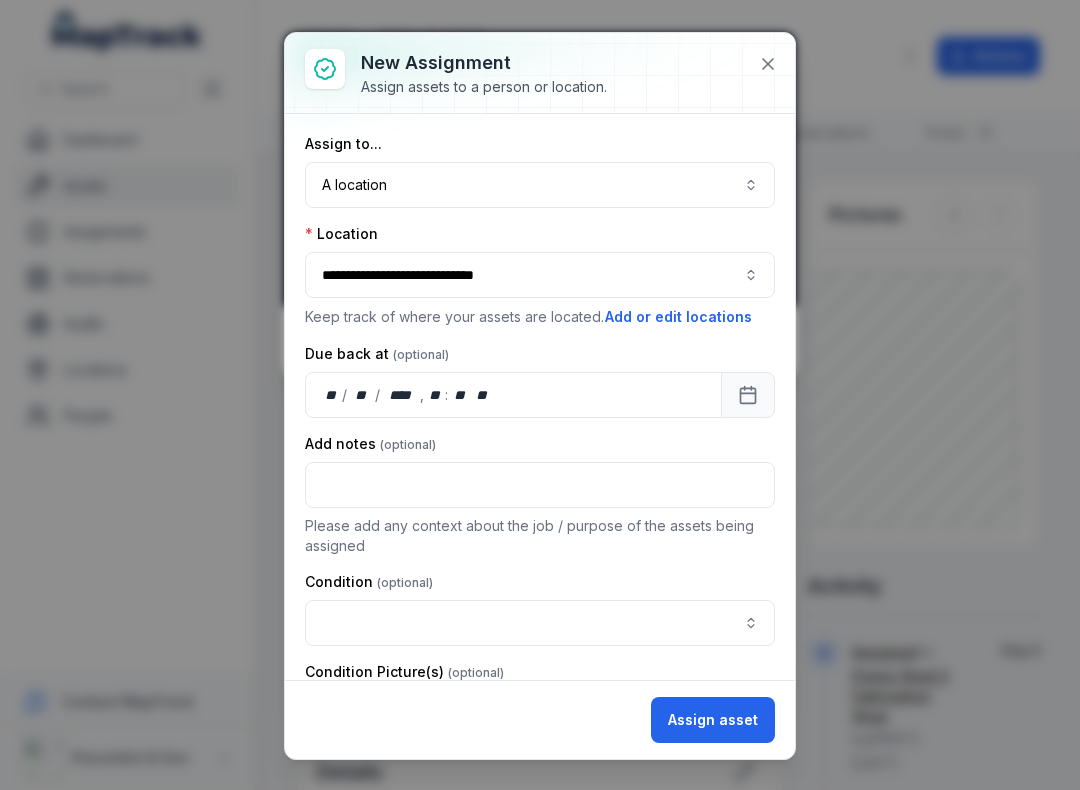 click at bounding box center (540, 623) 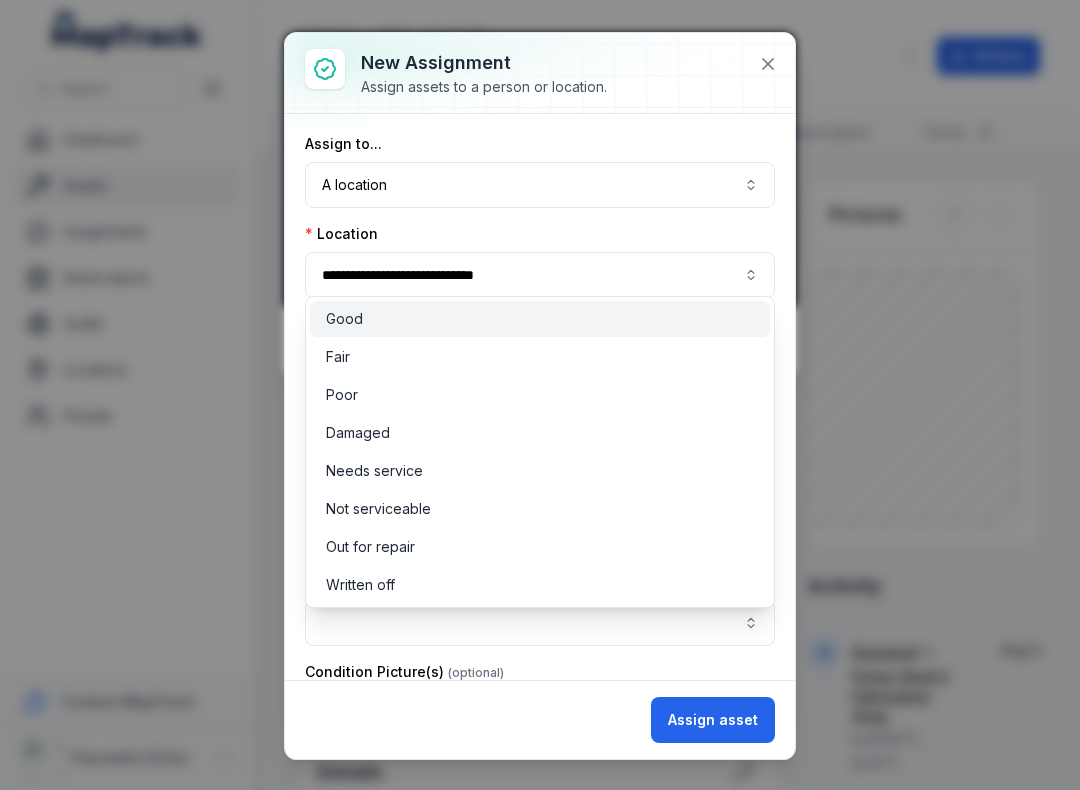click on "Good" at bounding box center (344, 319) 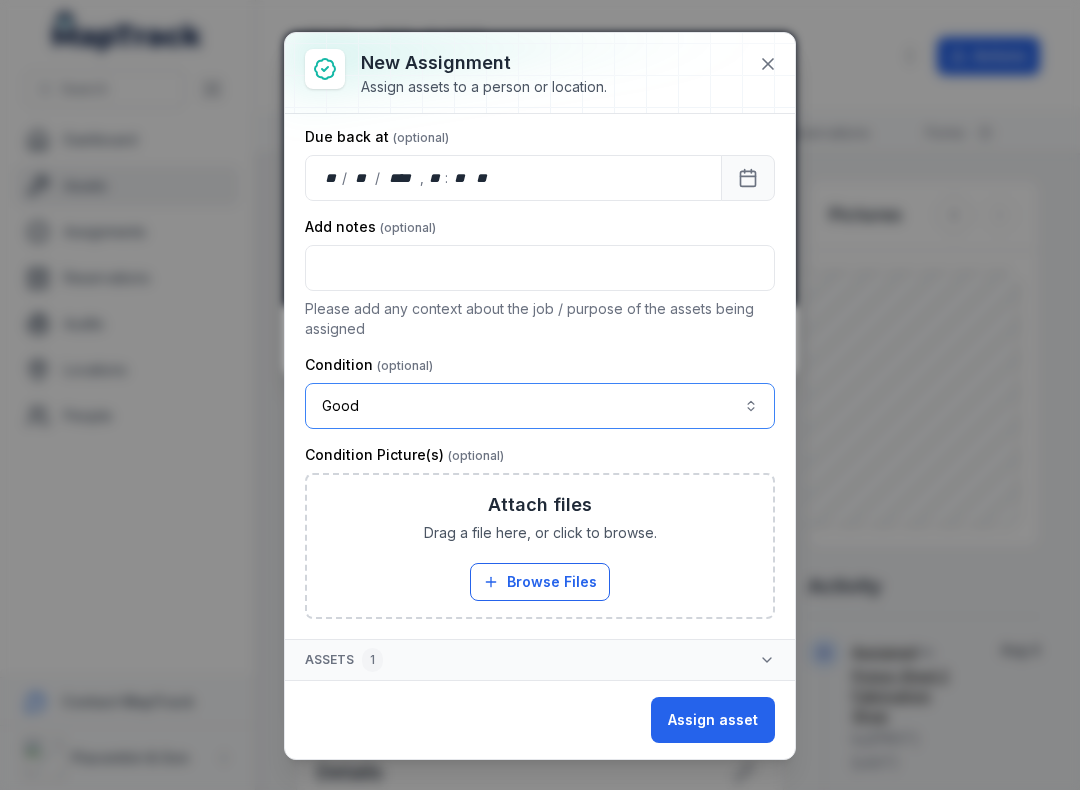 scroll, scrollTop: 217, scrollLeft: 0, axis: vertical 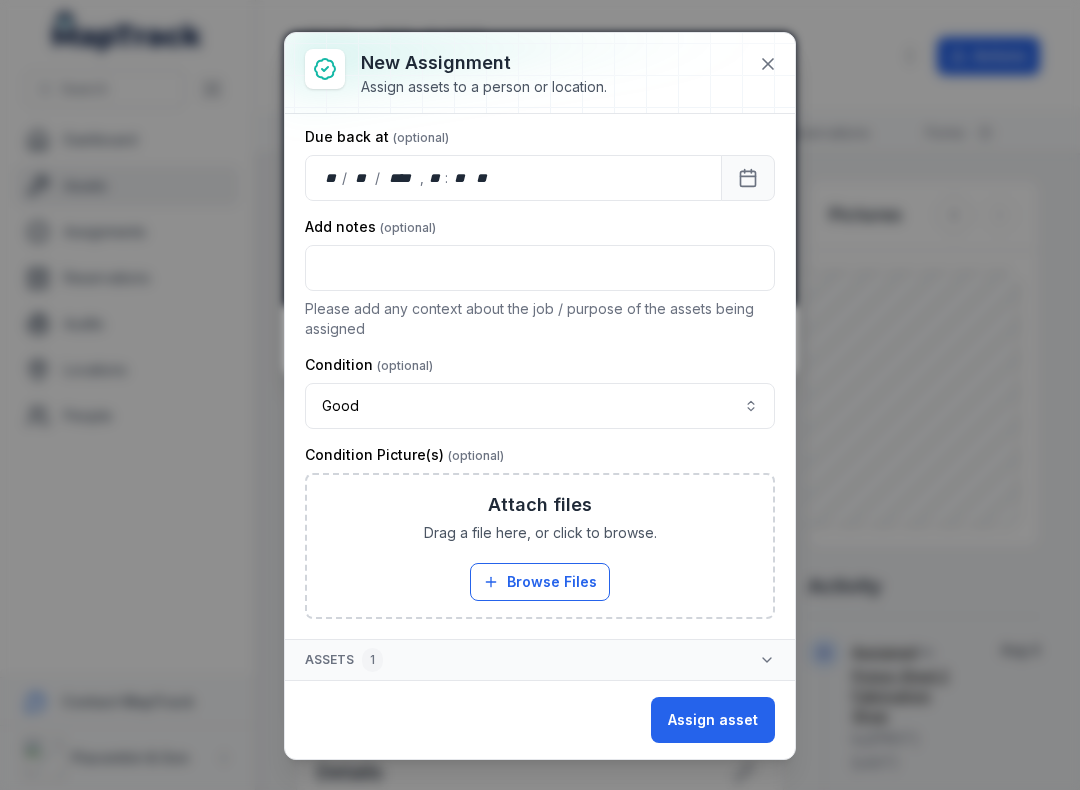 click on "Assign asset" at bounding box center (713, 720) 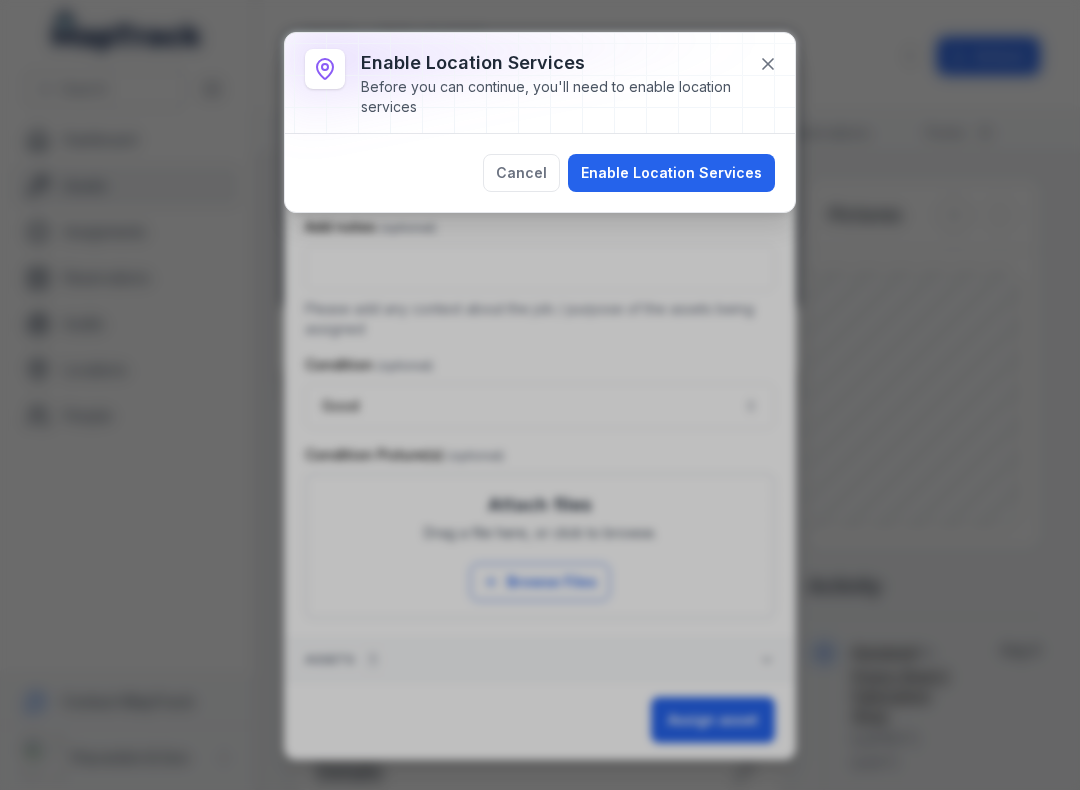 click on "Enable Location Services" at bounding box center (671, 173) 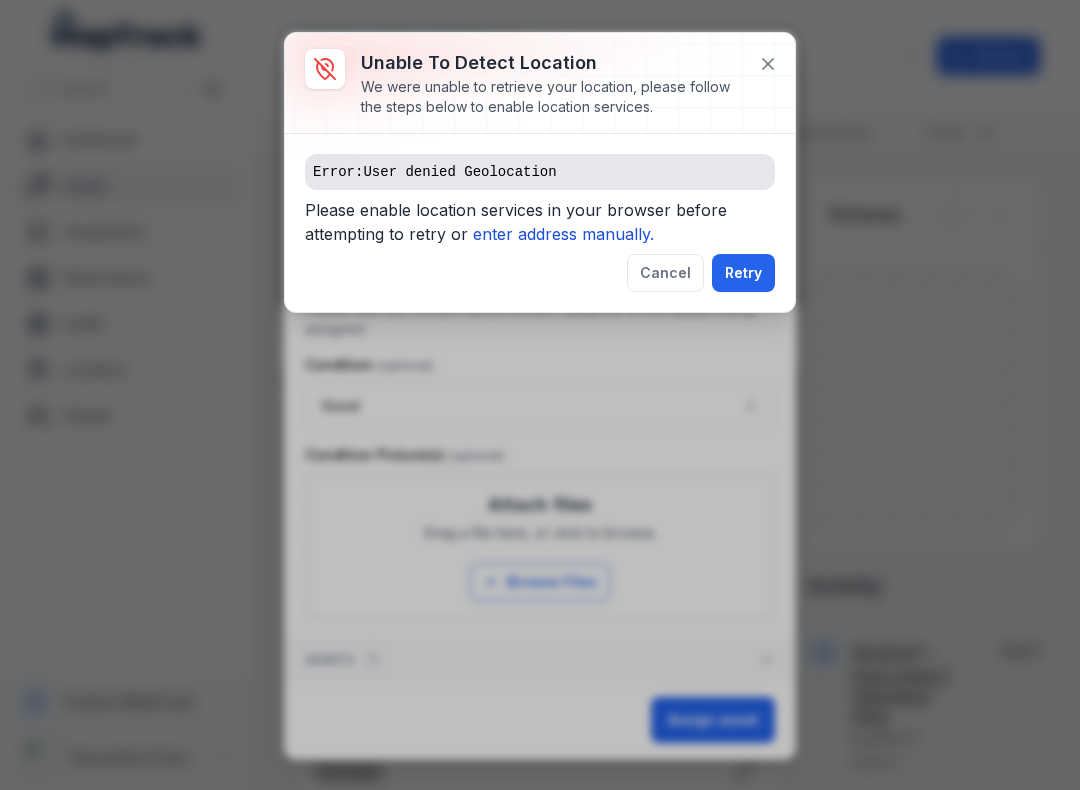 click on "enter address manually." at bounding box center [563, 234] 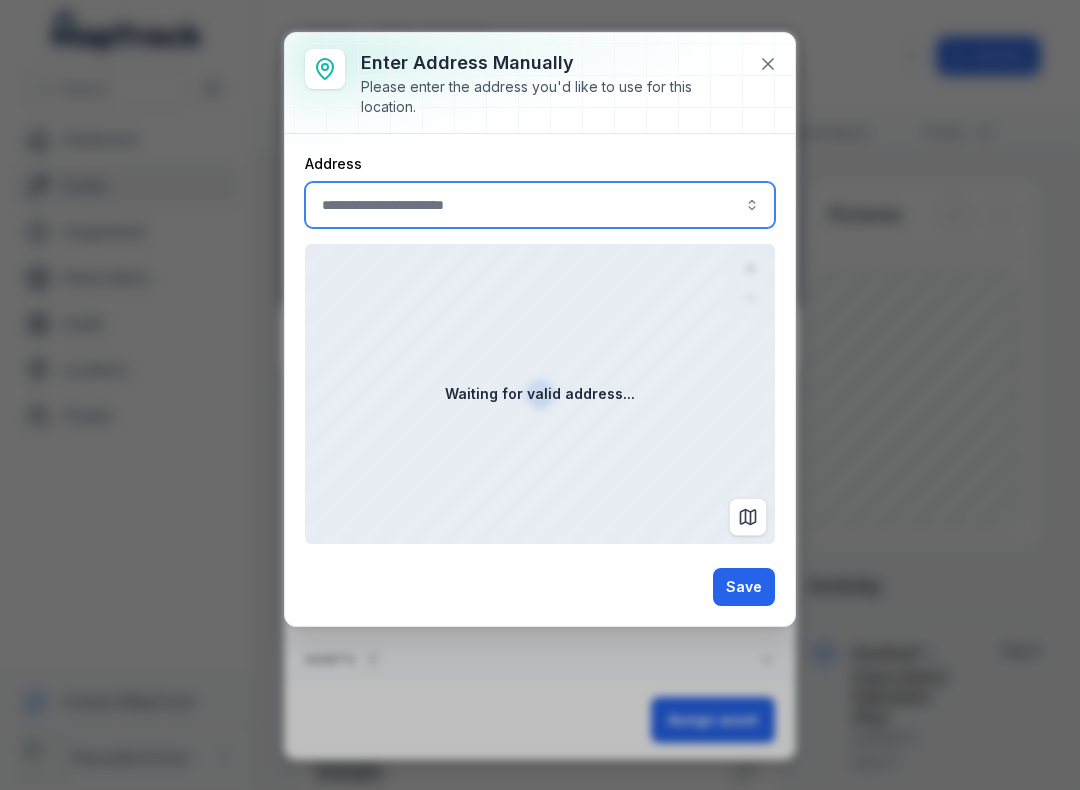 click at bounding box center (752, 205) 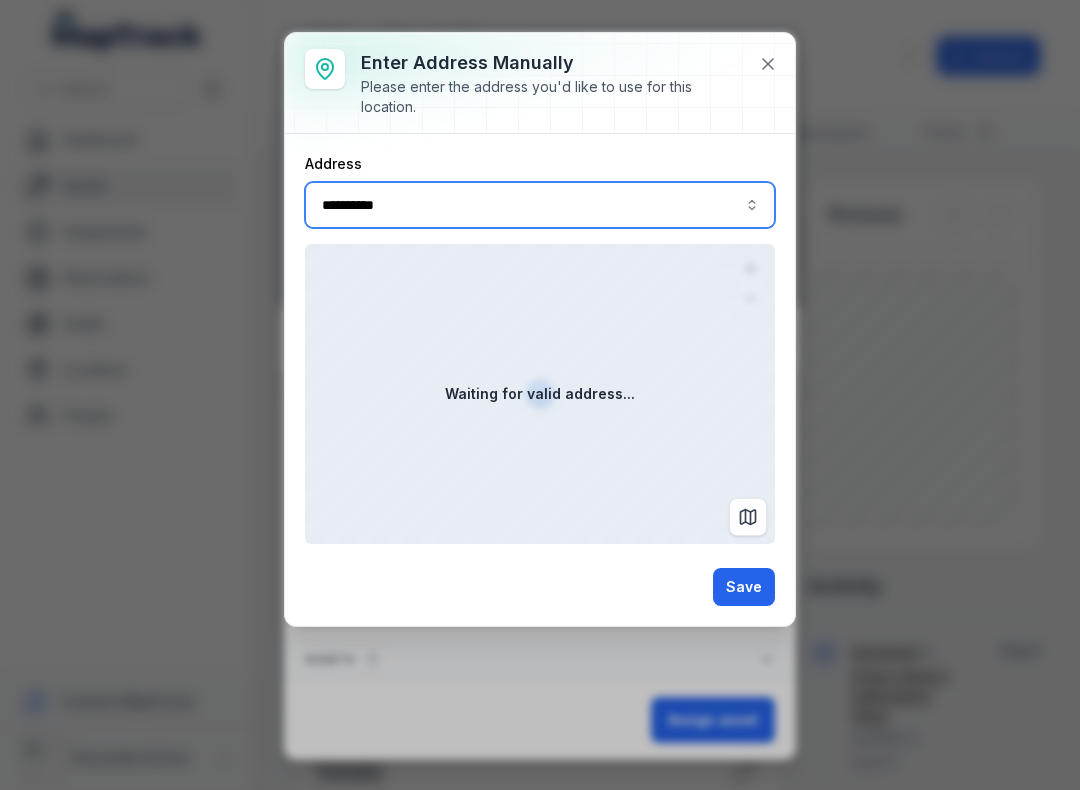 type on "**********" 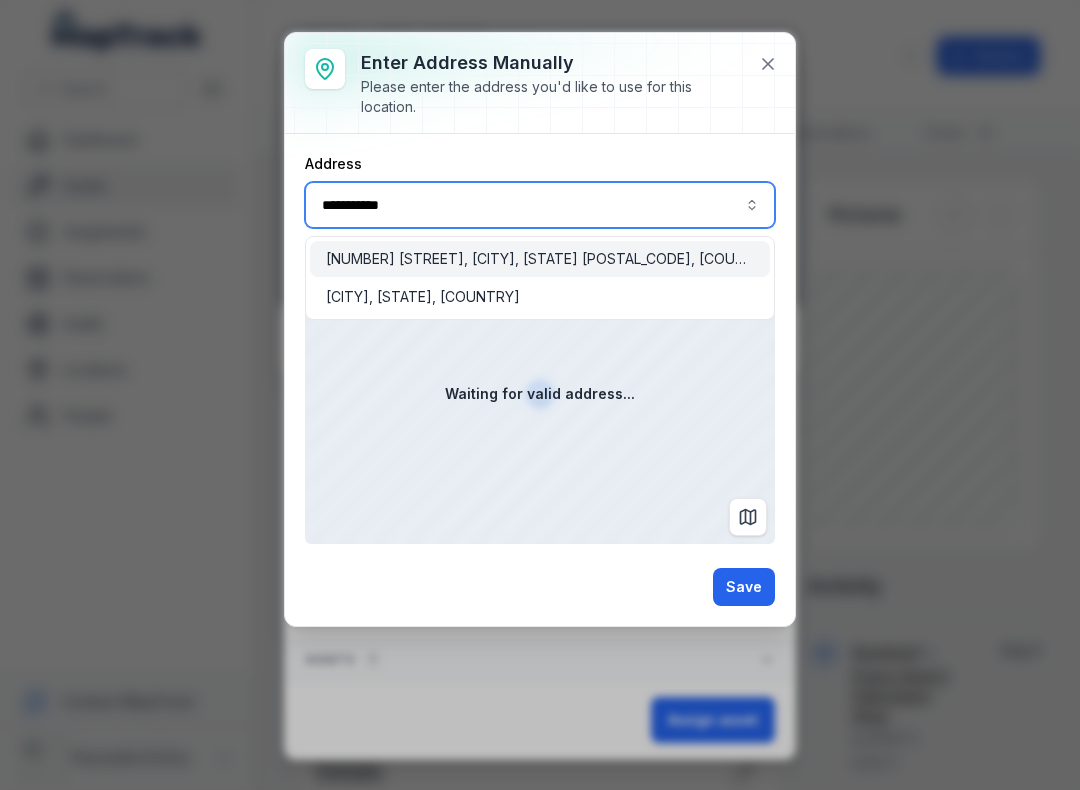click on "[NUMBER] [STREET], [CITY], [POSTAL_CODE], [COUNTRY]" at bounding box center [540, 259] 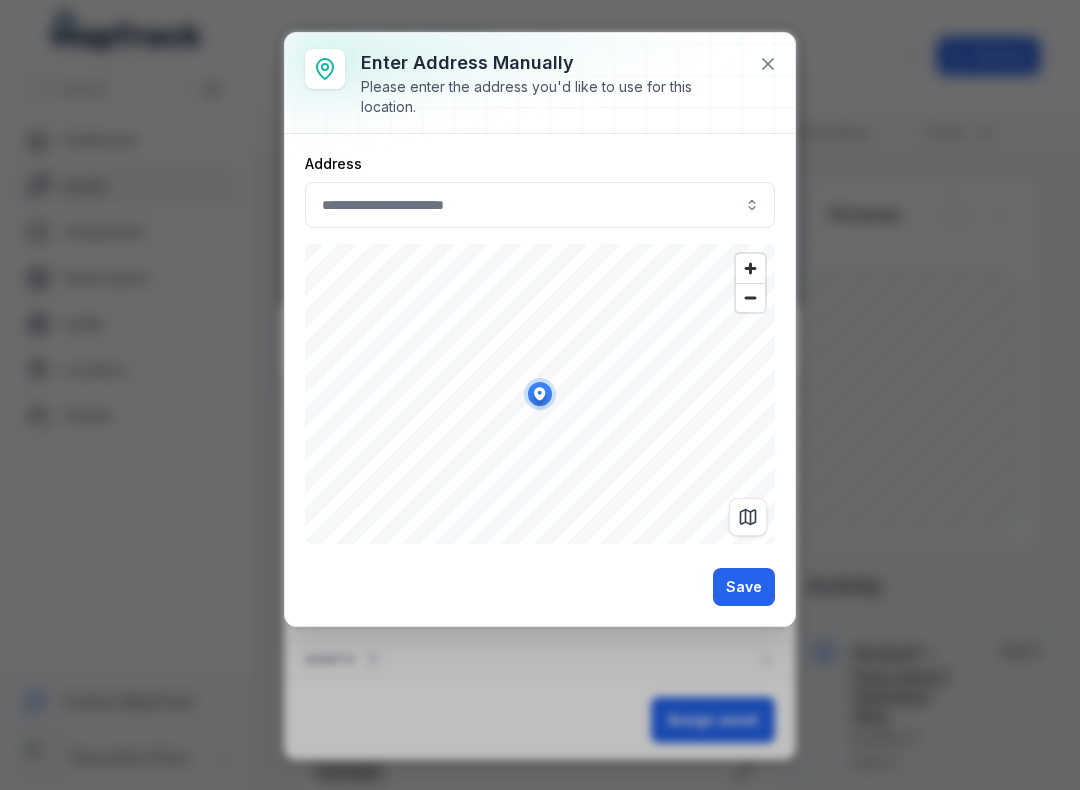 click on "Save" at bounding box center [744, 587] 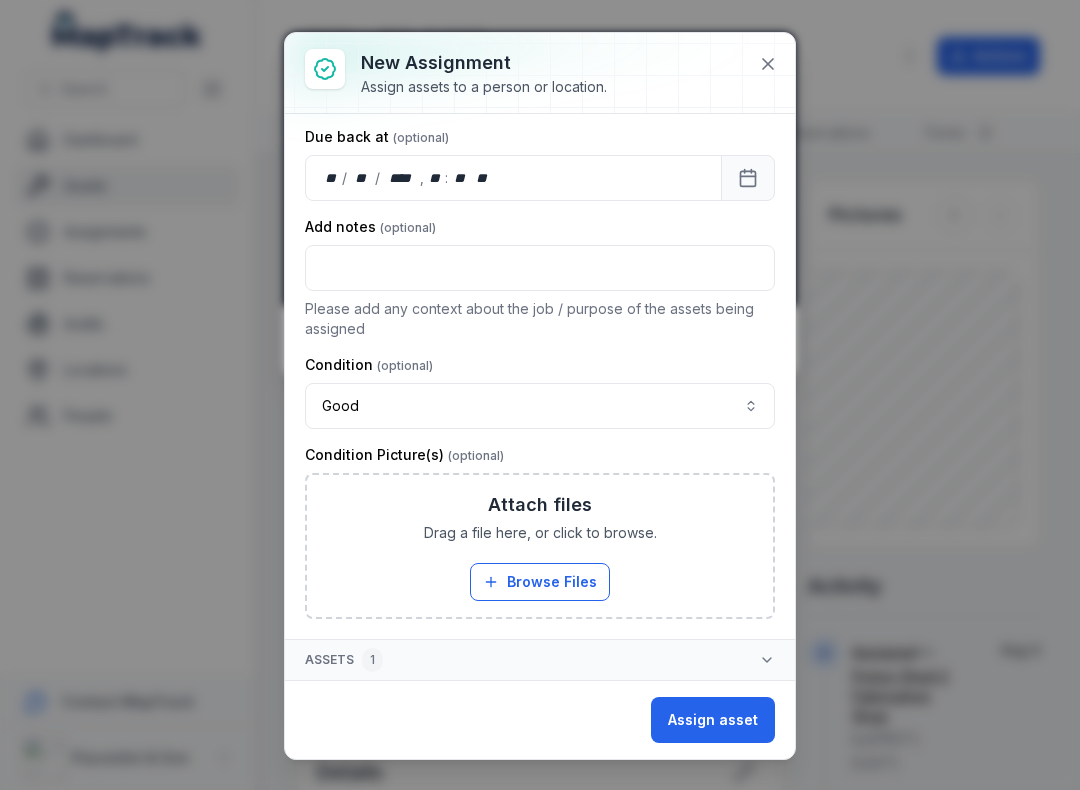 click on "Assign asset" at bounding box center (713, 720) 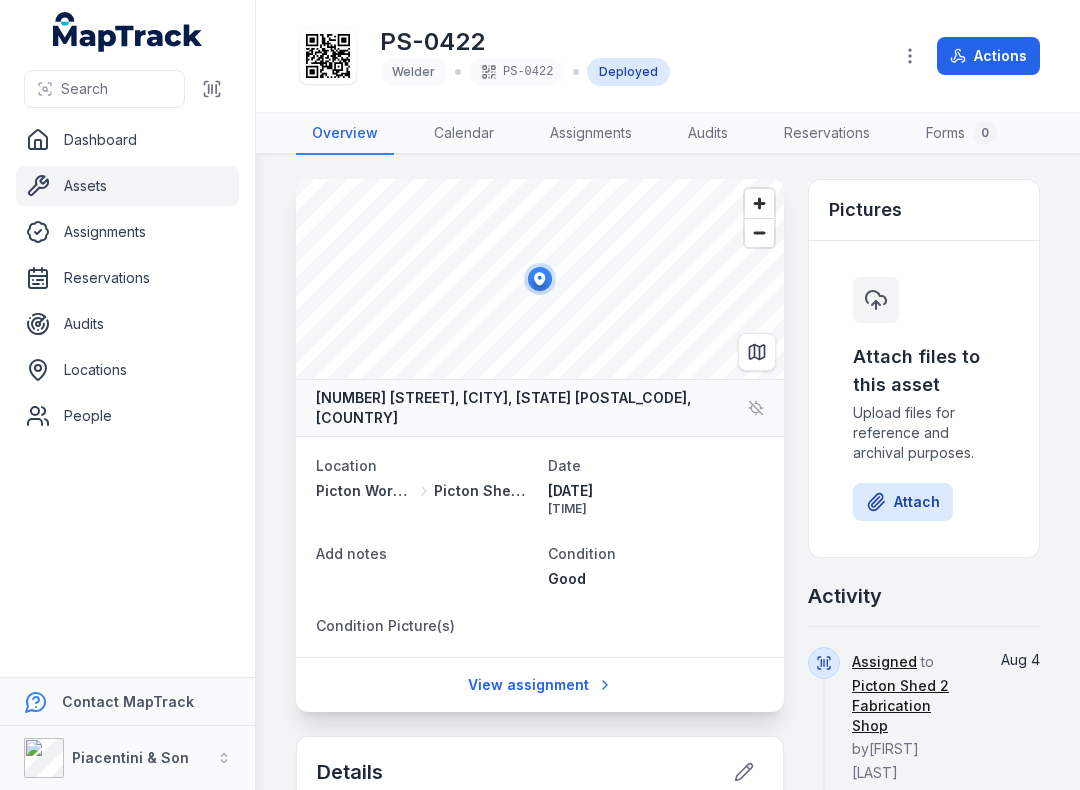 click on "Condition Picture(s)" at bounding box center [540, 625] 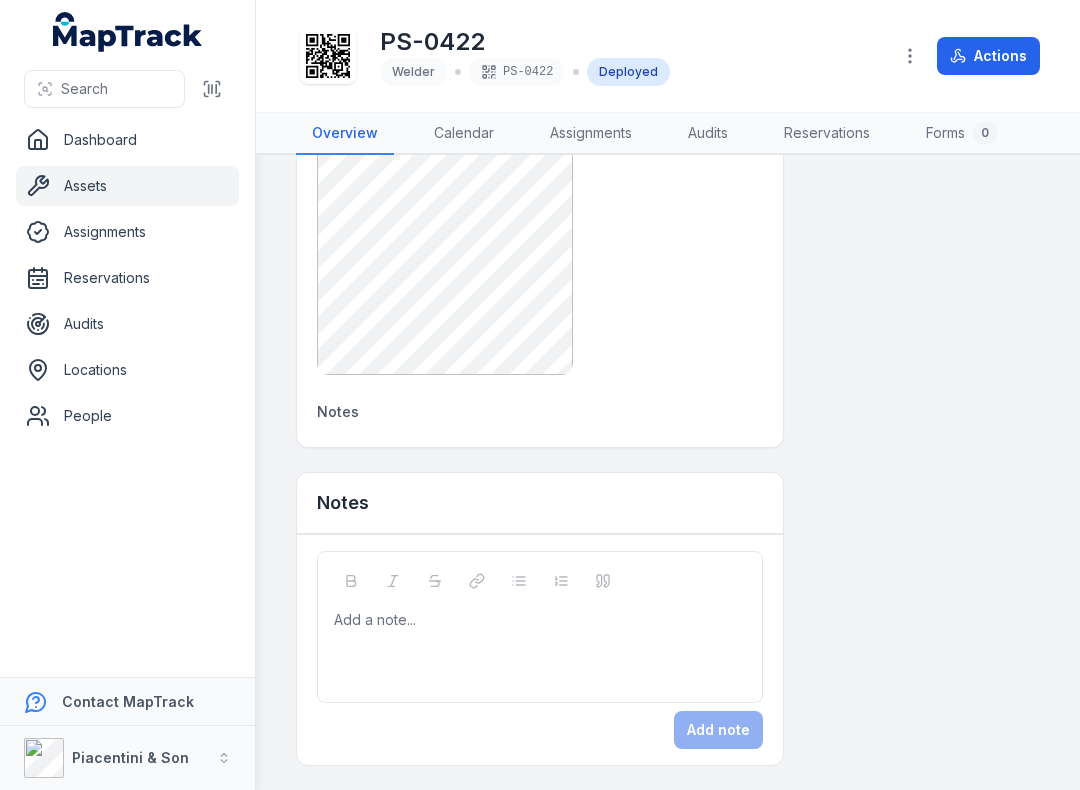 scroll, scrollTop: 985, scrollLeft: 0, axis: vertical 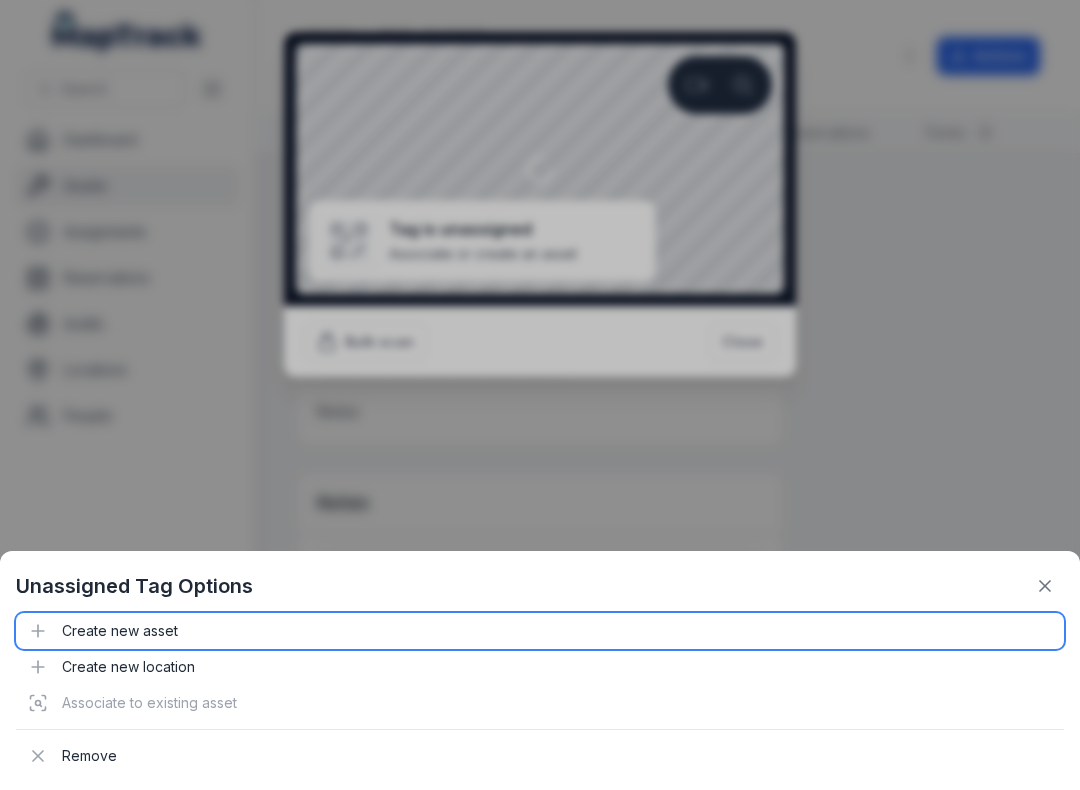 click on "Create new asset" at bounding box center (540, 631) 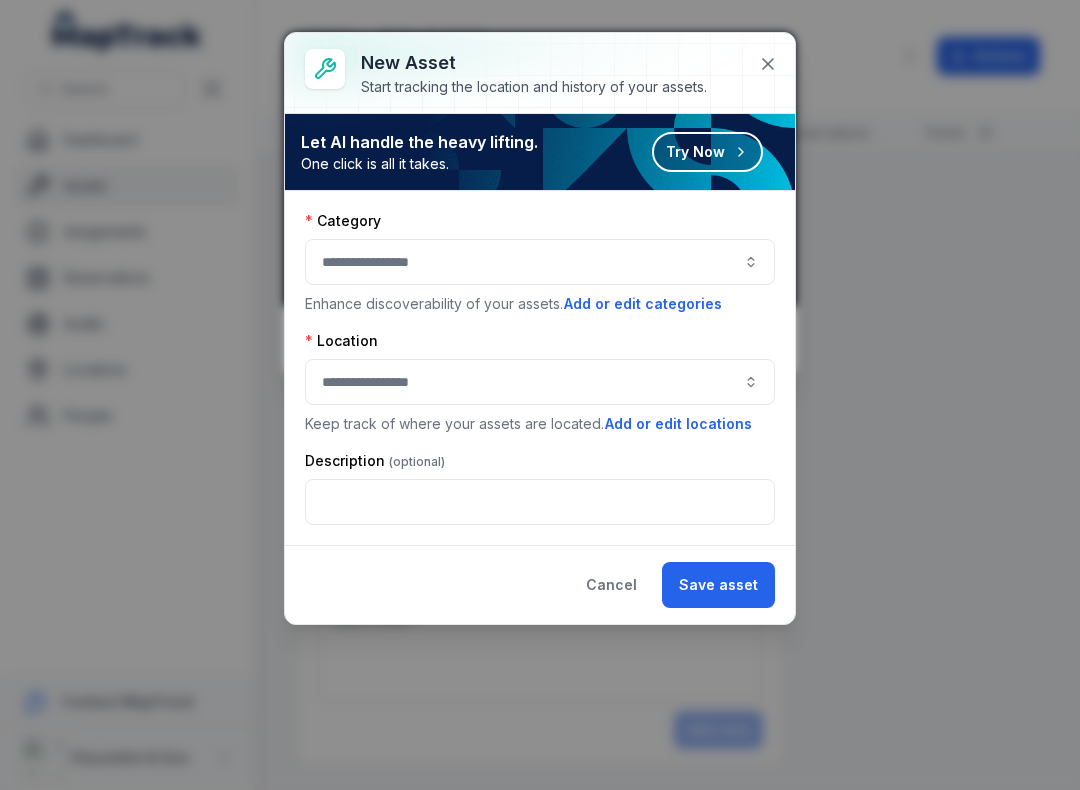 click at bounding box center [540, 262] 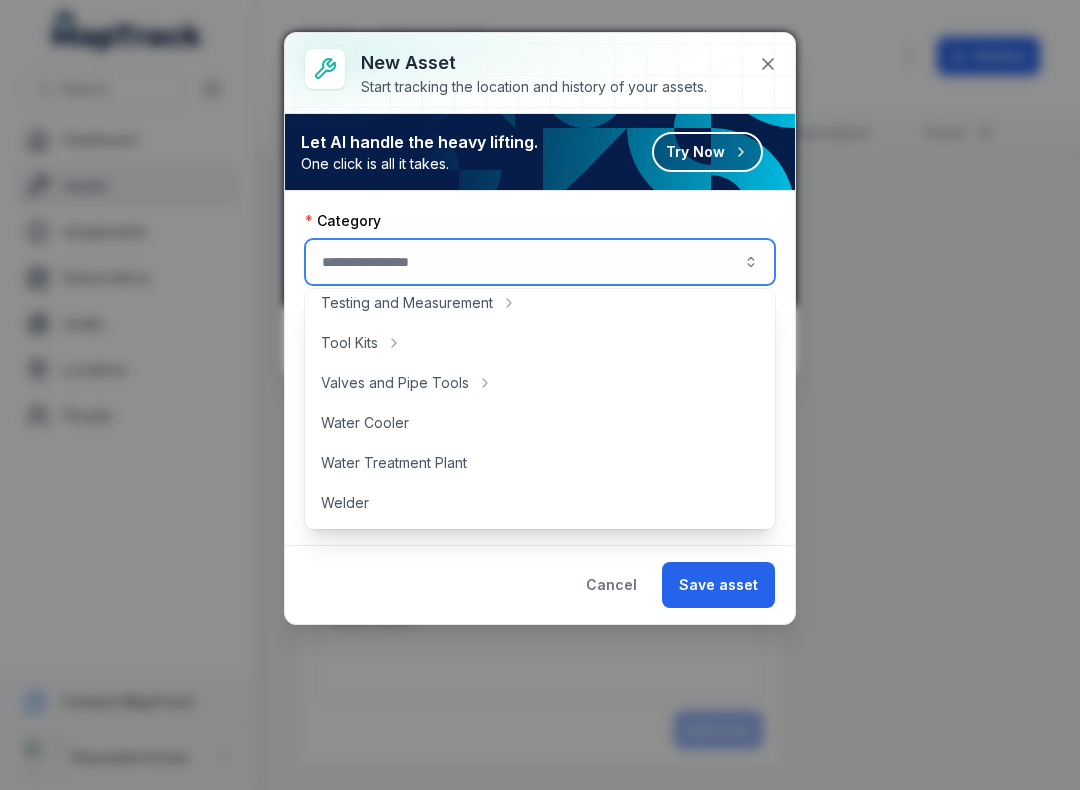 scroll, scrollTop: 892, scrollLeft: 0, axis: vertical 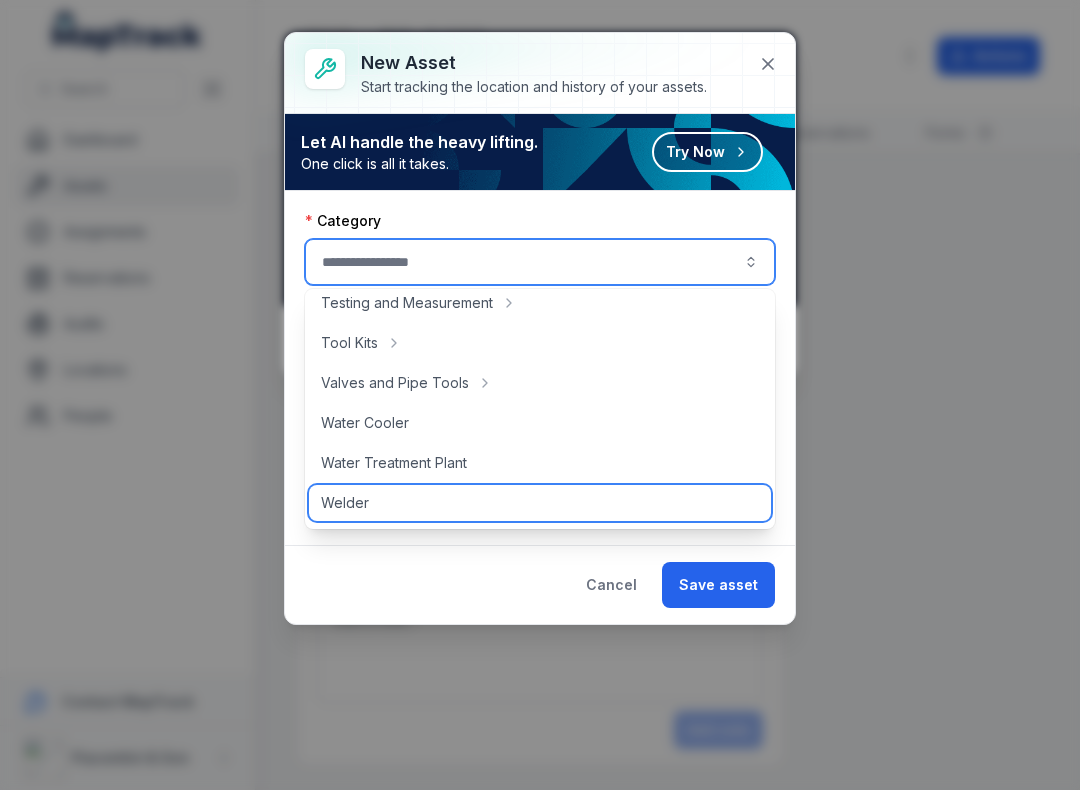 click on "Welder" at bounding box center [540, 503] 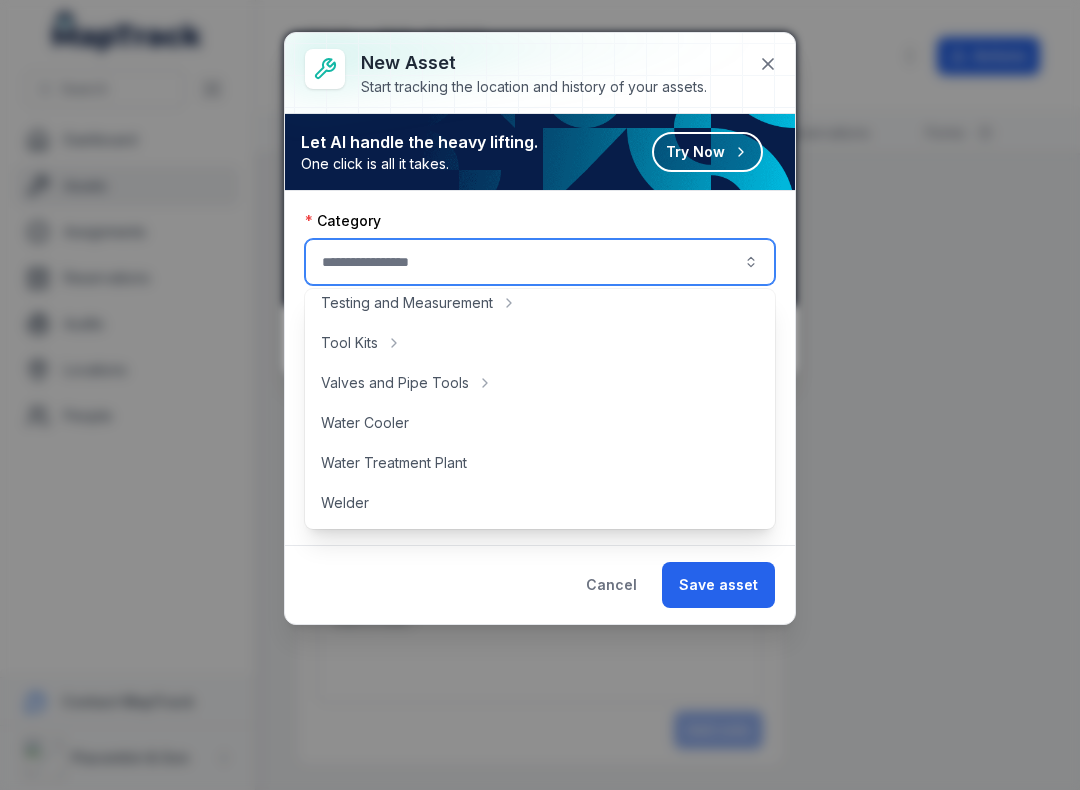 type on "******" 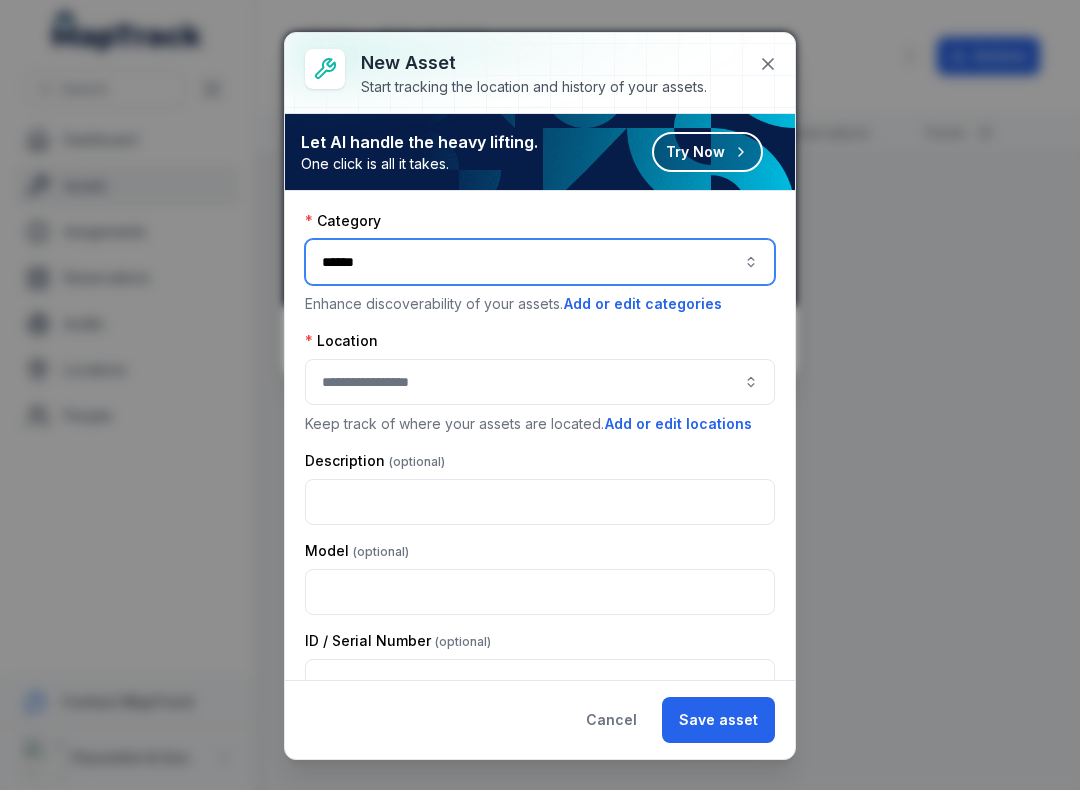 click at bounding box center [540, 382] 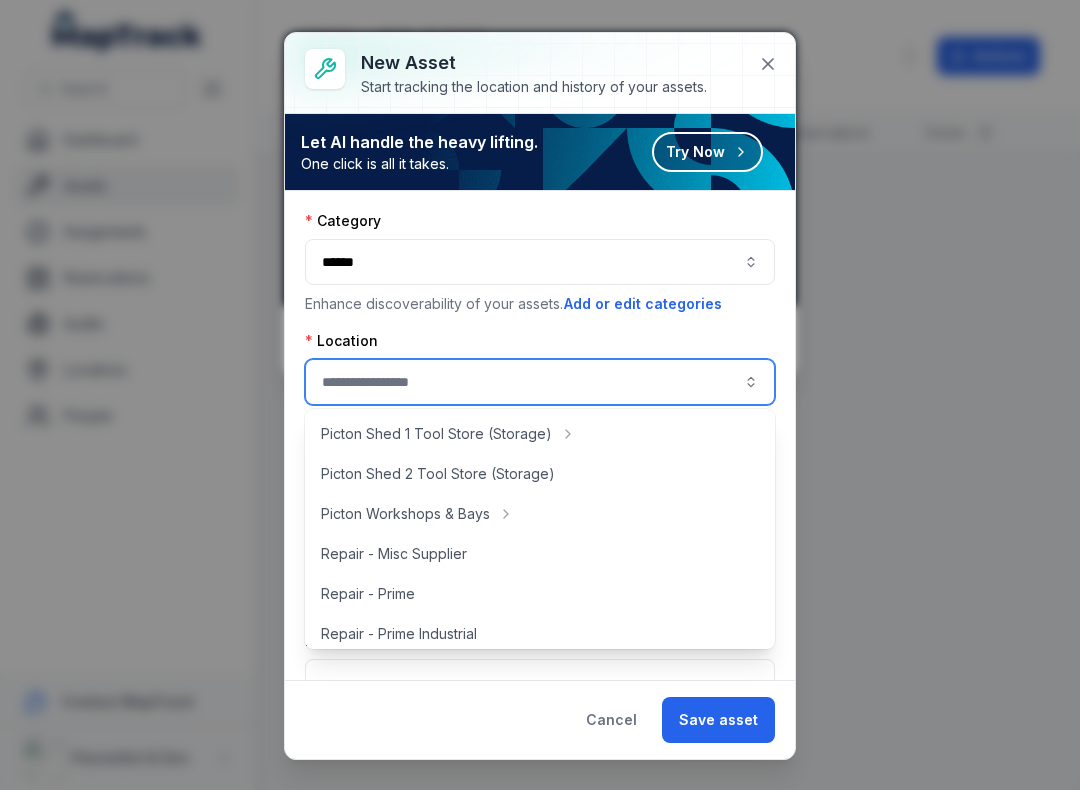 scroll, scrollTop: 404, scrollLeft: 0, axis: vertical 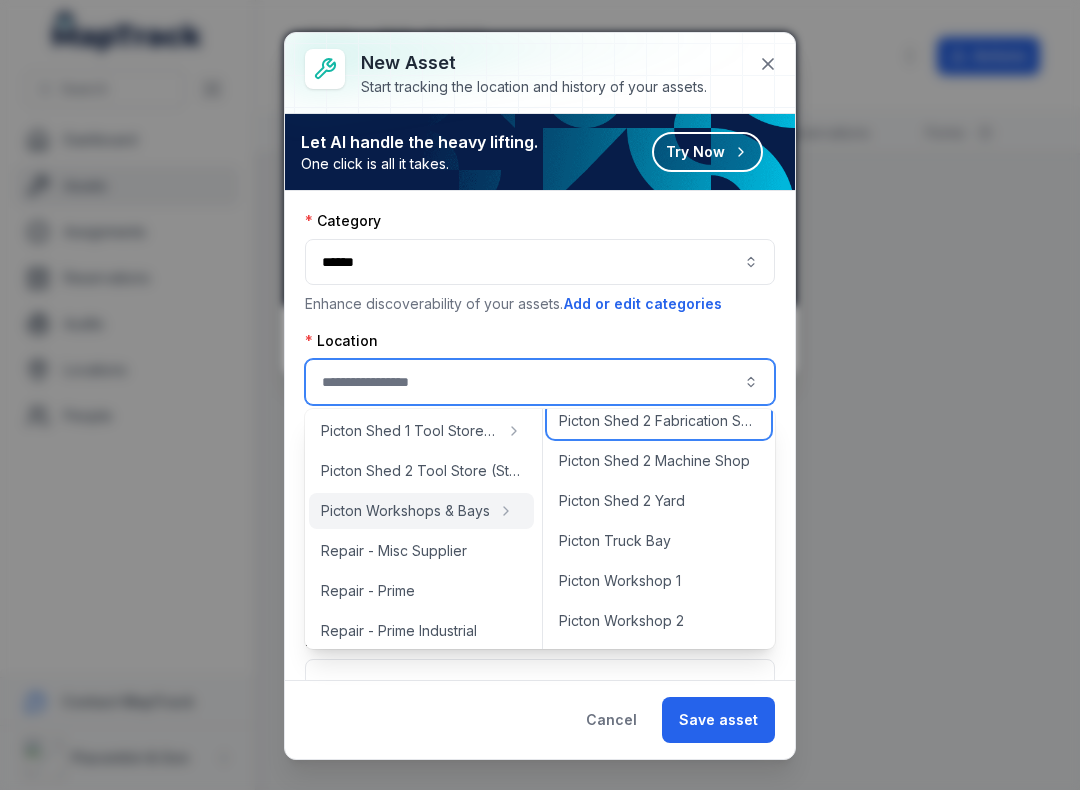 click on "Picton Shed 2 Fabrication Shop" at bounding box center (659, 421) 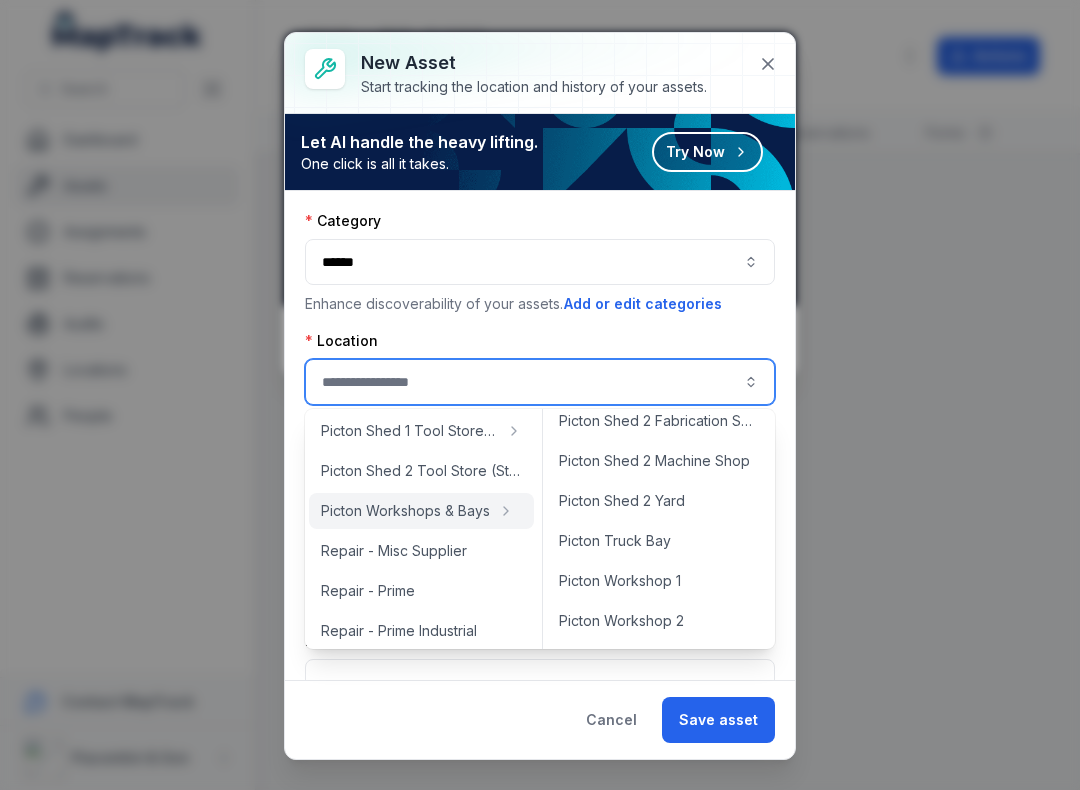 type on "**********" 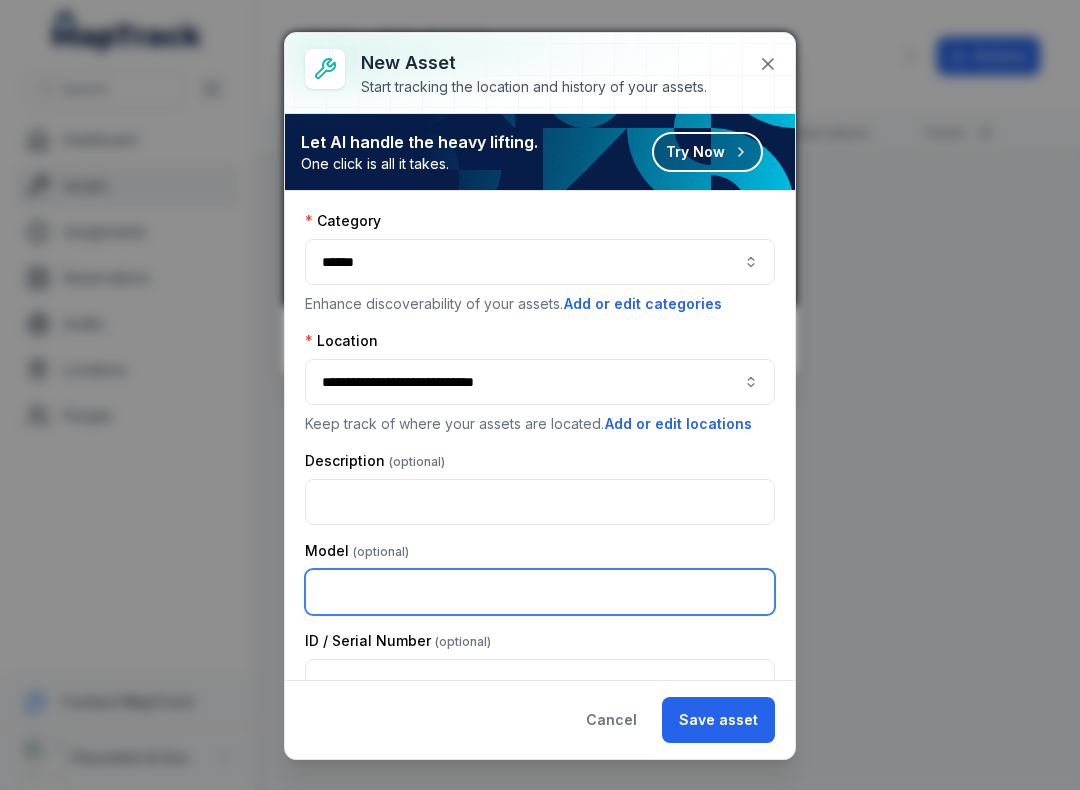 click at bounding box center [540, 592] 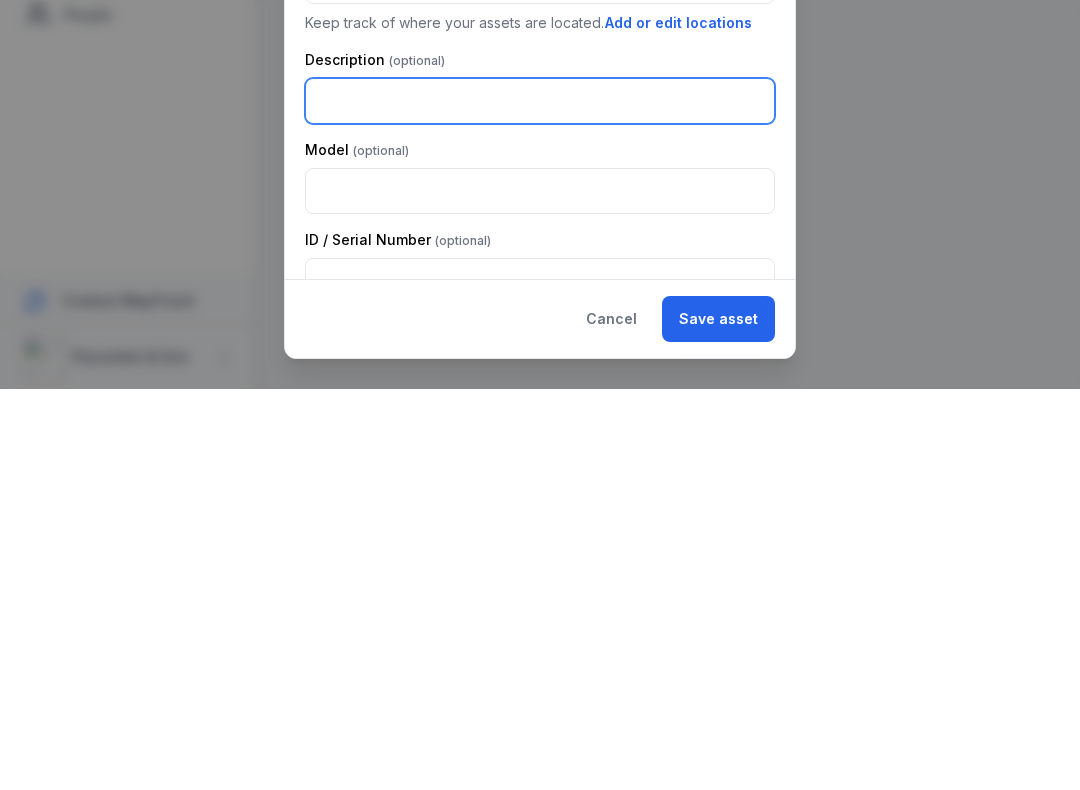 click at bounding box center [540, 502] 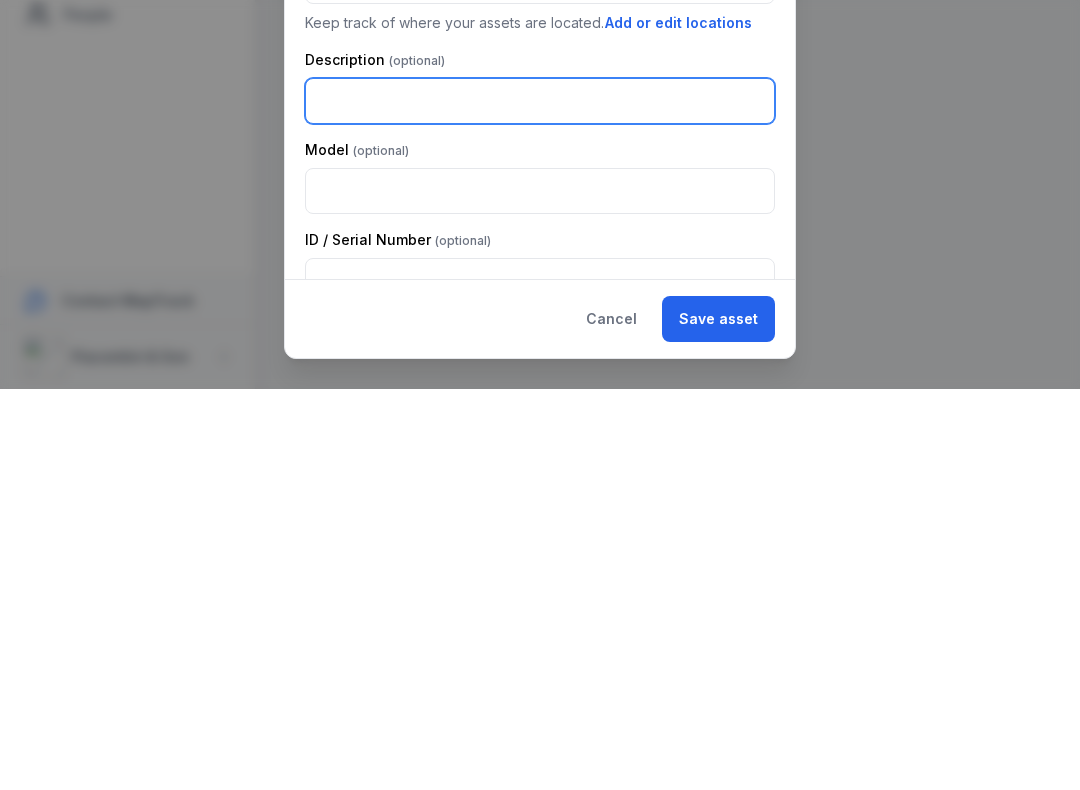 click at bounding box center [540, 502] 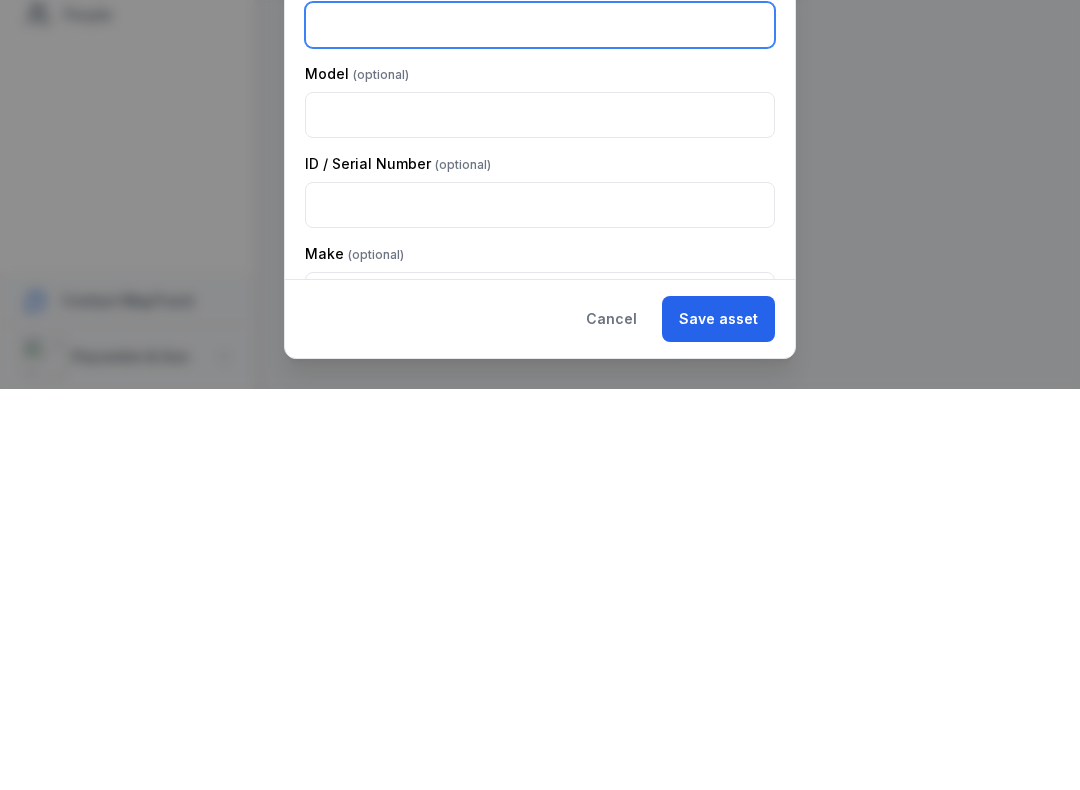 scroll, scrollTop: 82, scrollLeft: 0, axis: vertical 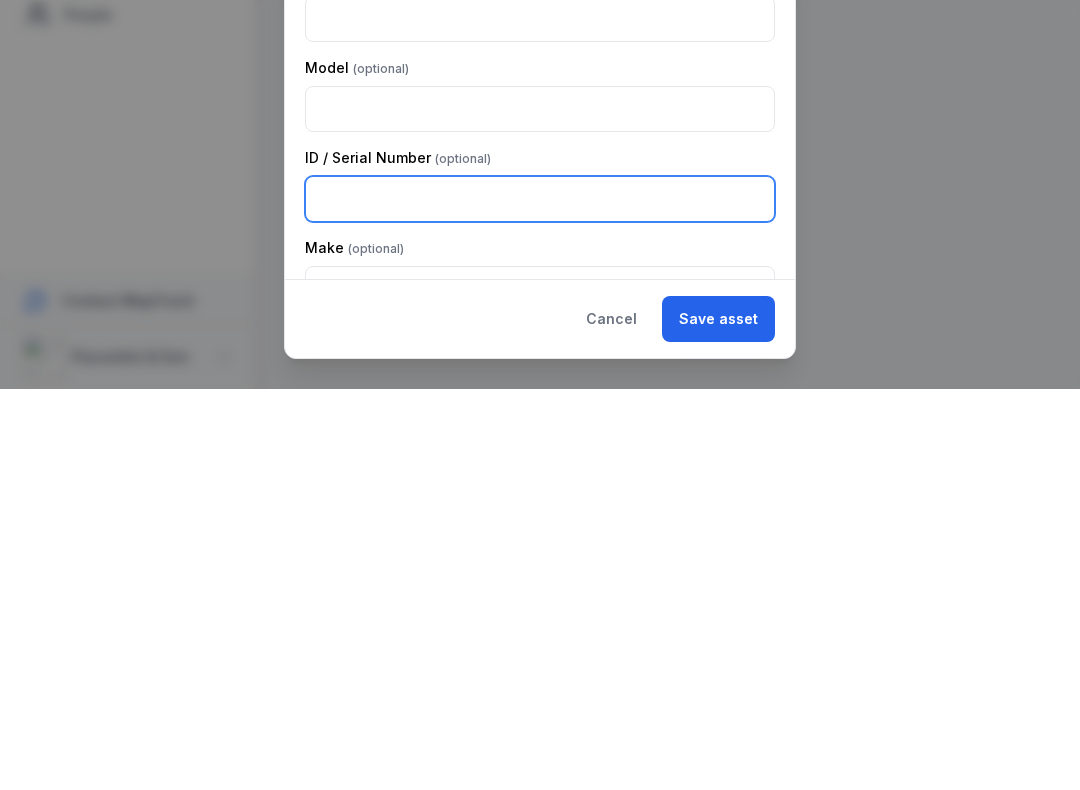 click at bounding box center (540, 600) 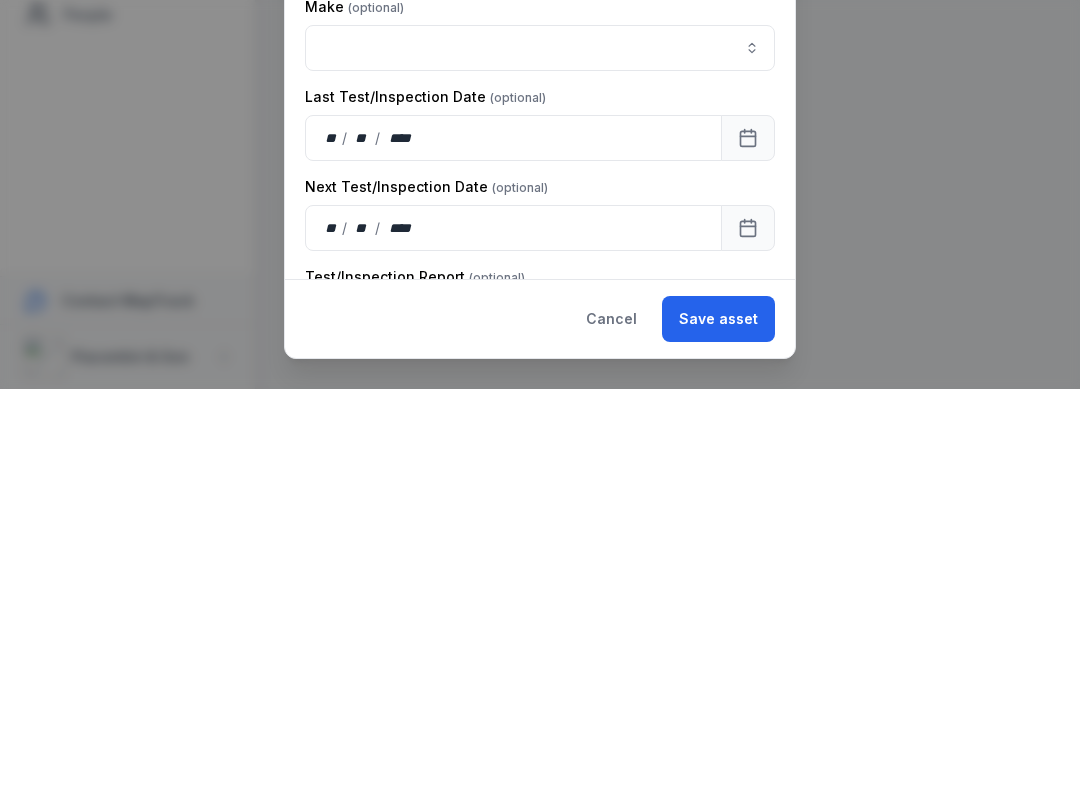 scroll, scrollTop: 324, scrollLeft: 0, axis: vertical 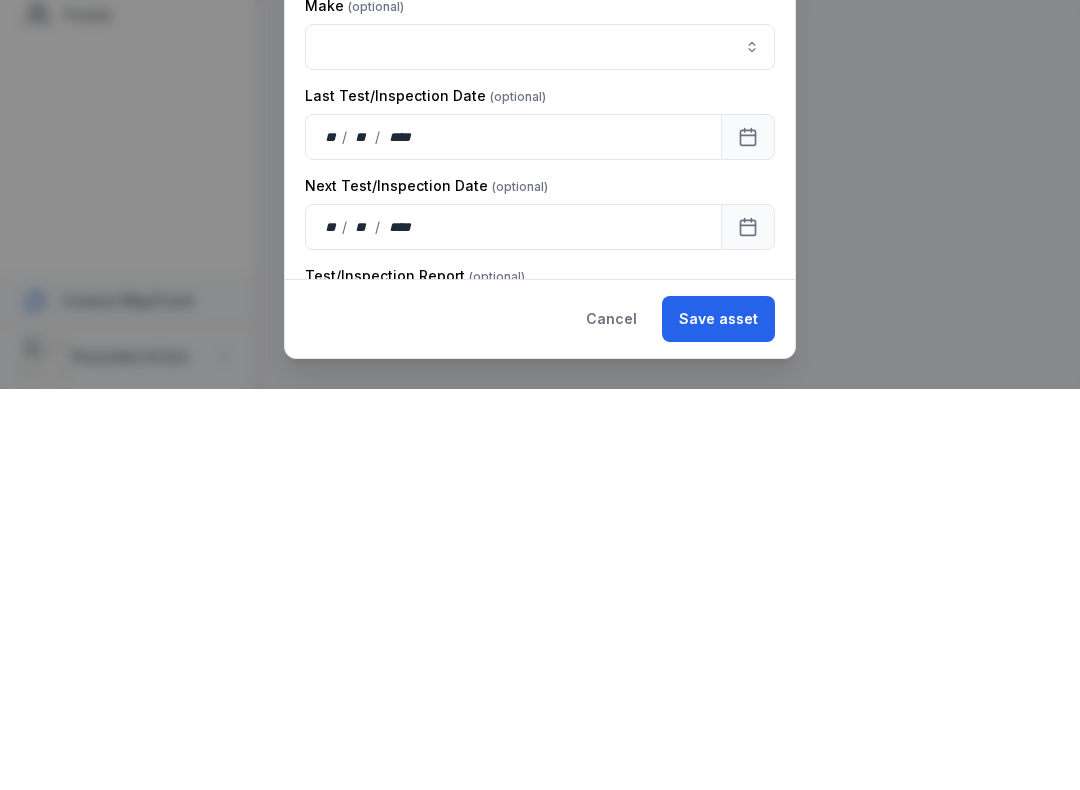 type on "***" 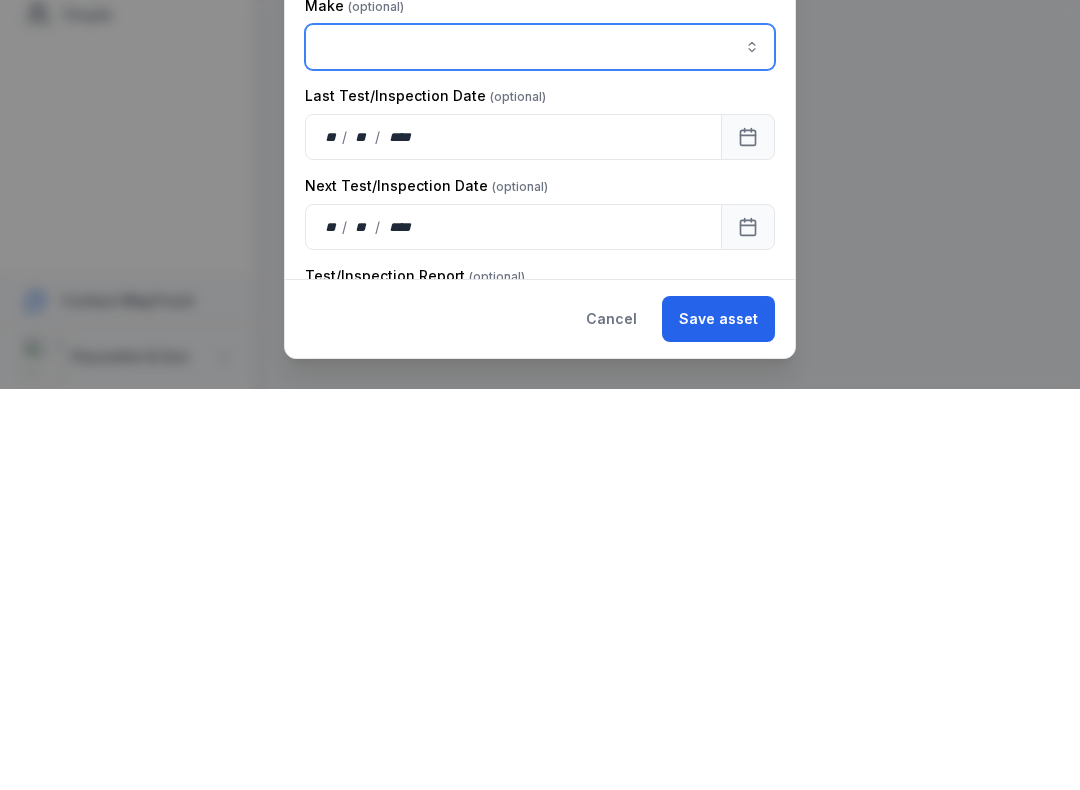 click at bounding box center [752, 448] 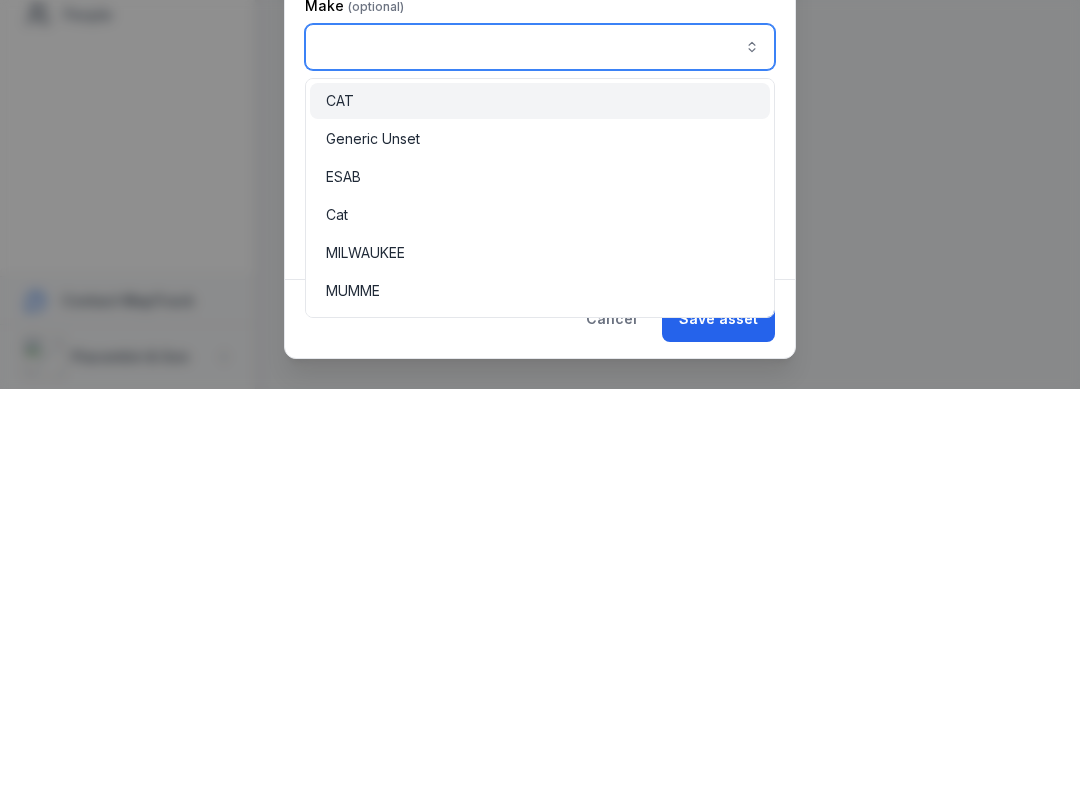 click on "ESAB" at bounding box center [540, 578] 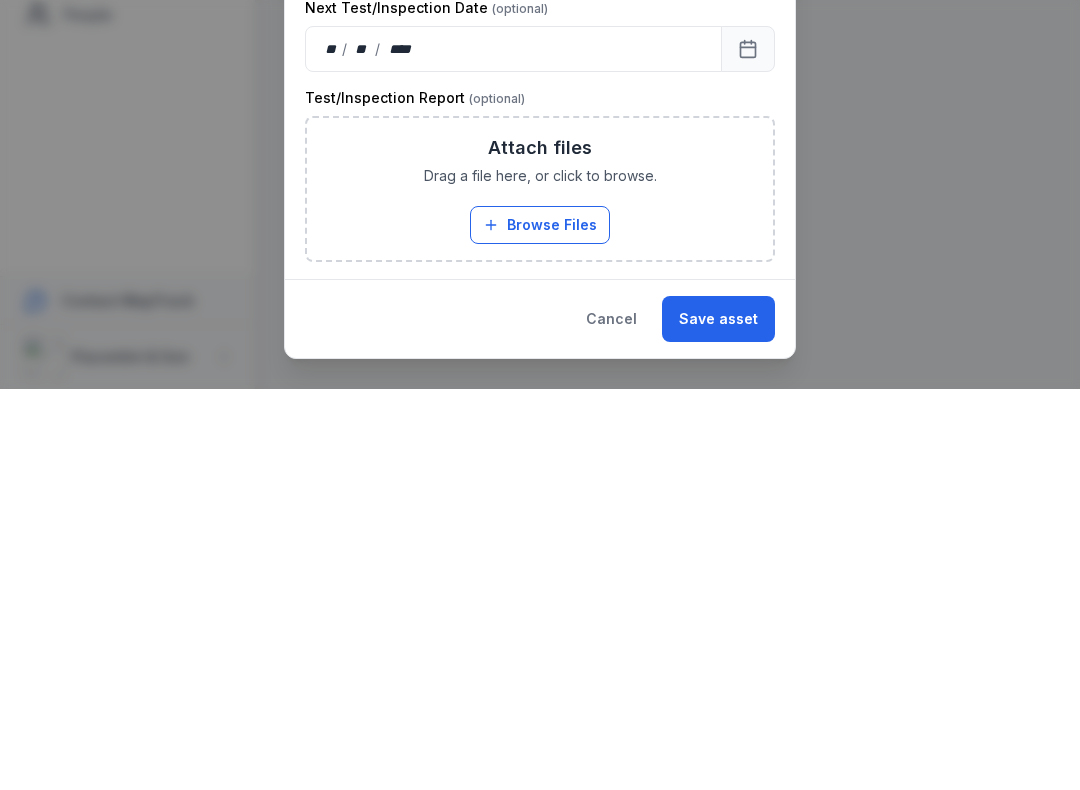 scroll, scrollTop: 509, scrollLeft: 0, axis: vertical 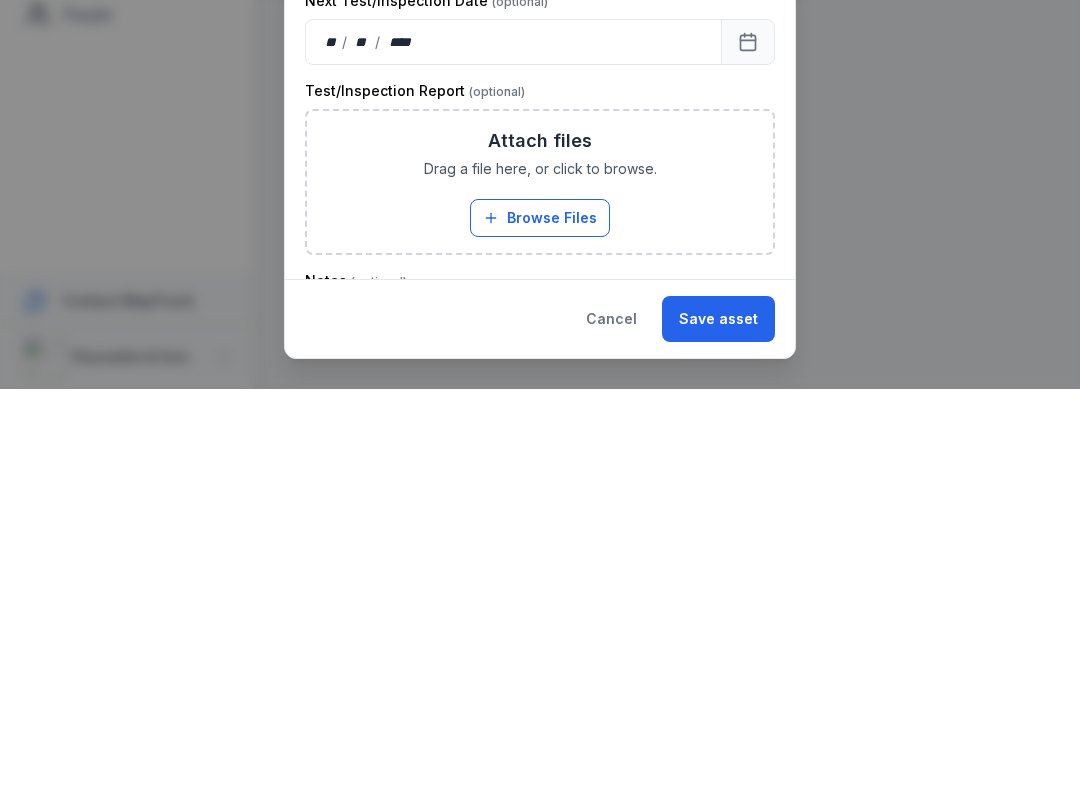 click on "Browse Files" at bounding box center (540, 619) 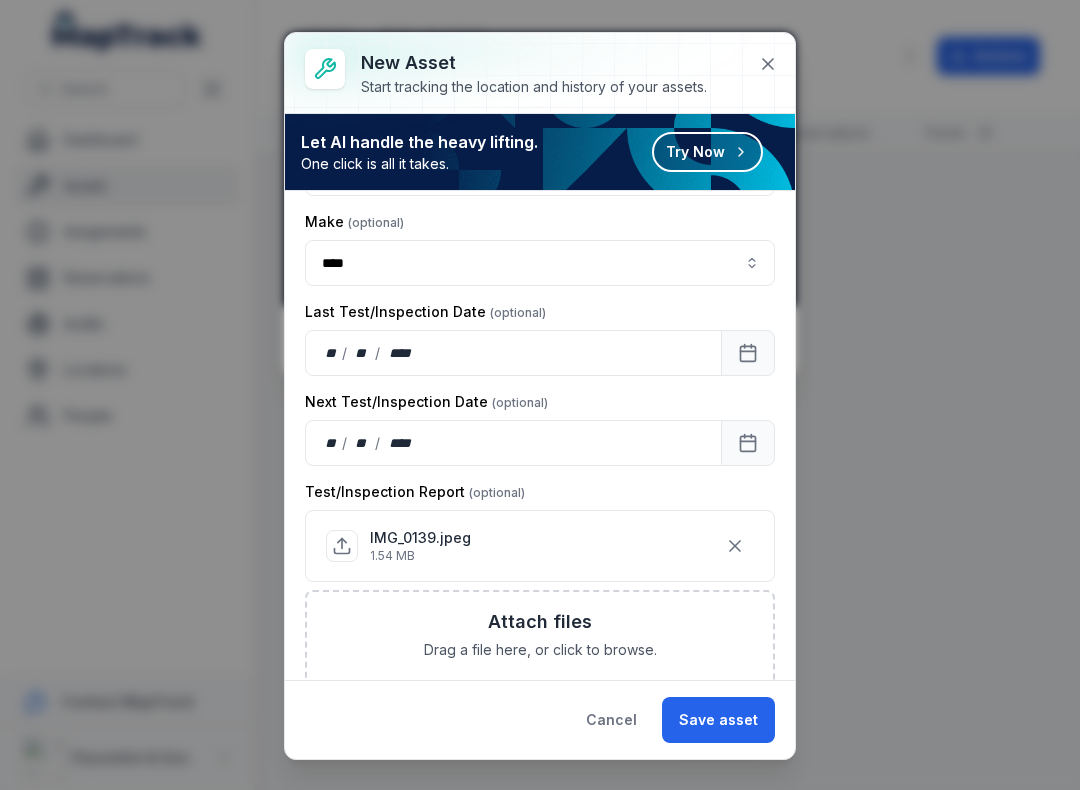 click on "Save asset" at bounding box center [718, 720] 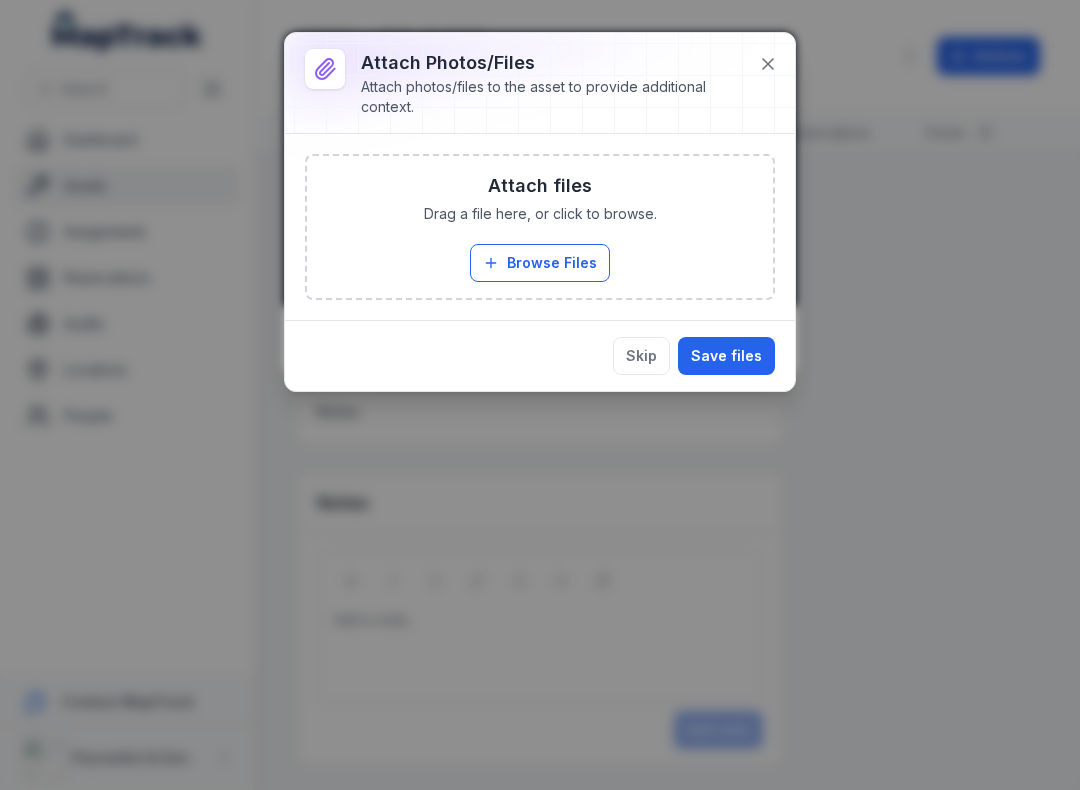 click on "Save files" at bounding box center [726, 356] 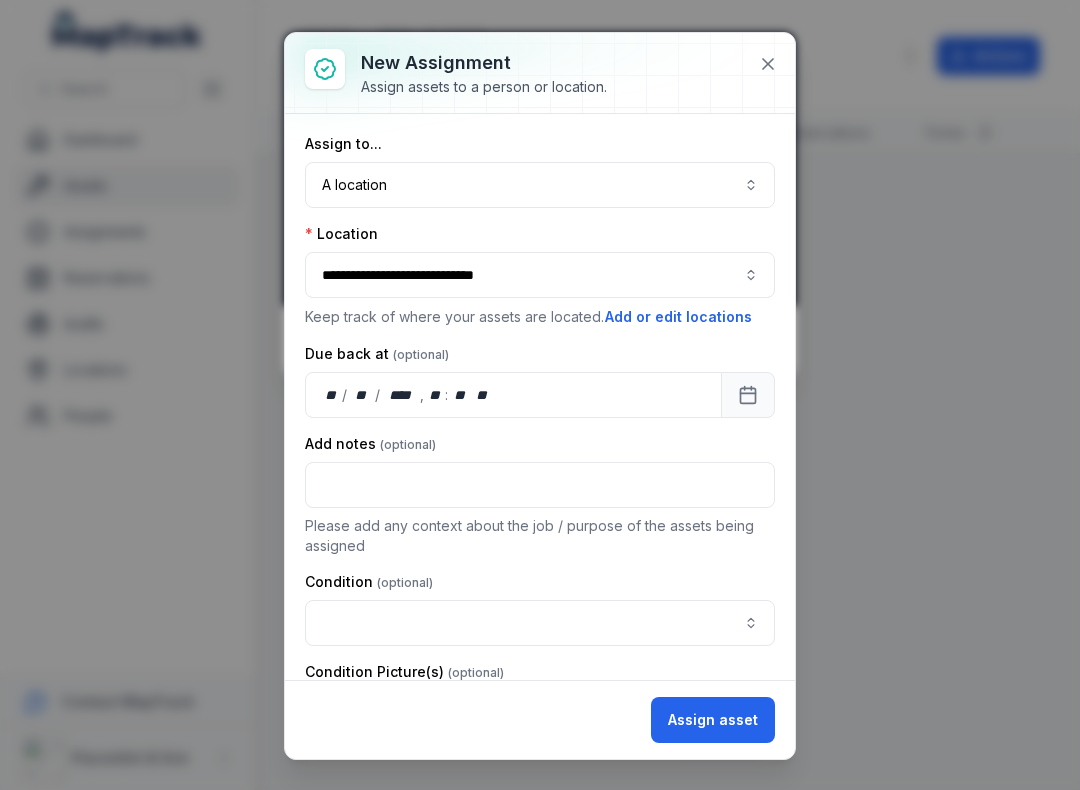 click at bounding box center [540, 623] 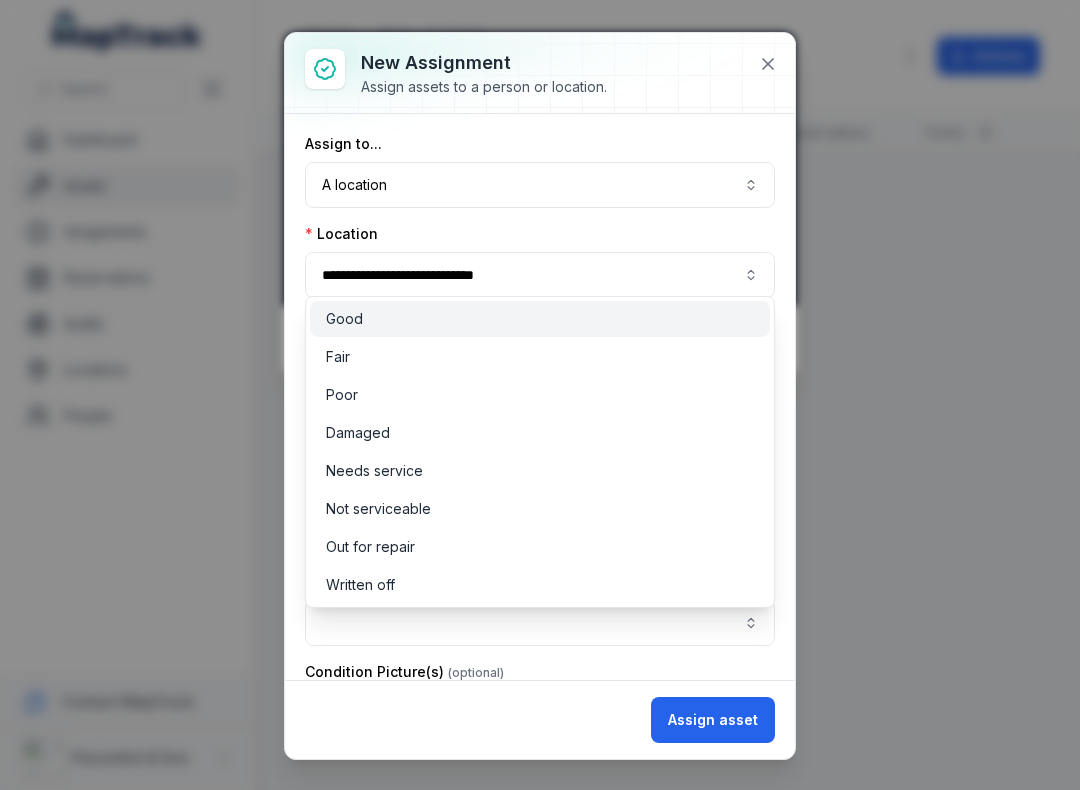 click on "Good" at bounding box center [540, 319] 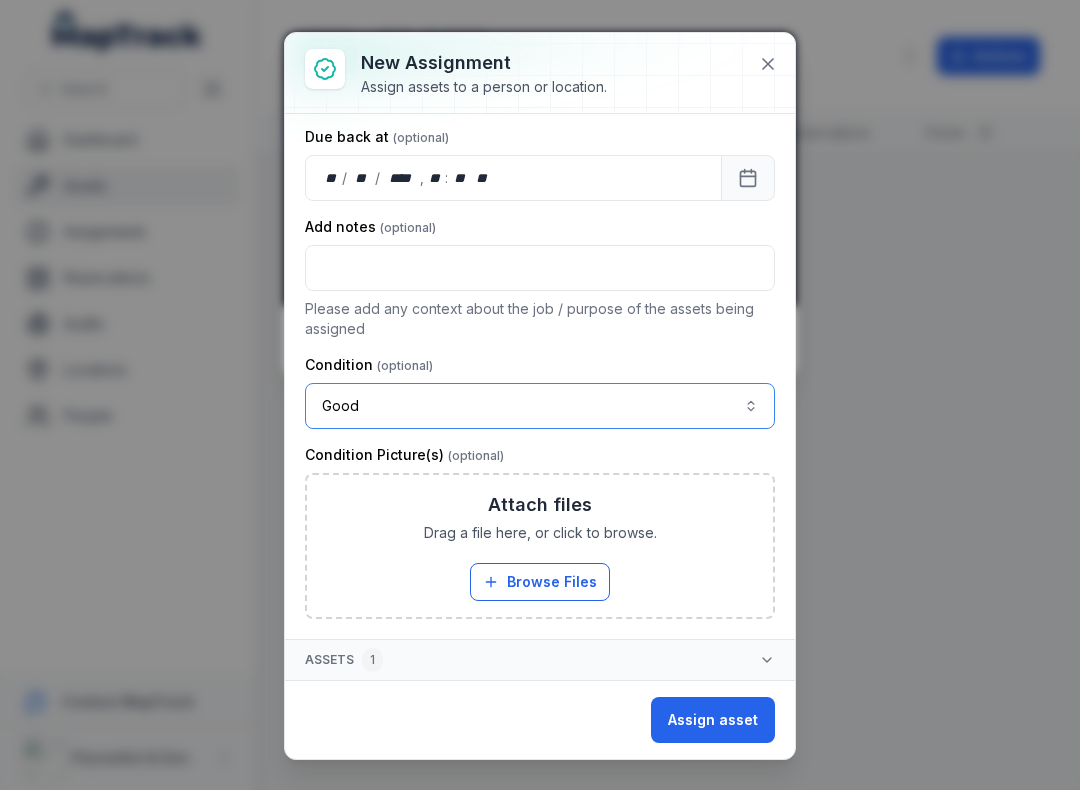 scroll, scrollTop: 217, scrollLeft: 0, axis: vertical 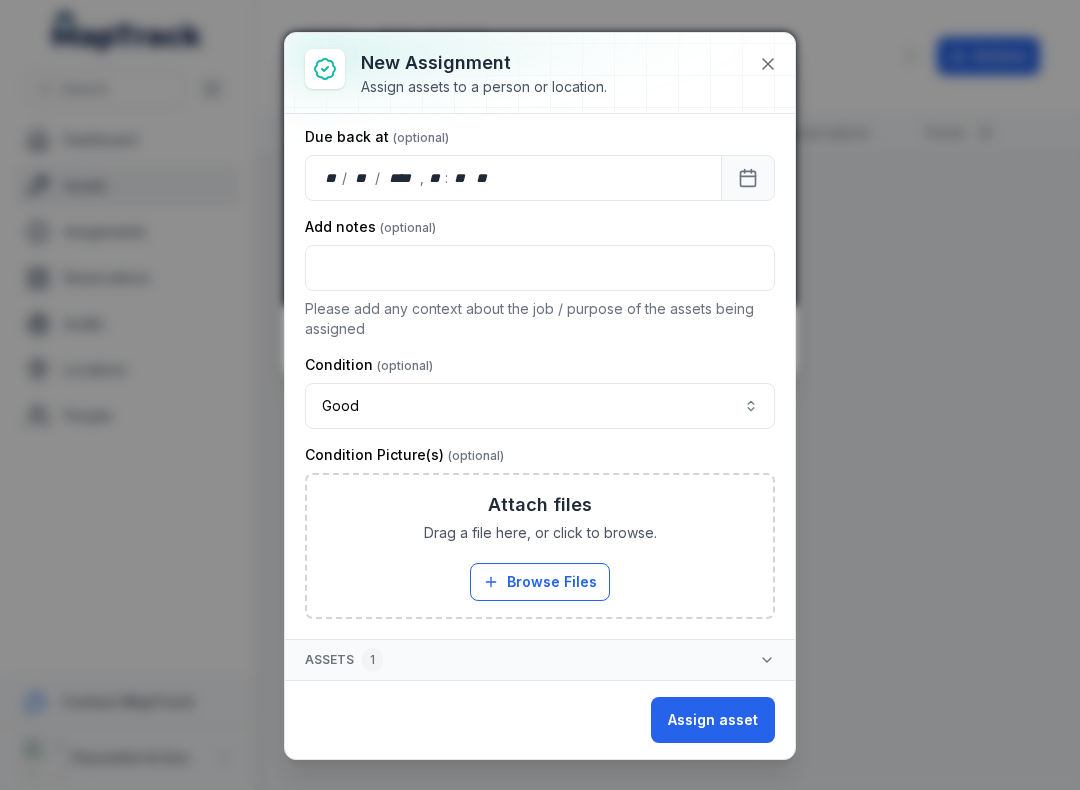 click on "Assign asset" at bounding box center (713, 720) 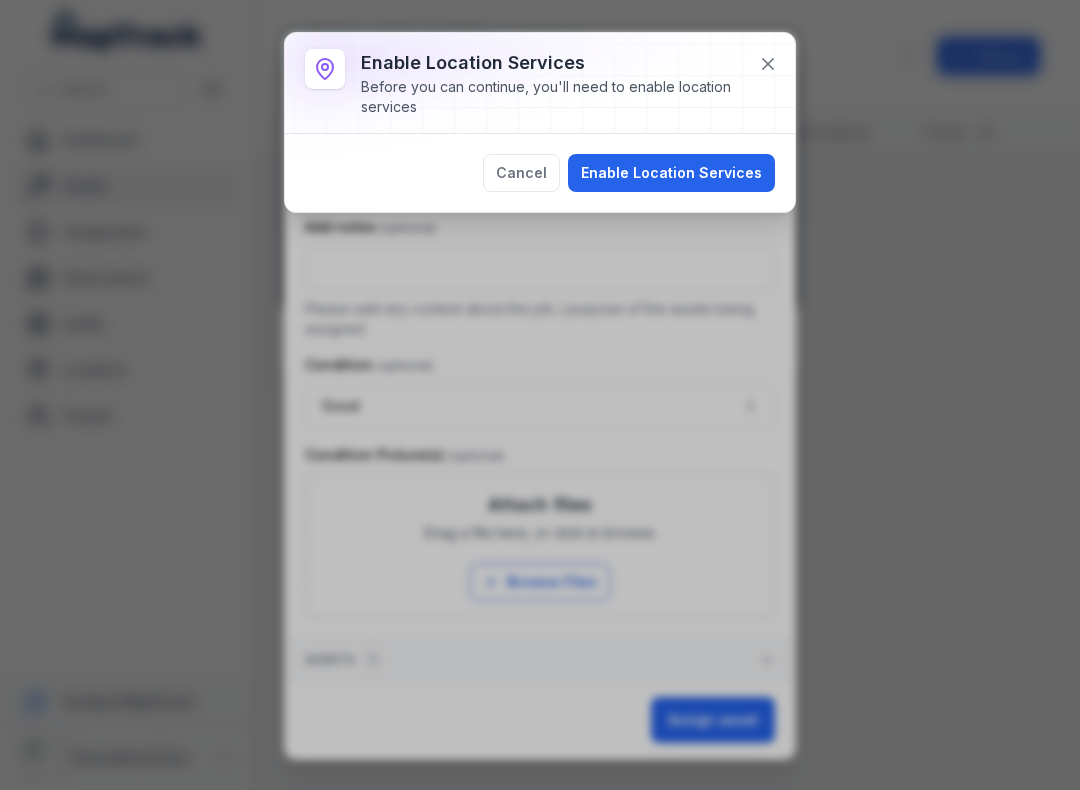 click on "Enable Location Services" at bounding box center (671, 173) 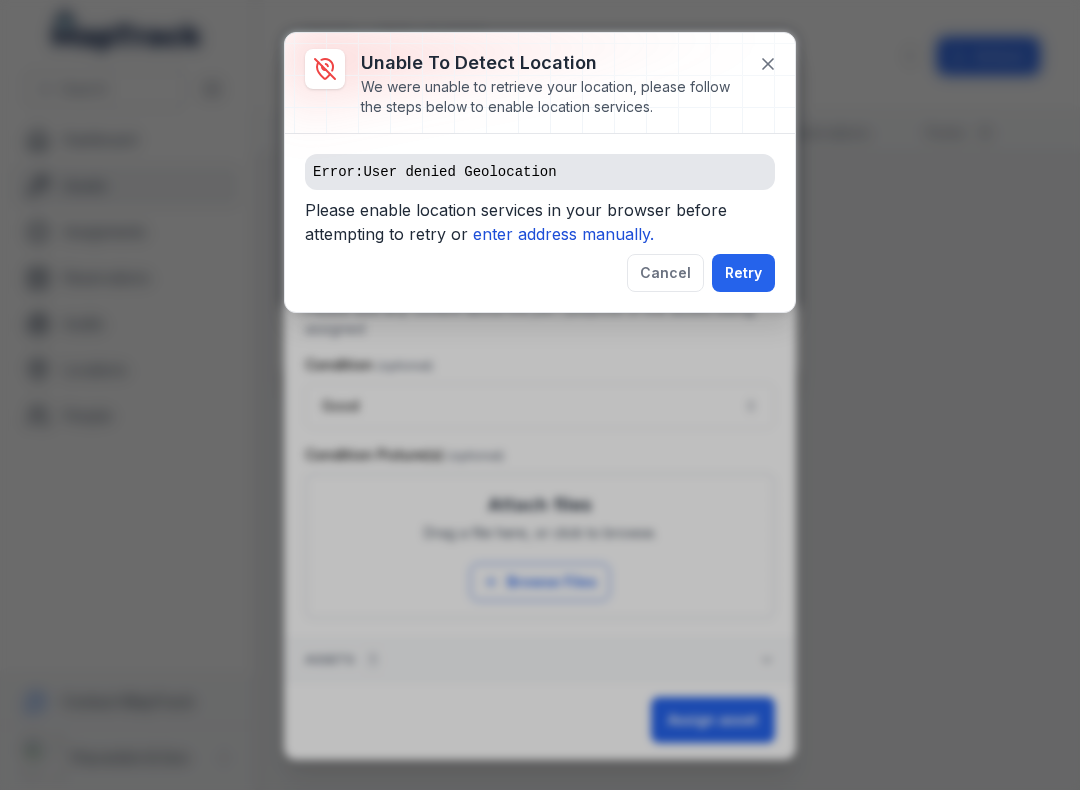 click on "enter address manually." at bounding box center (563, 234) 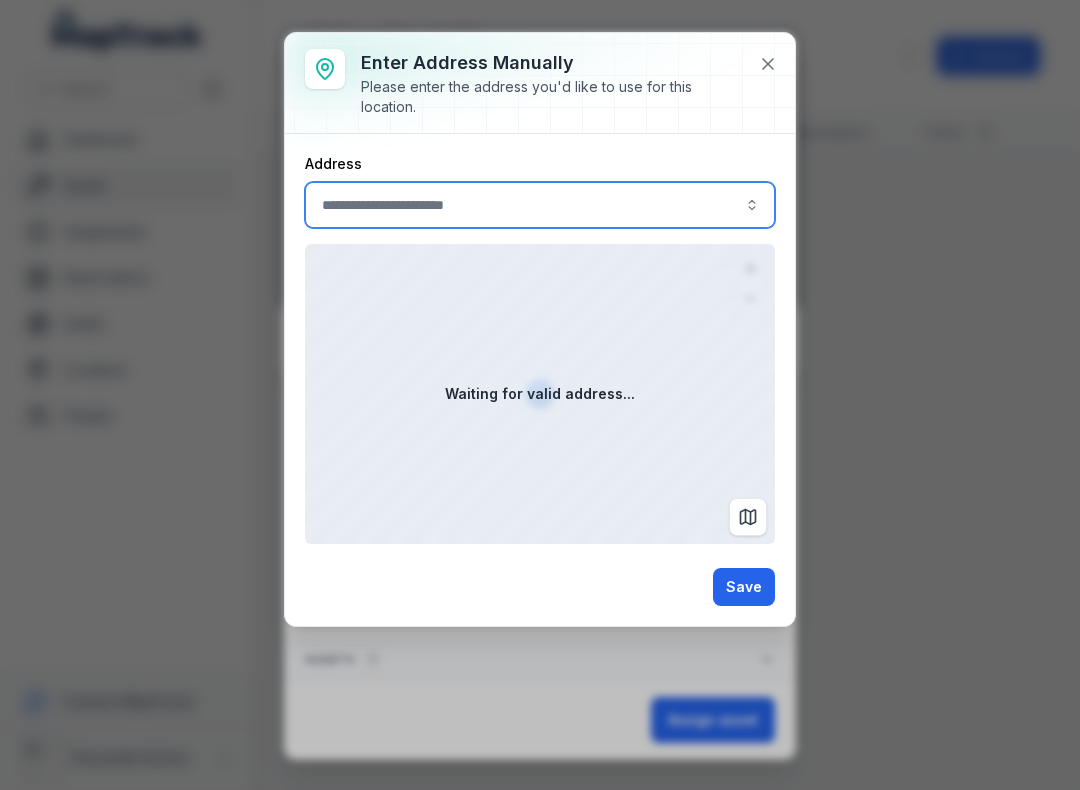 click at bounding box center [752, 205] 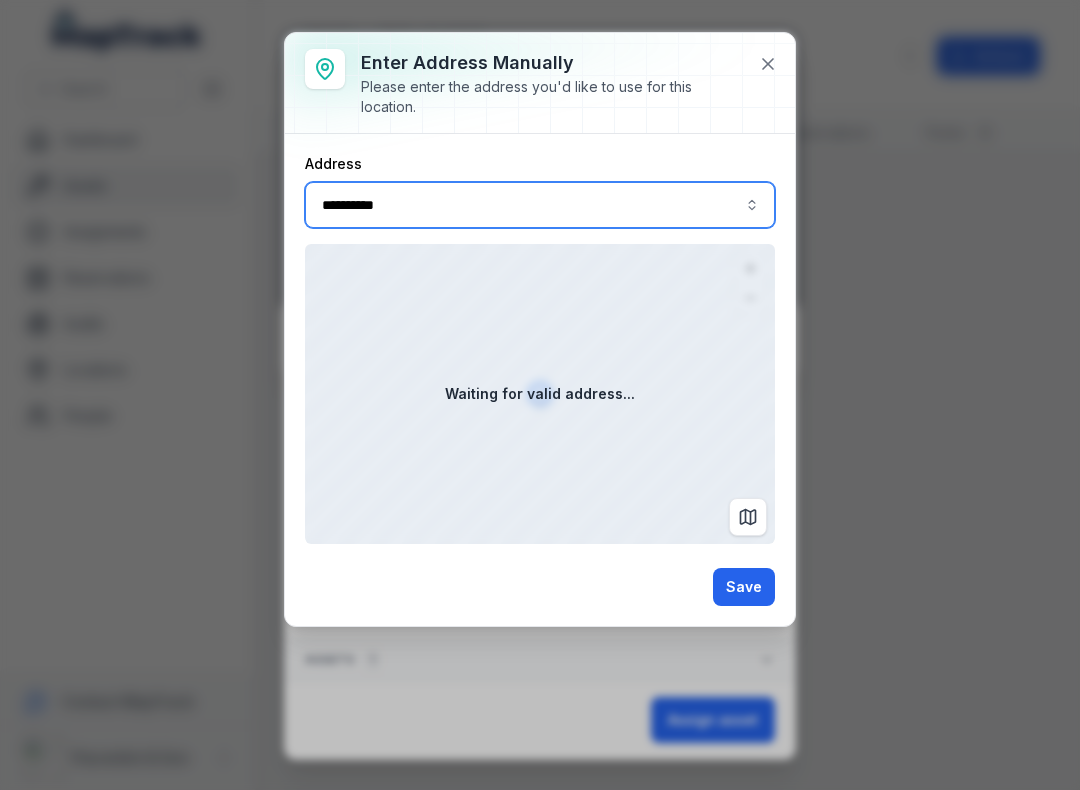 type on "**********" 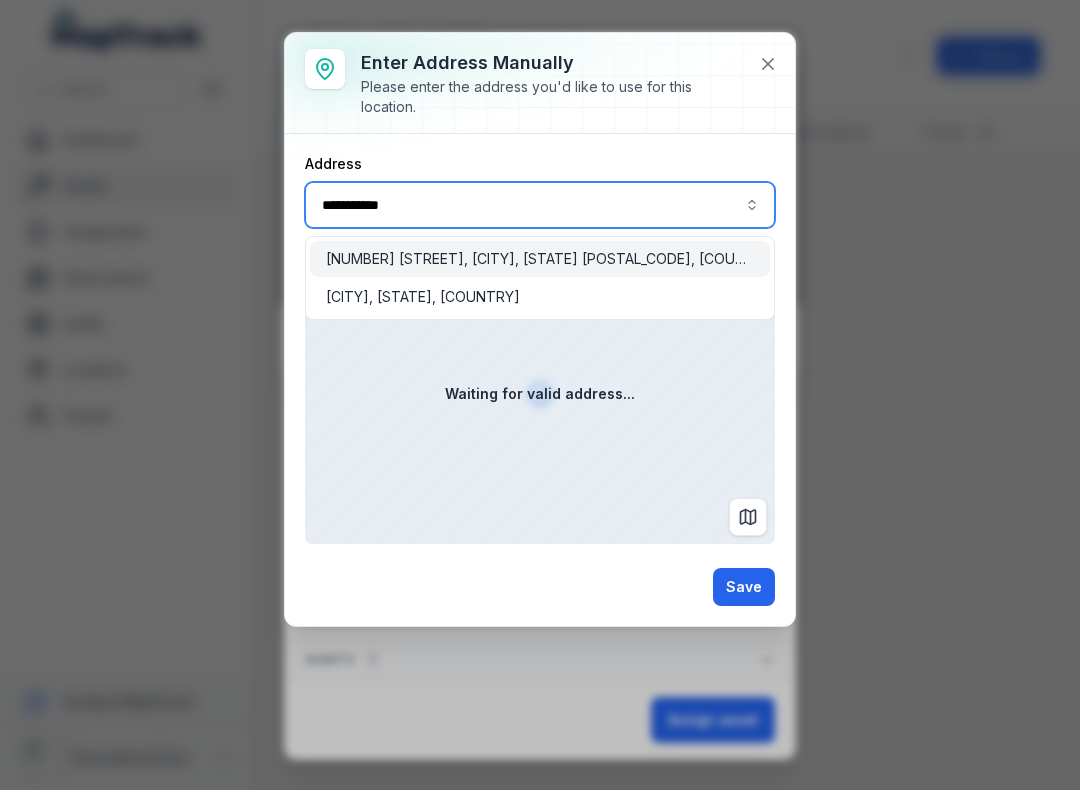 click on "[NUMBER] [STREET], [CITY], [POSTAL_CODE], [COUNTRY]" at bounding box center [540, 259] 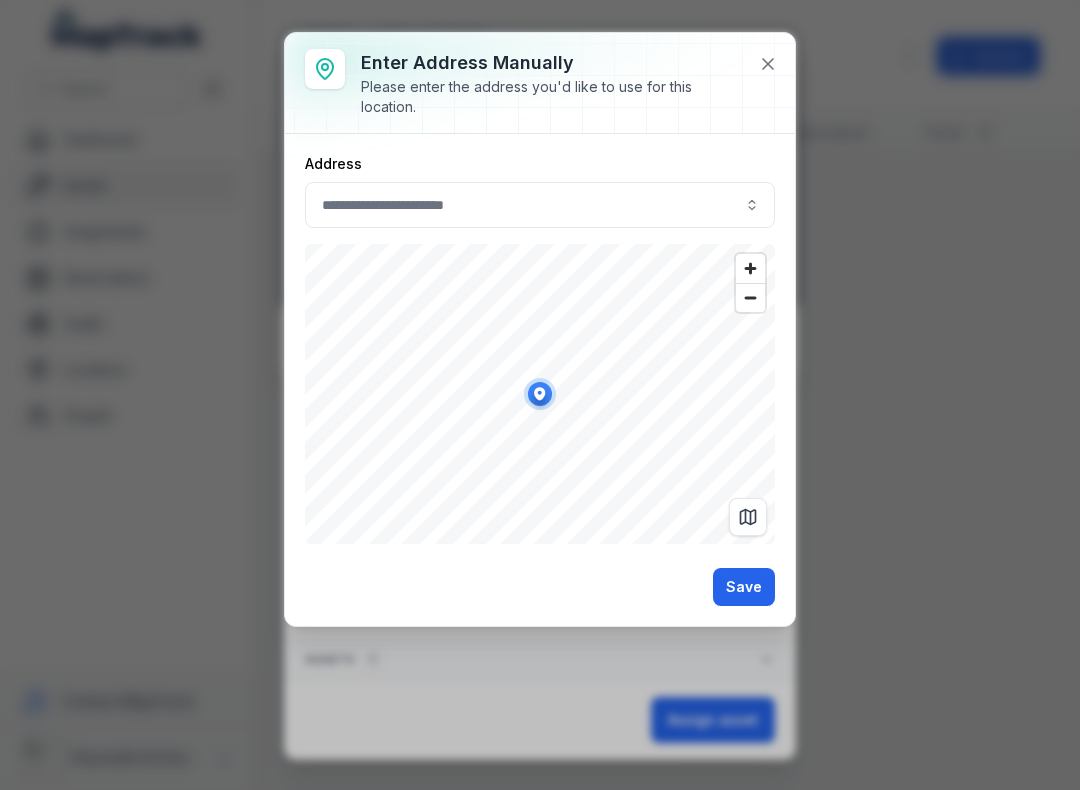 click on "Save" at bounding box center [744, 587] 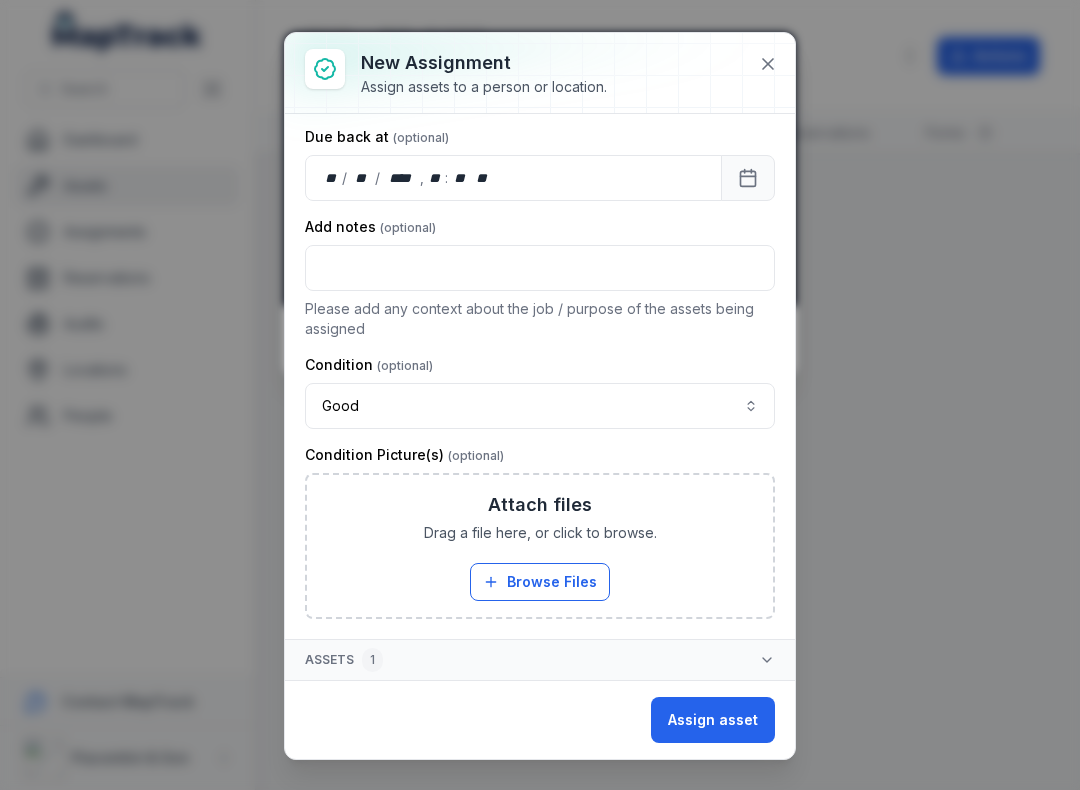 click on "Assign asset" at bounding box center [713, 720] 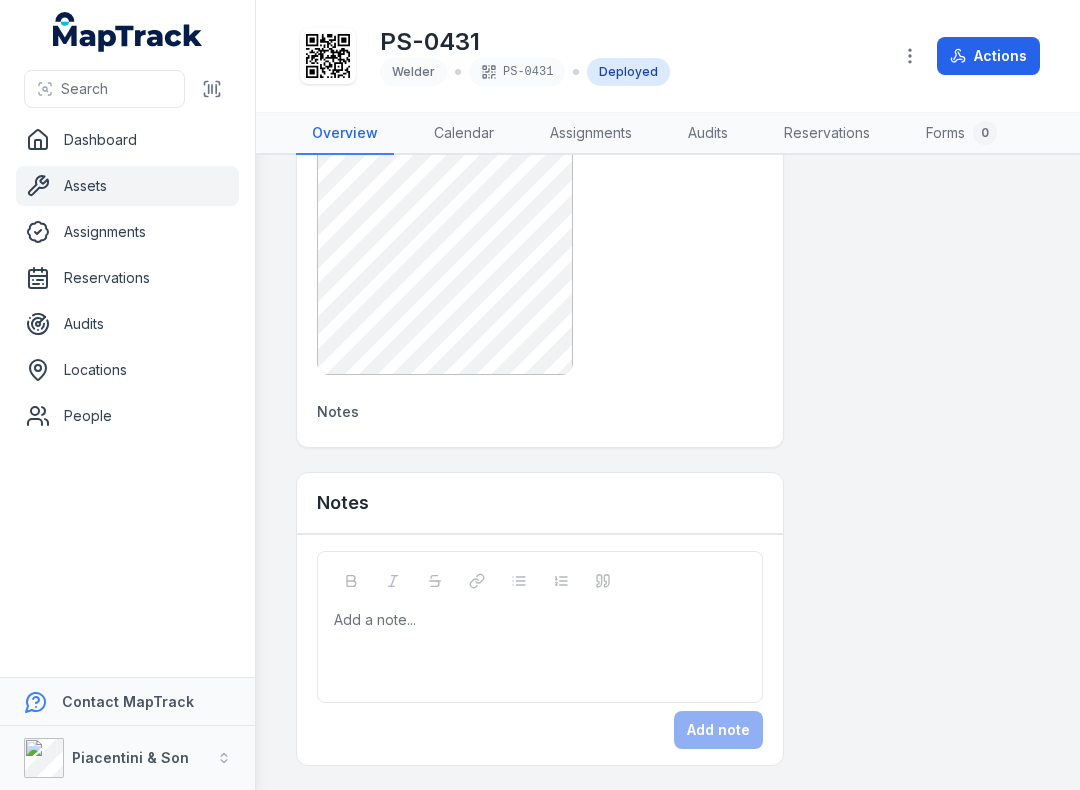 scroll, scrollTop: 1005, scrollLeft: 0, axis: vertical 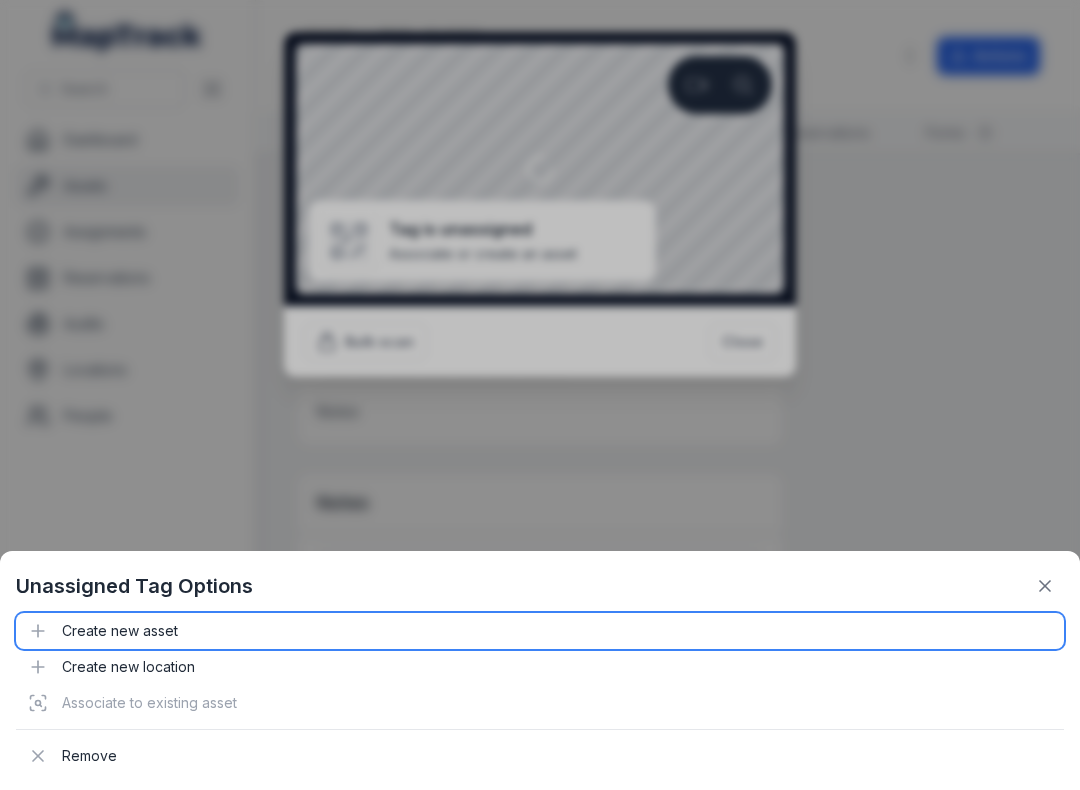 click on "Create new asset" at bounding box center (540, 631) 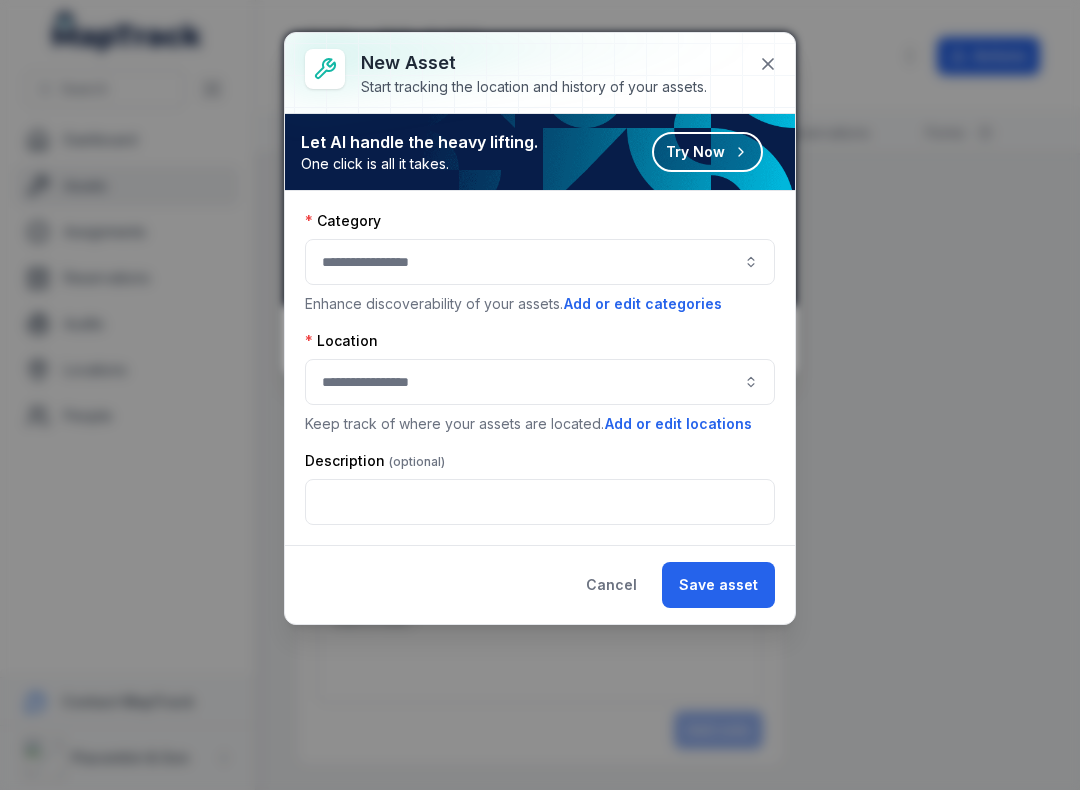 click at bounding box center (540, 262) 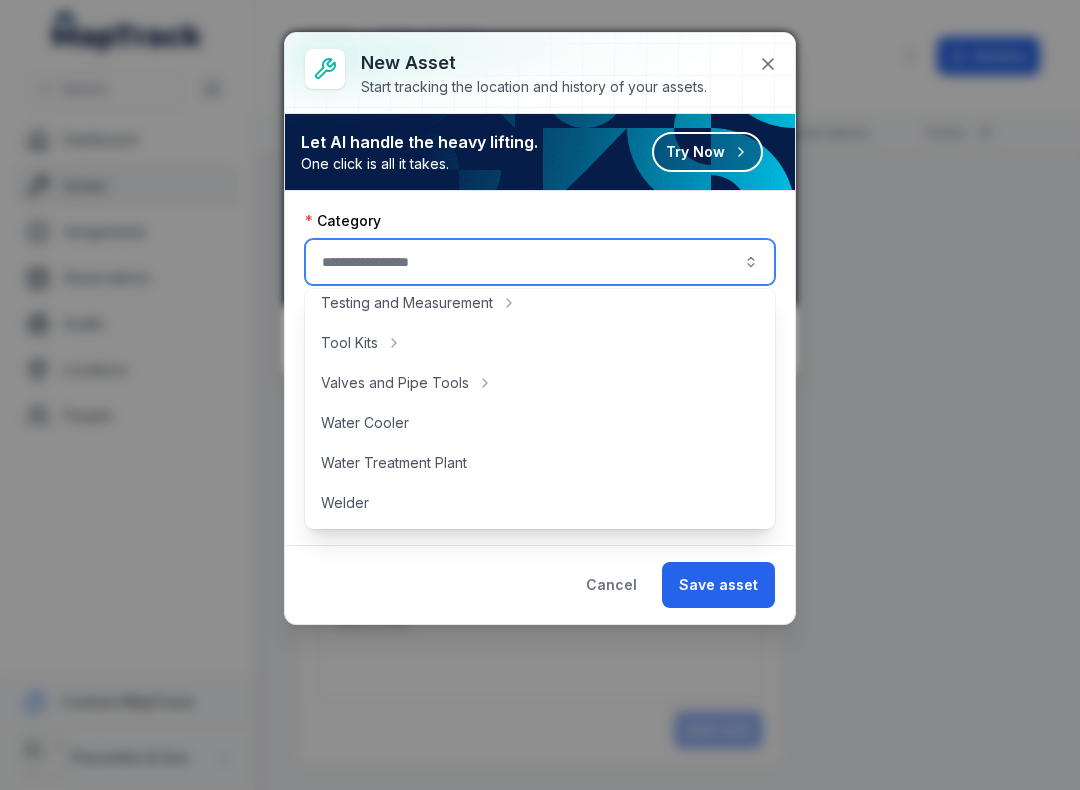 scroll, scrollTop: 892, scrollLeft: 0, axis: vertical 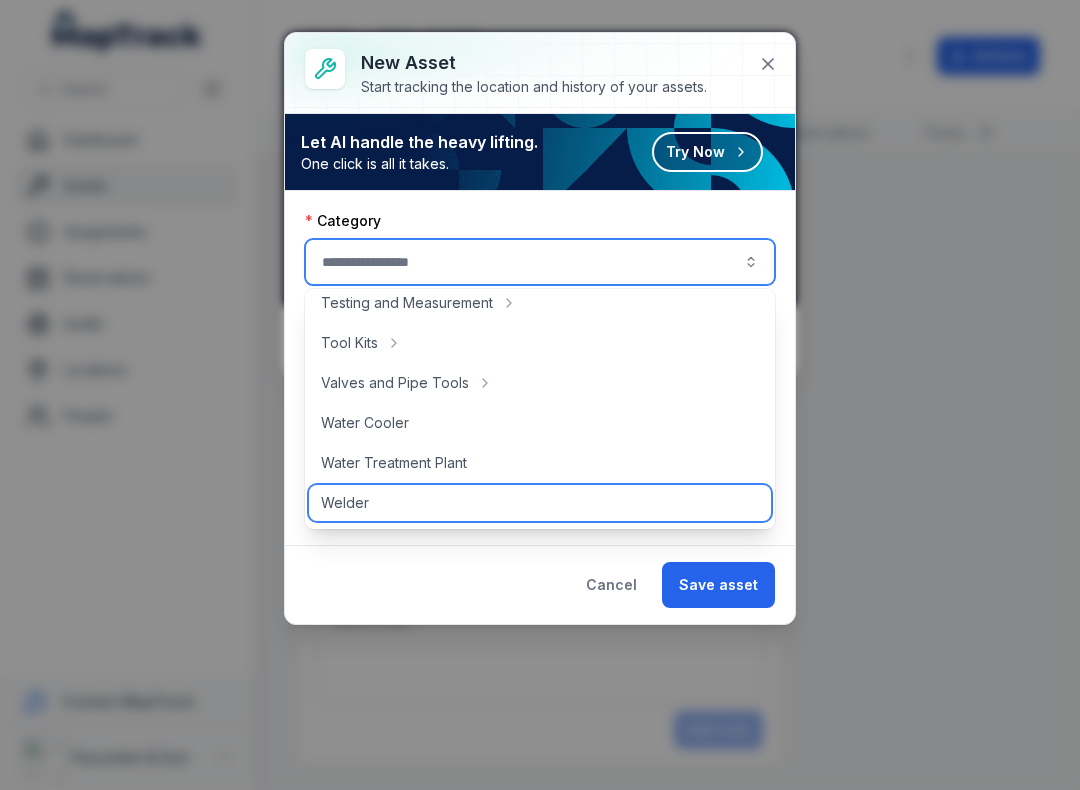 click on "Welder" at bounding box center (540, 503) 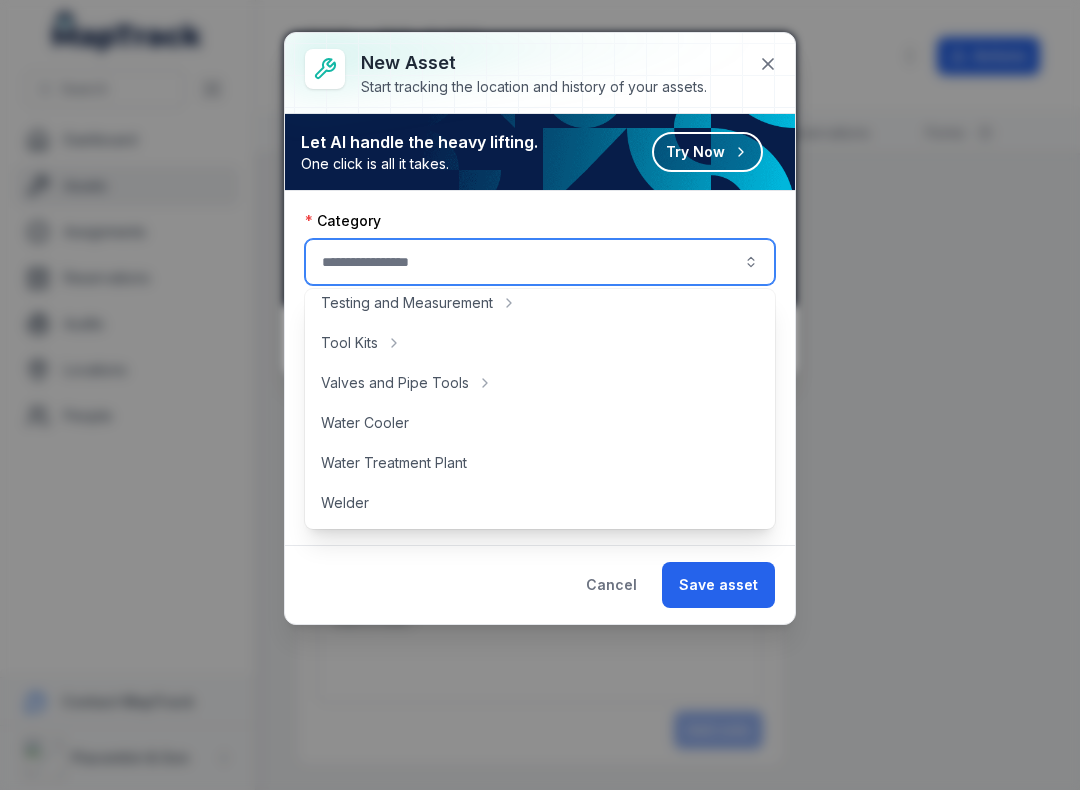 type on "******" 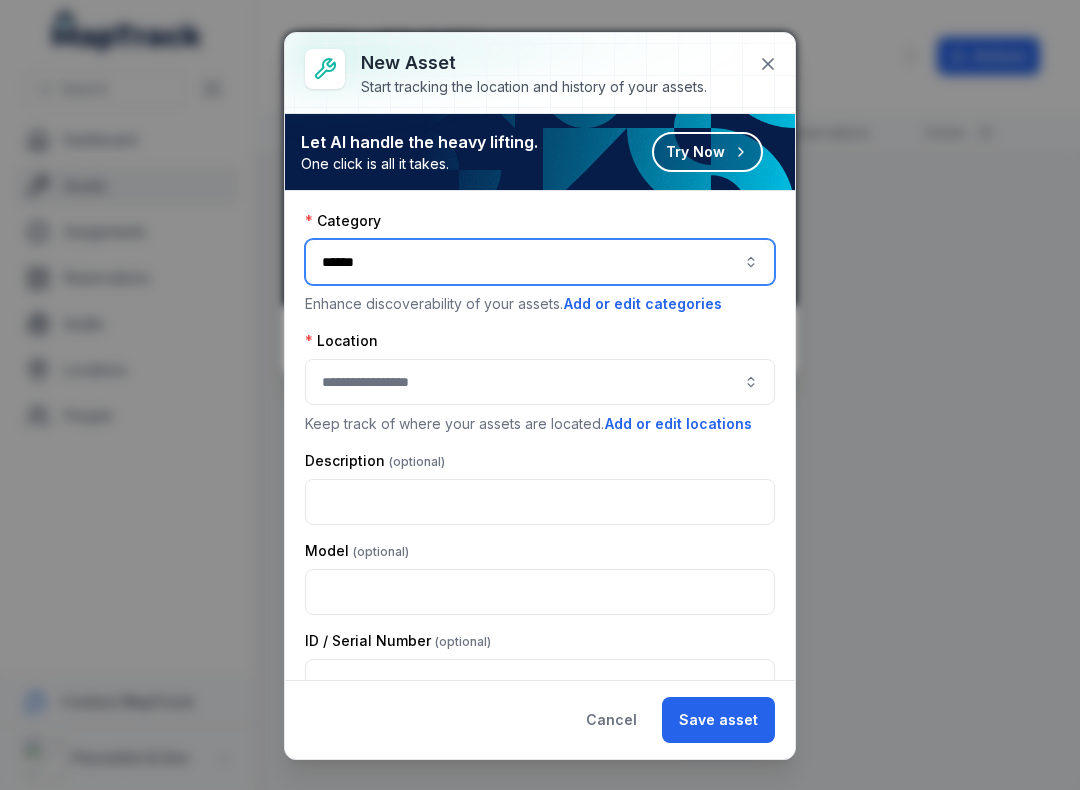 click at bounding box center (540, 382) 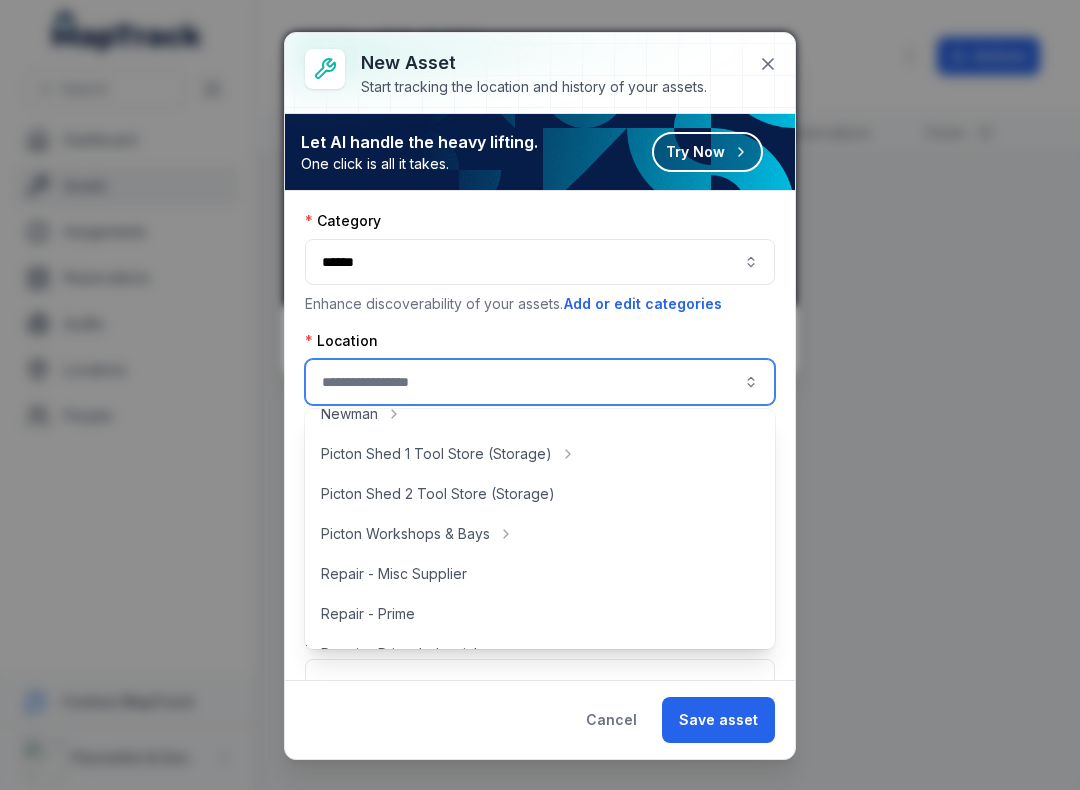 scroll, scrollTop: 383, scrollLeft: 0, axis: vertical 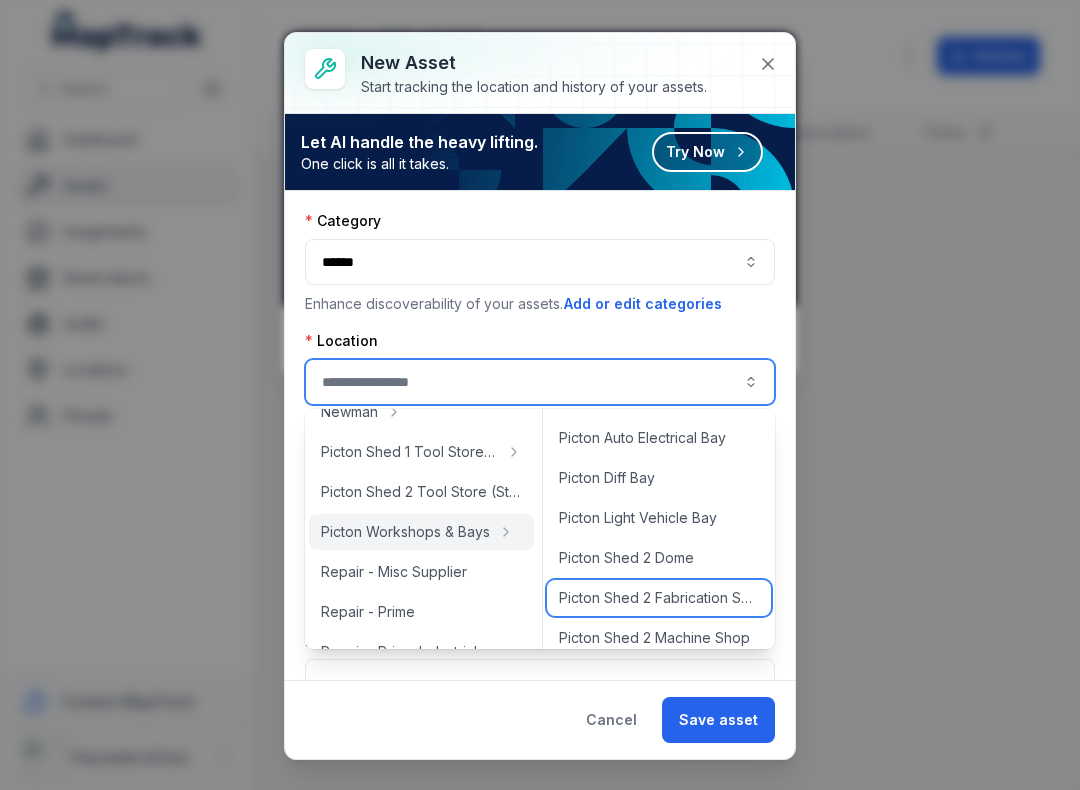 click on "Picton Shed 2 Fabrication Shop" at bounding box center [659, 598] 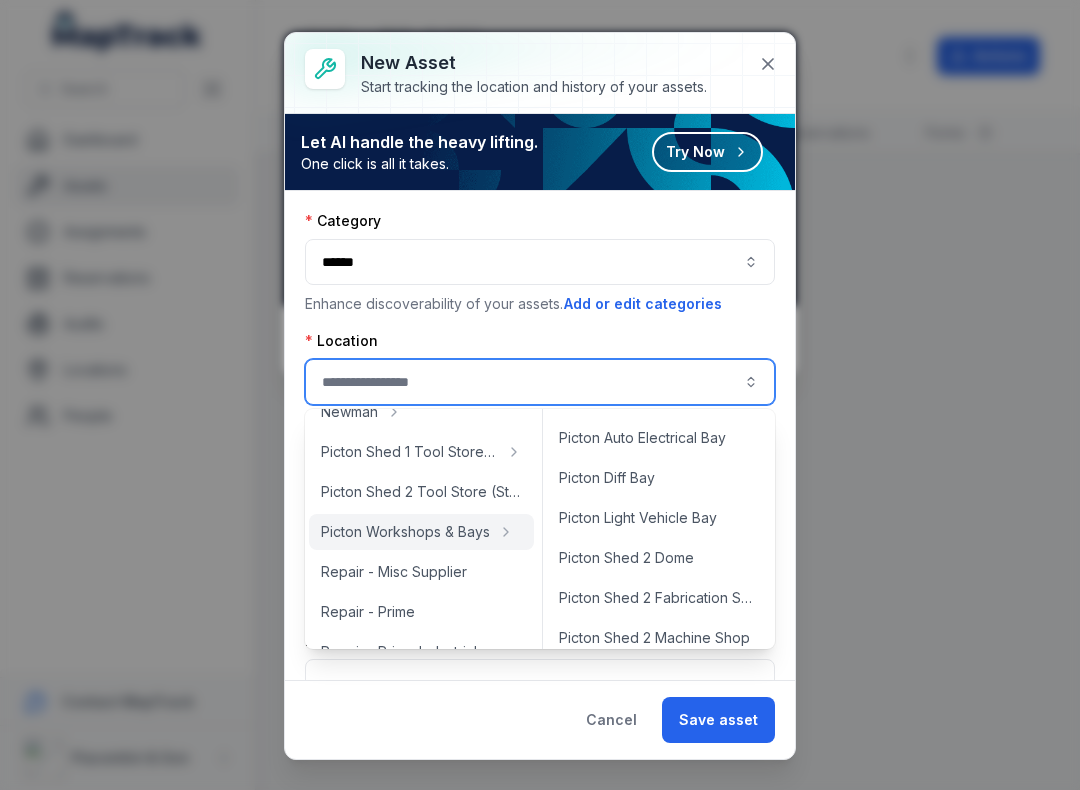 type on "**********" 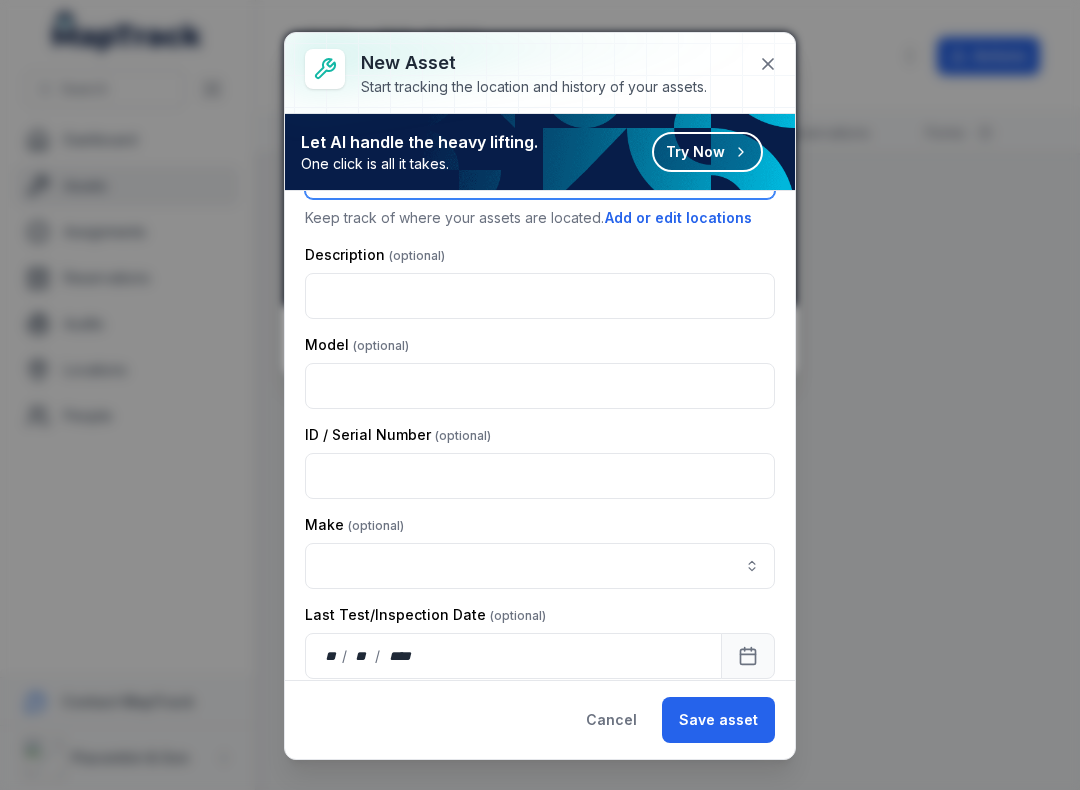 scroll, scrollTop: 210, scrollLeft: 0, axis: vertical 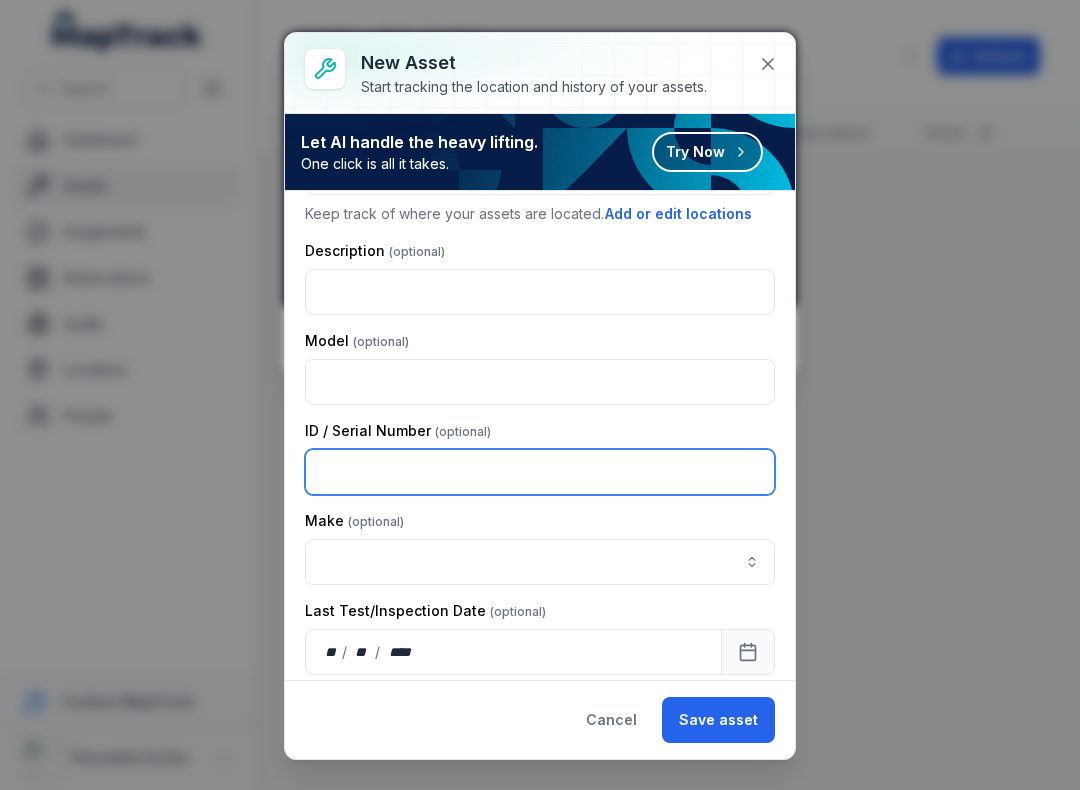 click at bounding box center [540, 472] 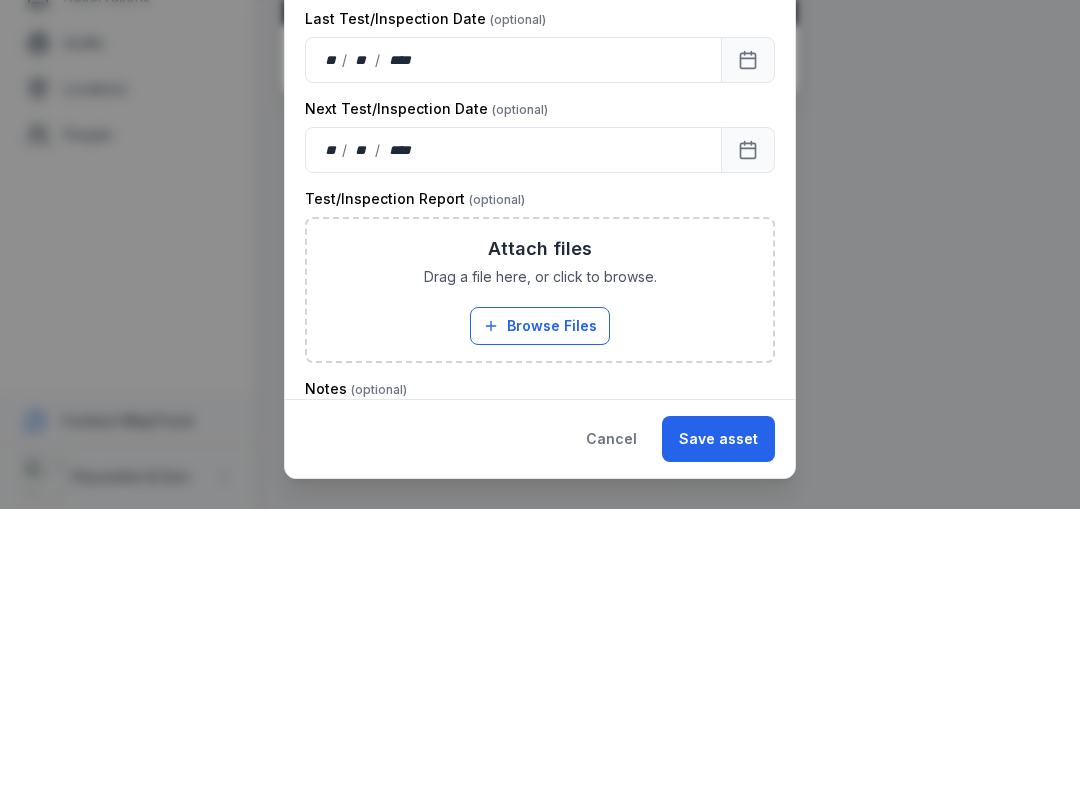 scroll, scrollTop: 525, scrollLeft: 0, axis: vertical 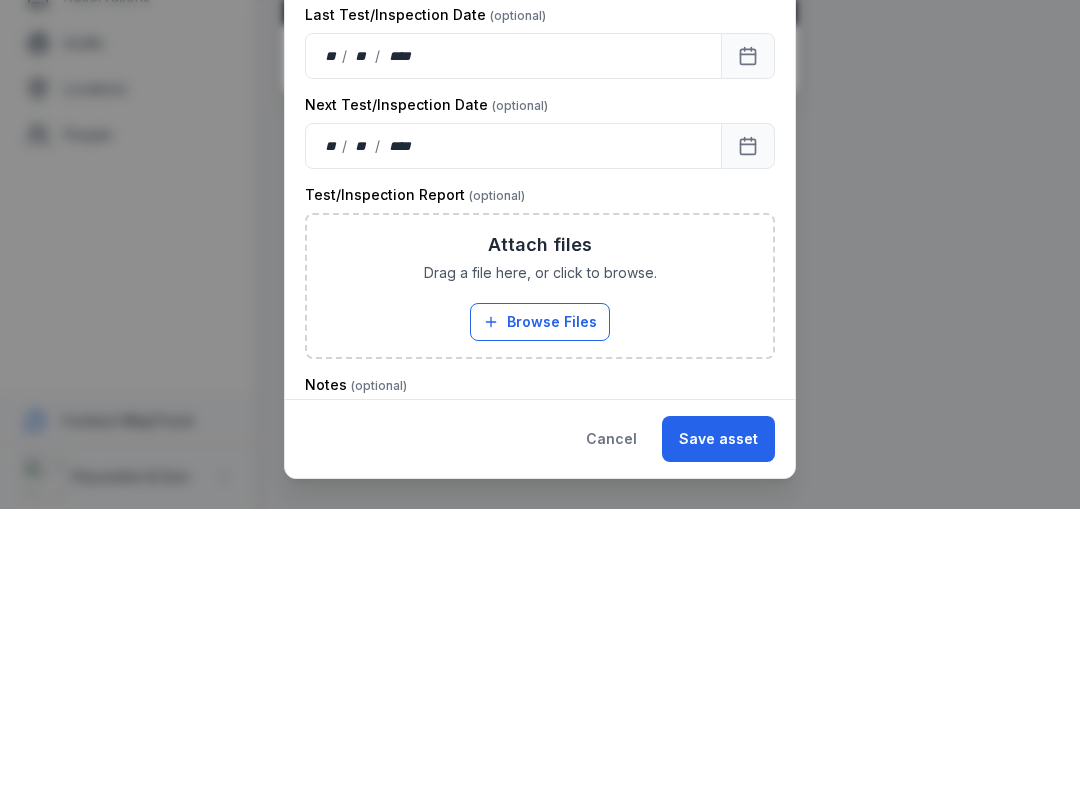 type on "**********" 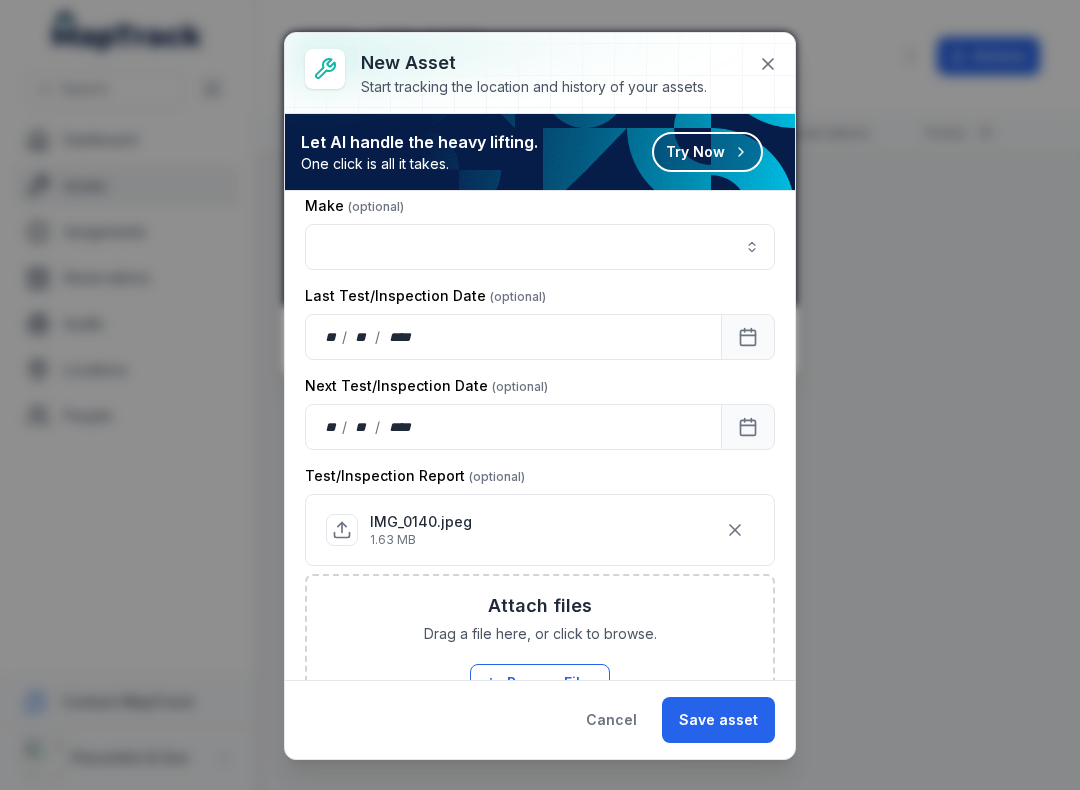 click on "Save asset" at bounding box center (718, 720) 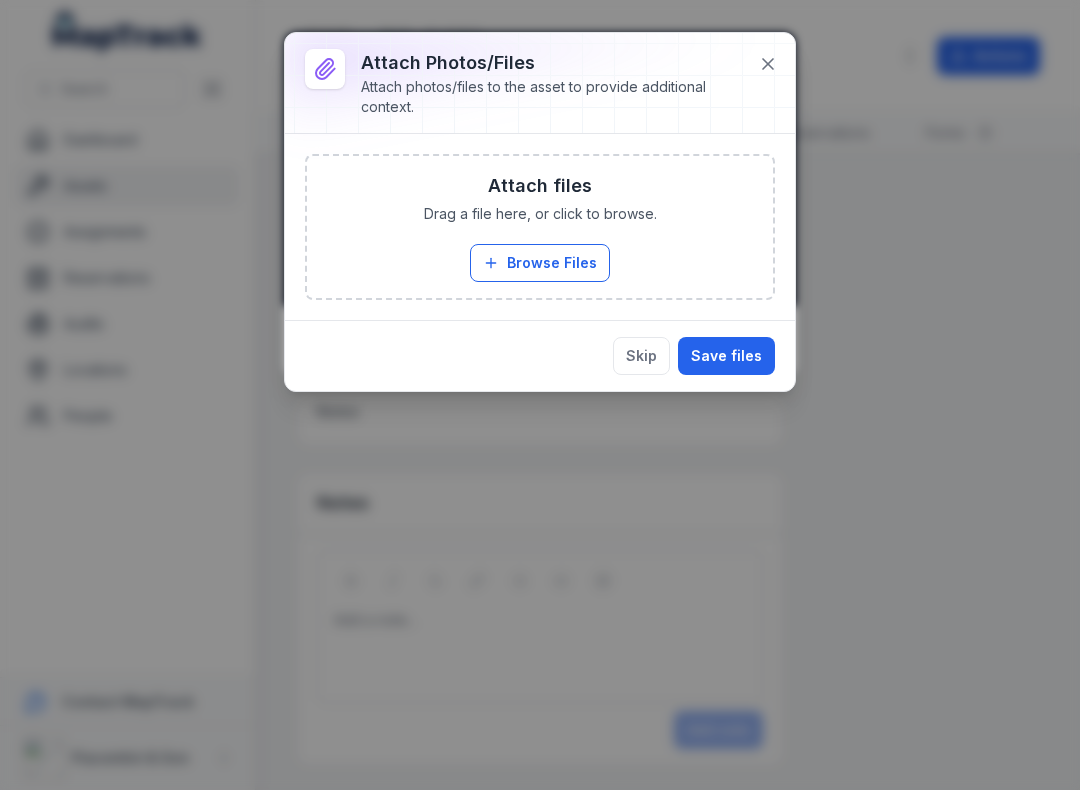 click on "Save files" at bounding box center [726, 356] 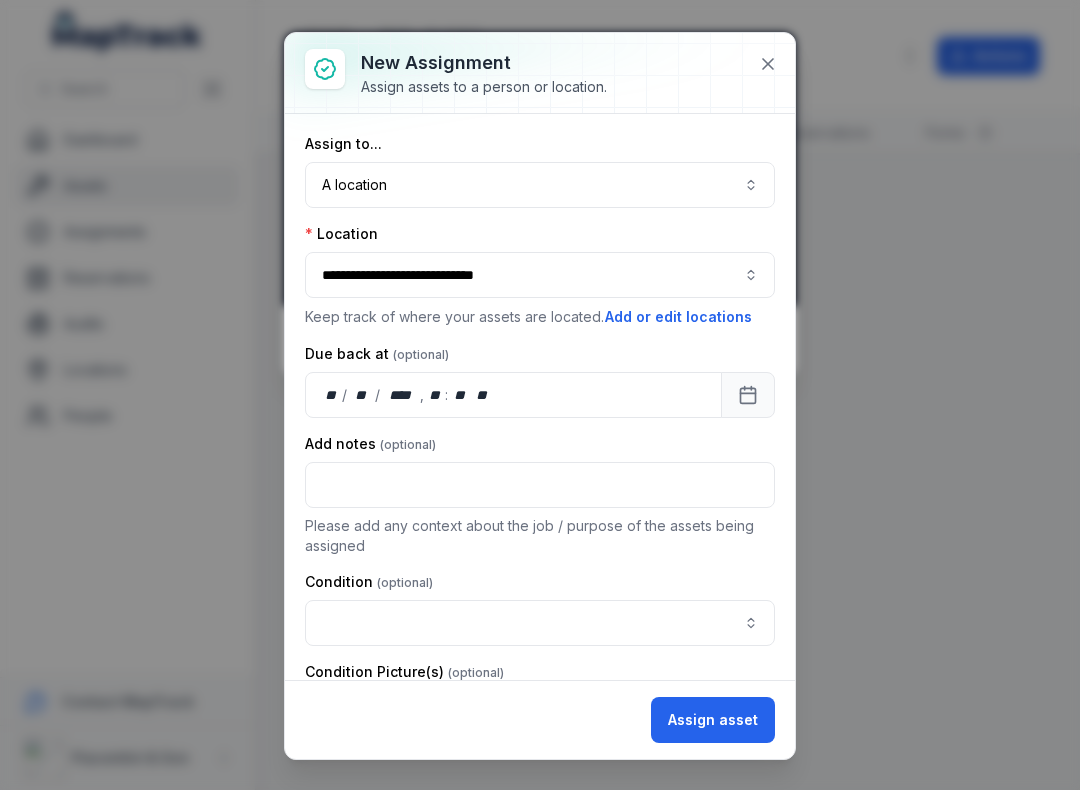 click at bounding box center [540, 623] 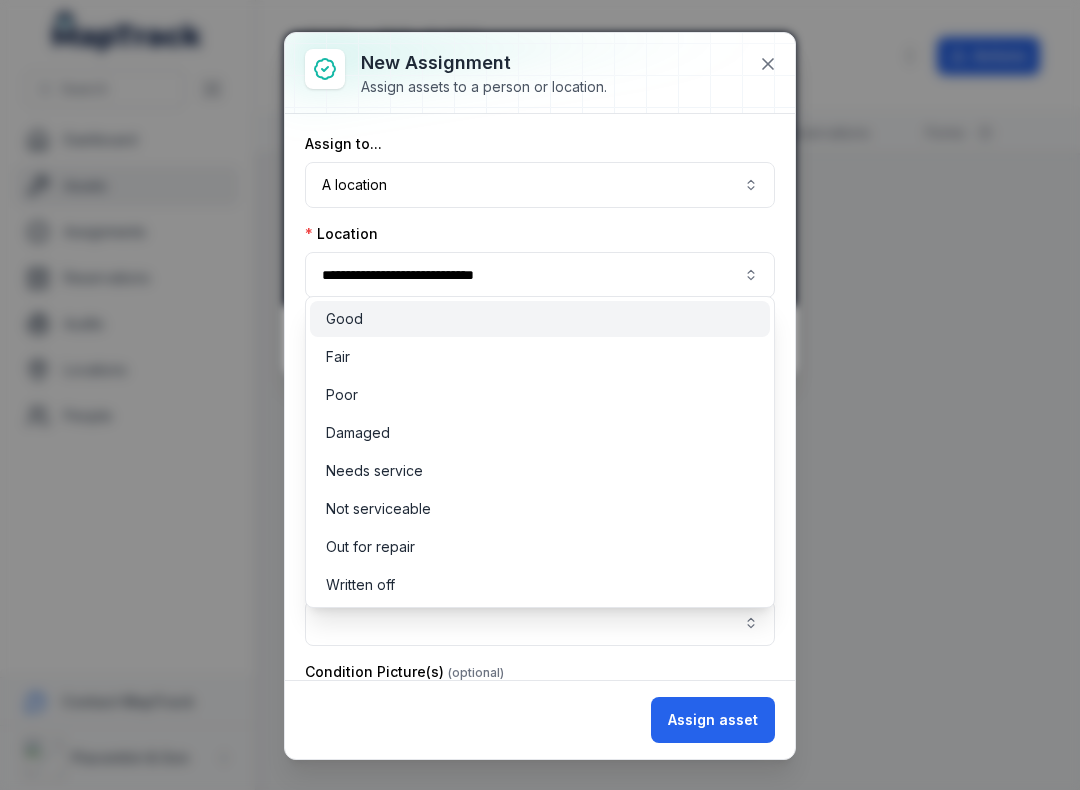 click on "Good" at bounding box center (540, 319) 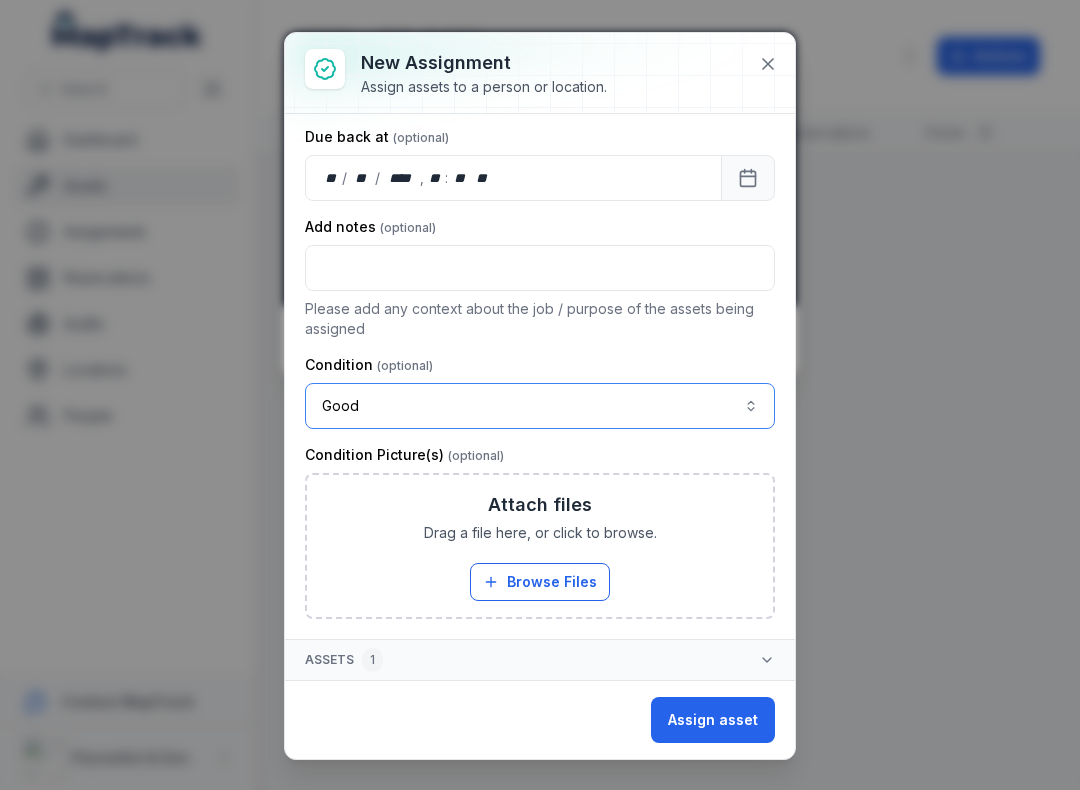 scroll, scrollTop: 217, scrollLeft: 0, axis: vertical 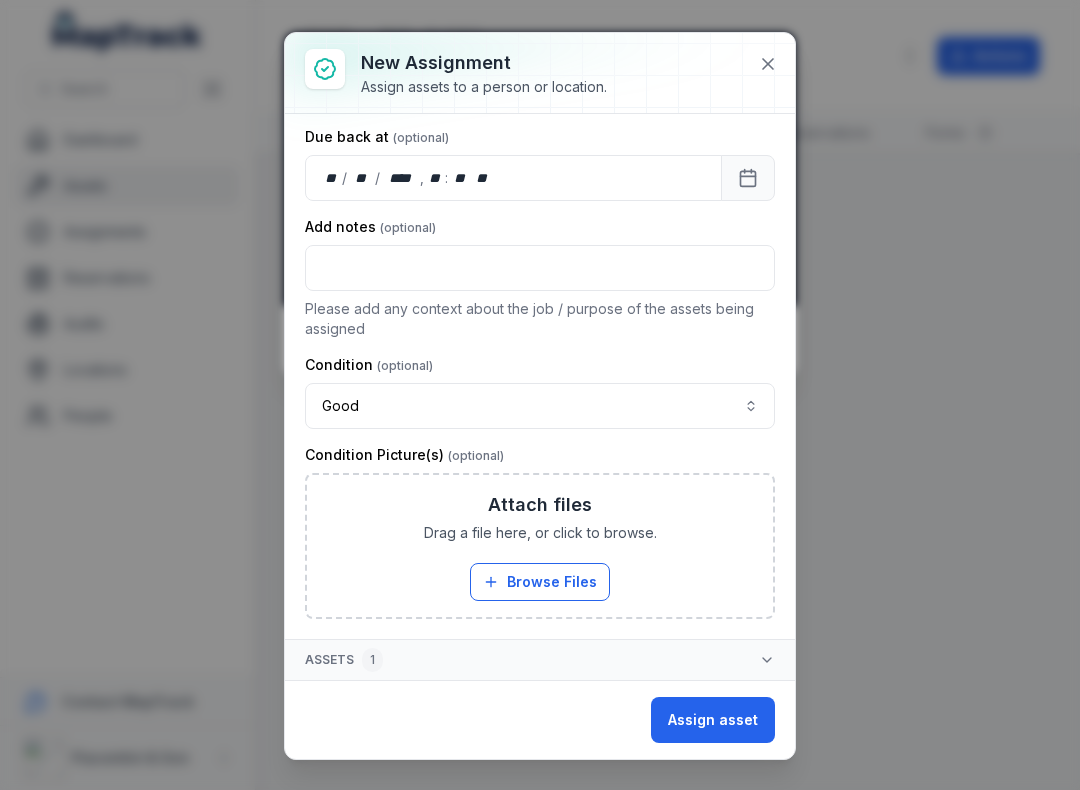 click on "Assign asset" at bounding box center [713, 720] 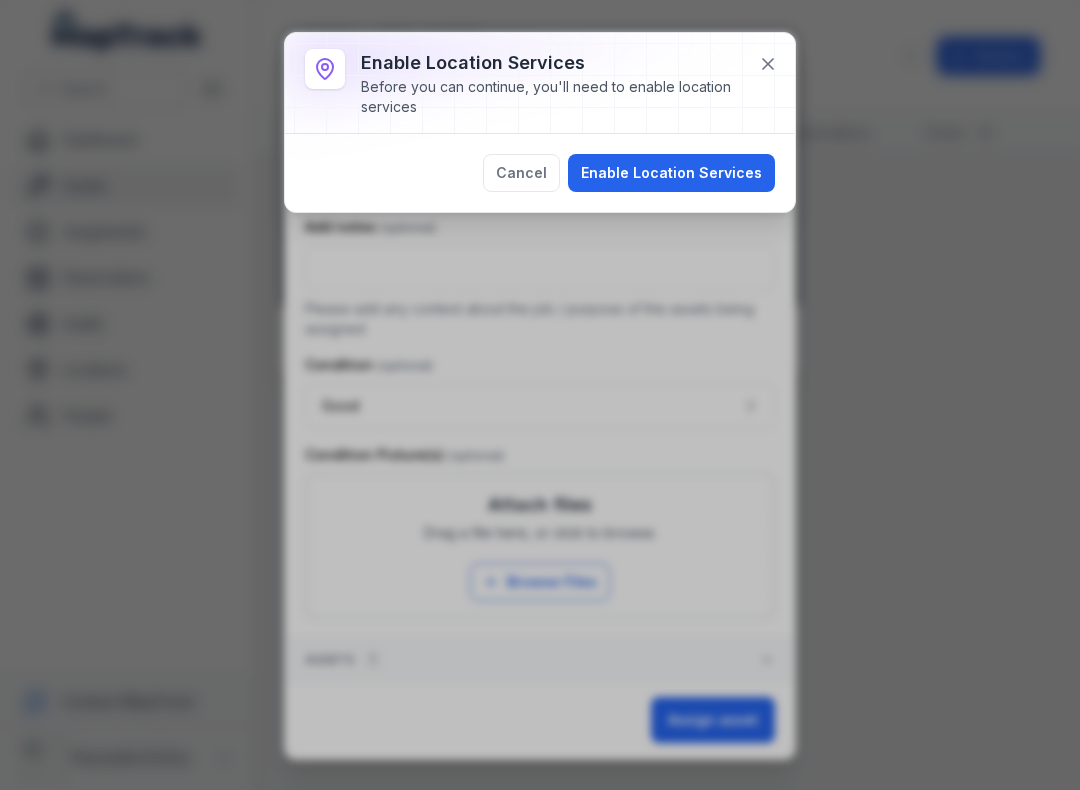 click on "Enable Location Services" at bounding box center [671, 173] 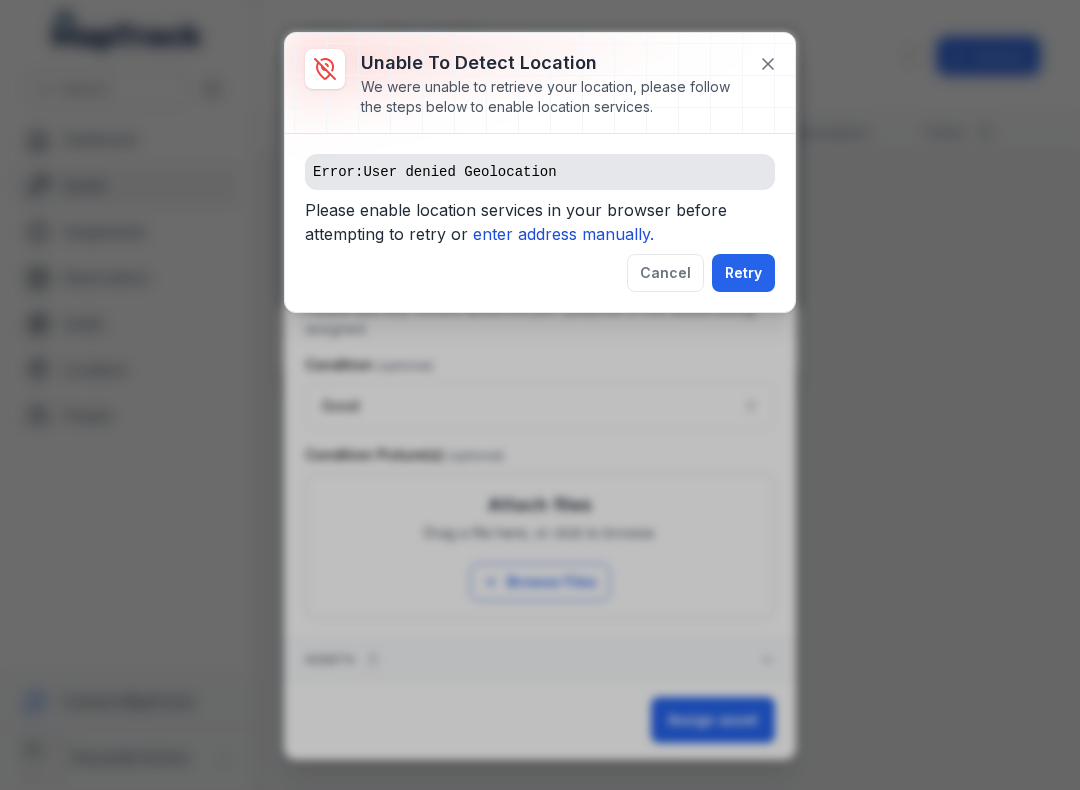 click on "enter address manually." at bounding box center (563, 234) 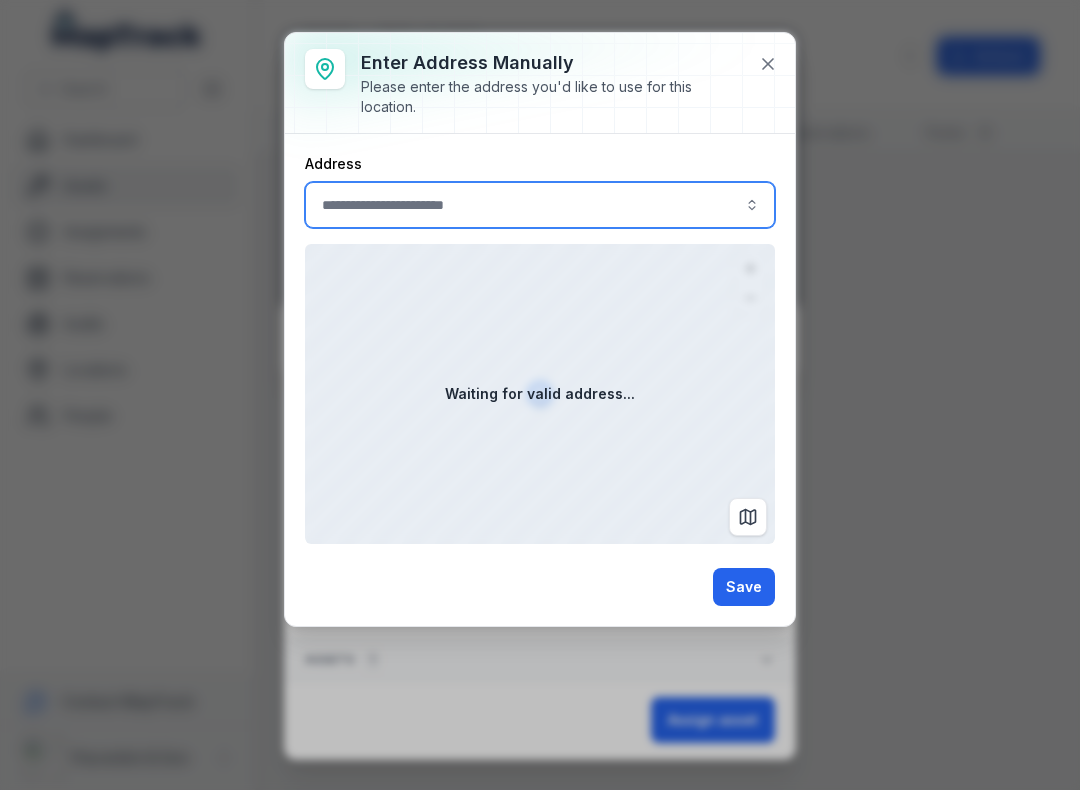 click at bounding box center [540, 205] 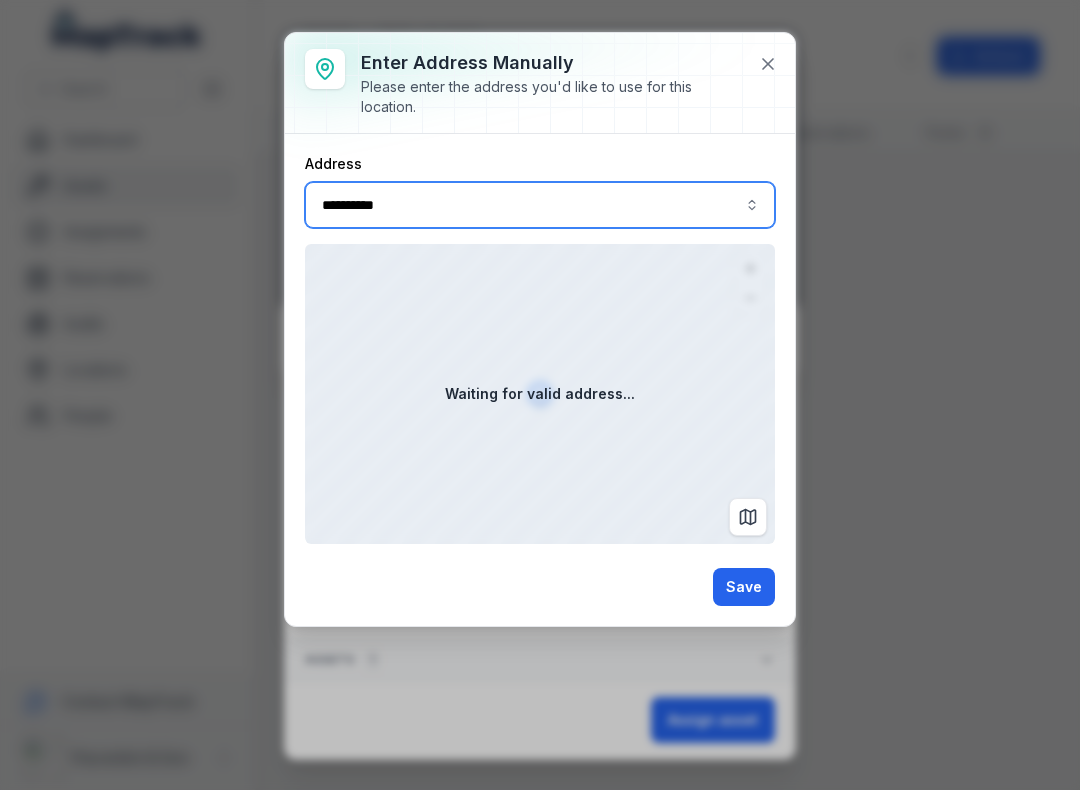 type on "**********" 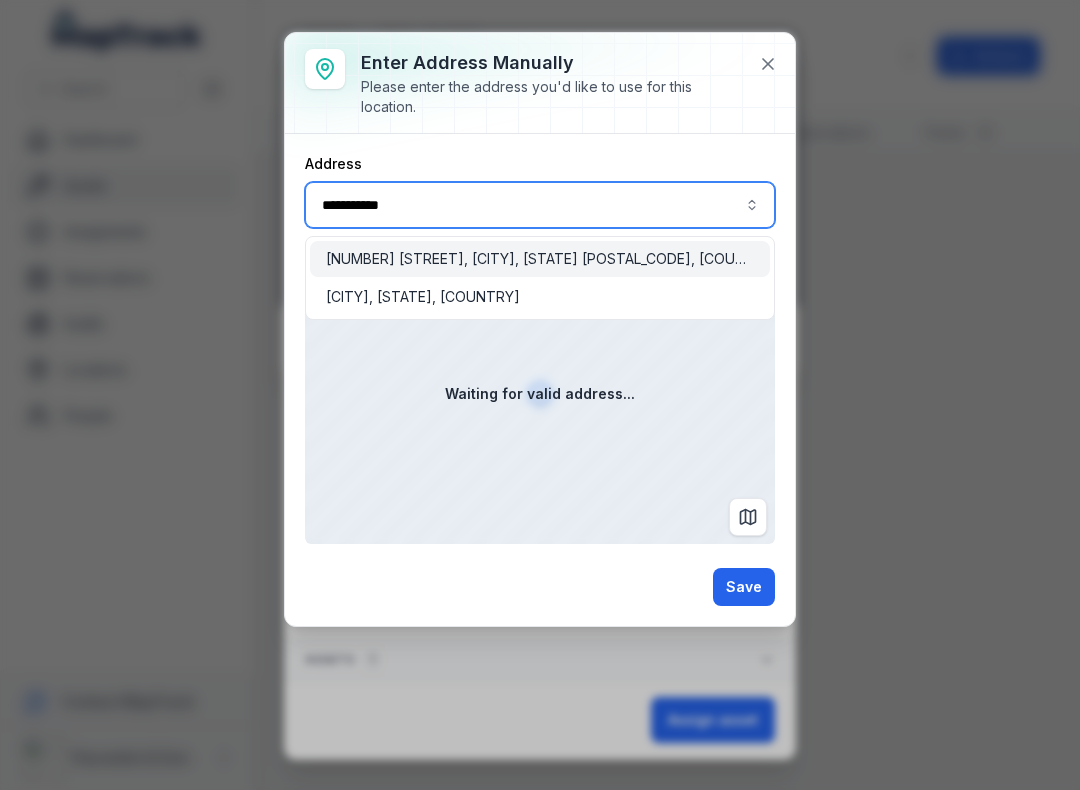 click on "[NUMBER] [STREET], [CITY], [POSTAL_CODE], [COUNTRY]" at bounding box center (540, 259) 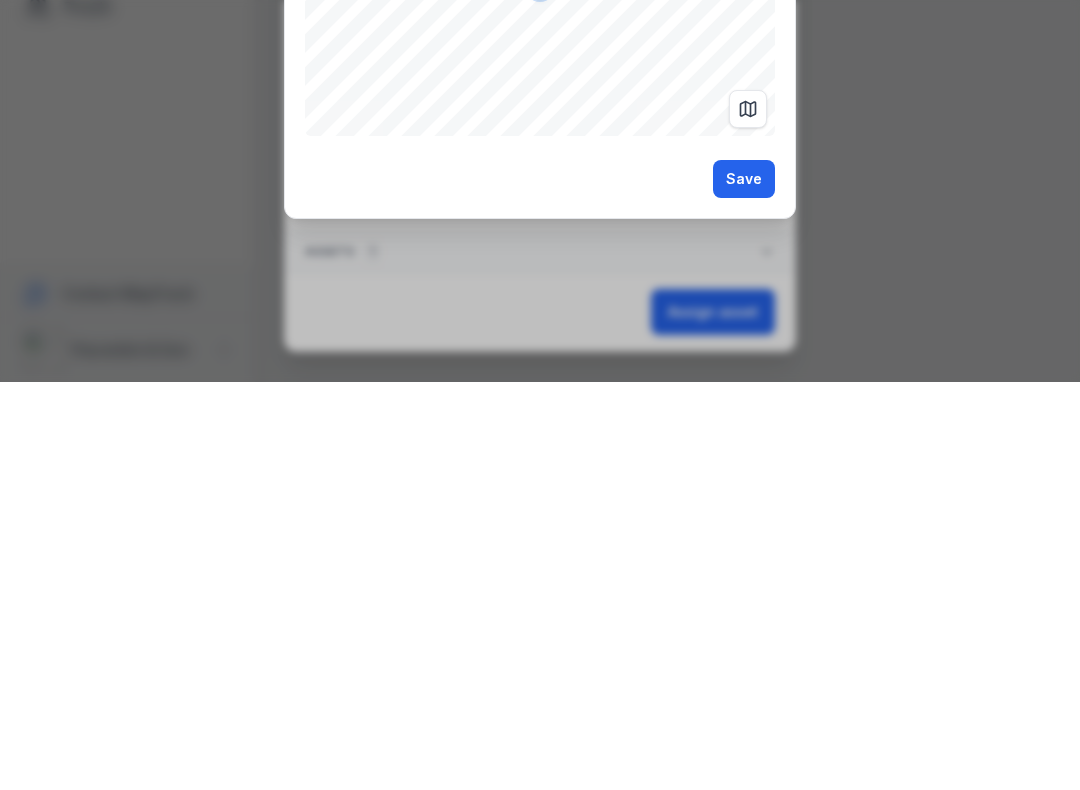 click on "Save" at bounding box center (744, 587) 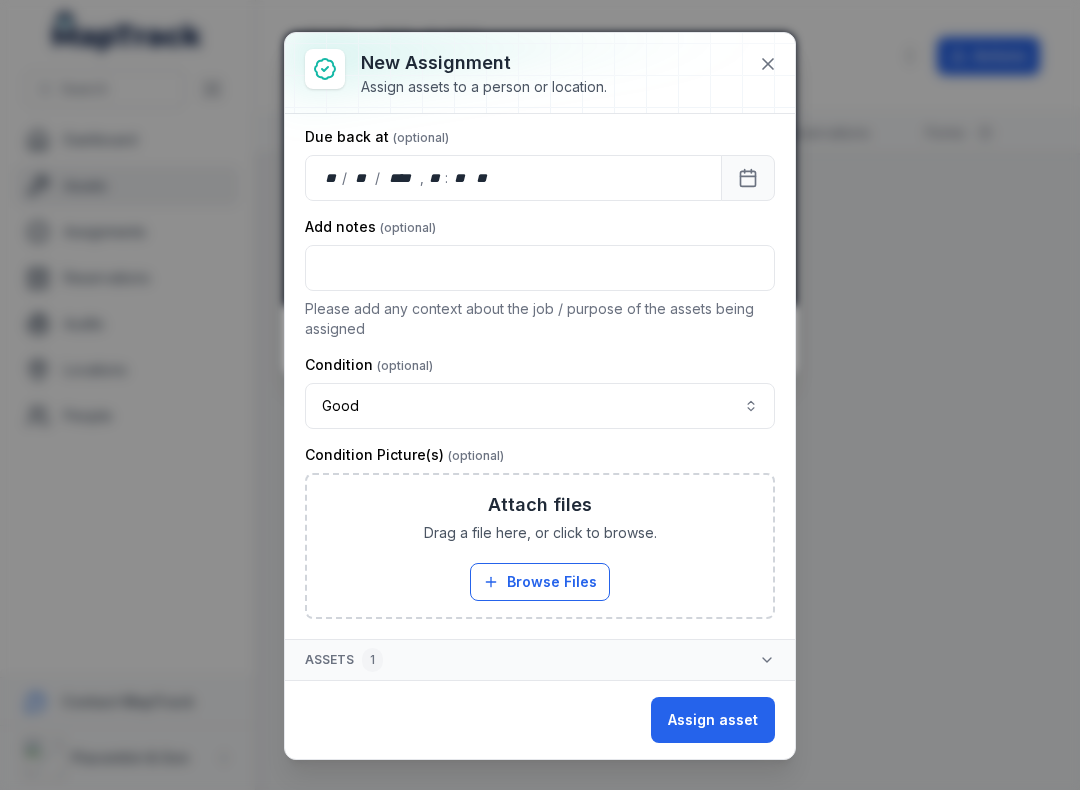 click on "Assign asset" at bounding box center [713, 720] 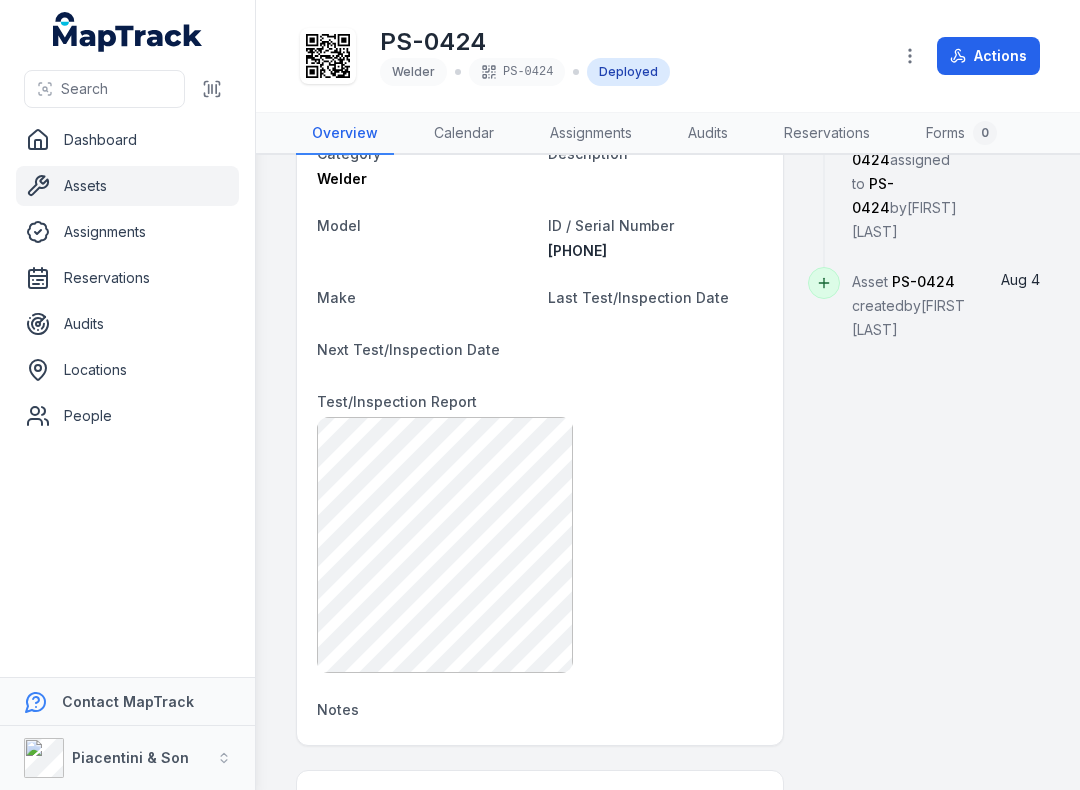 scroll, scrollTop: 688, scrollLeft: 0, axis: vertical 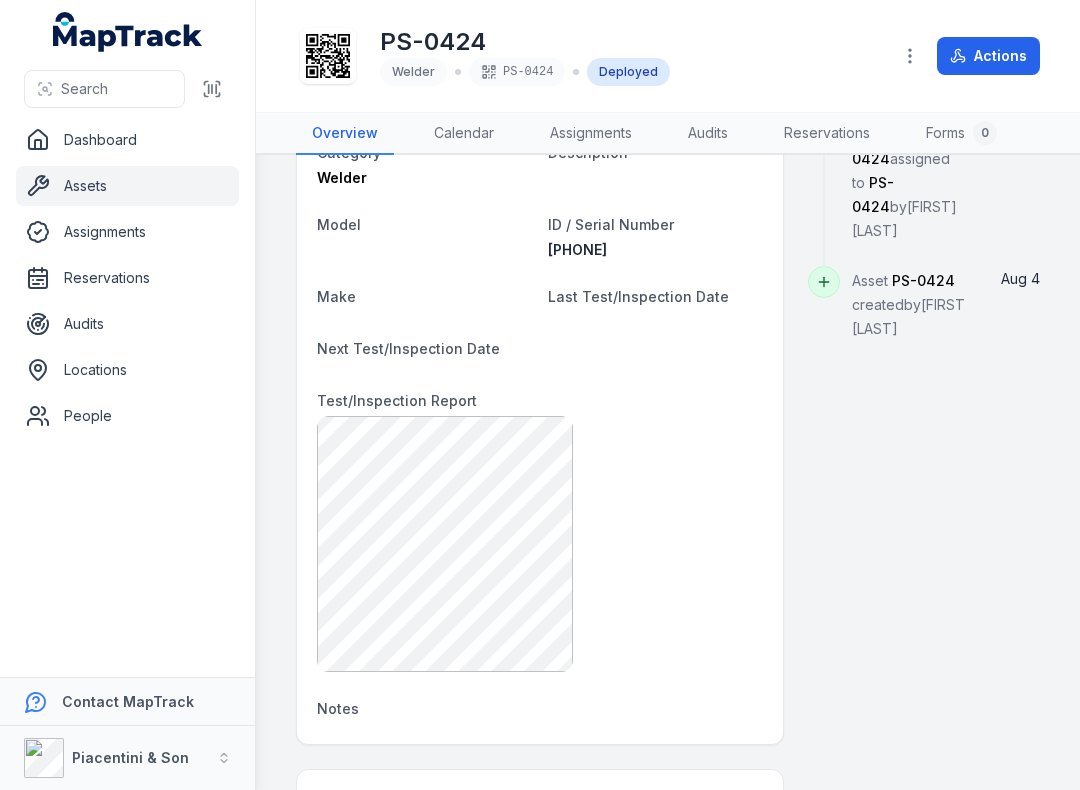 click at bounding box center (212, 89) 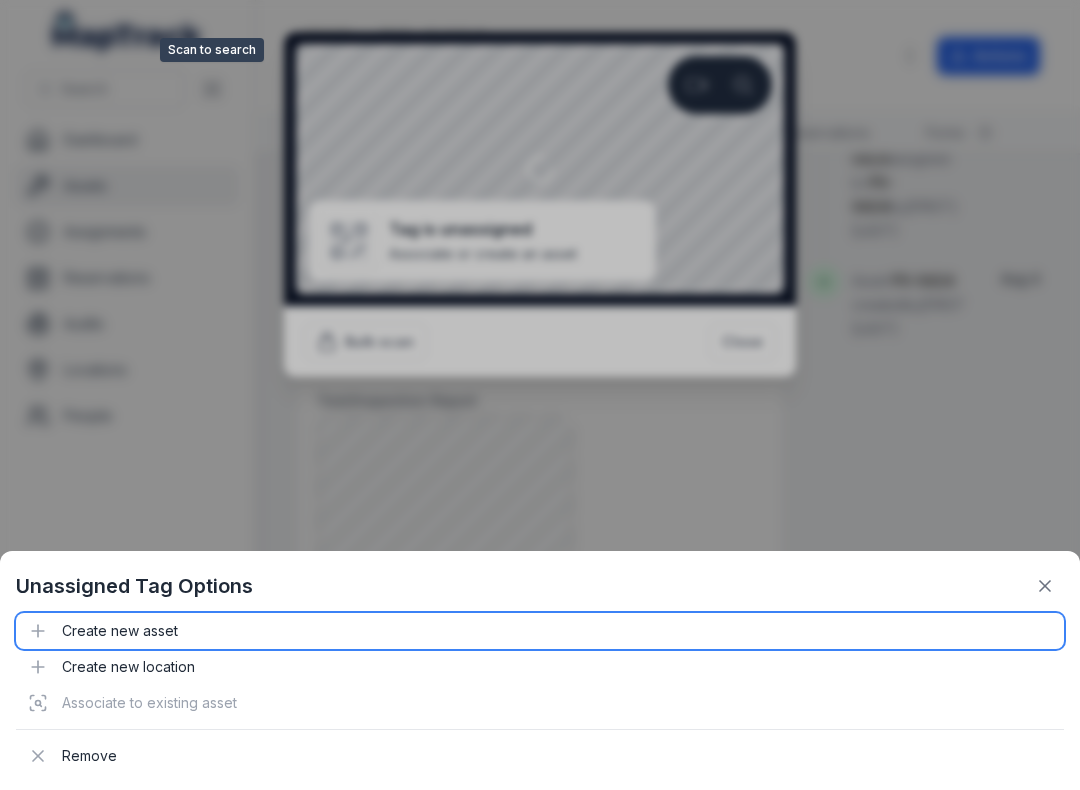 click on "Create new asset" at bounding box center [540, 631] 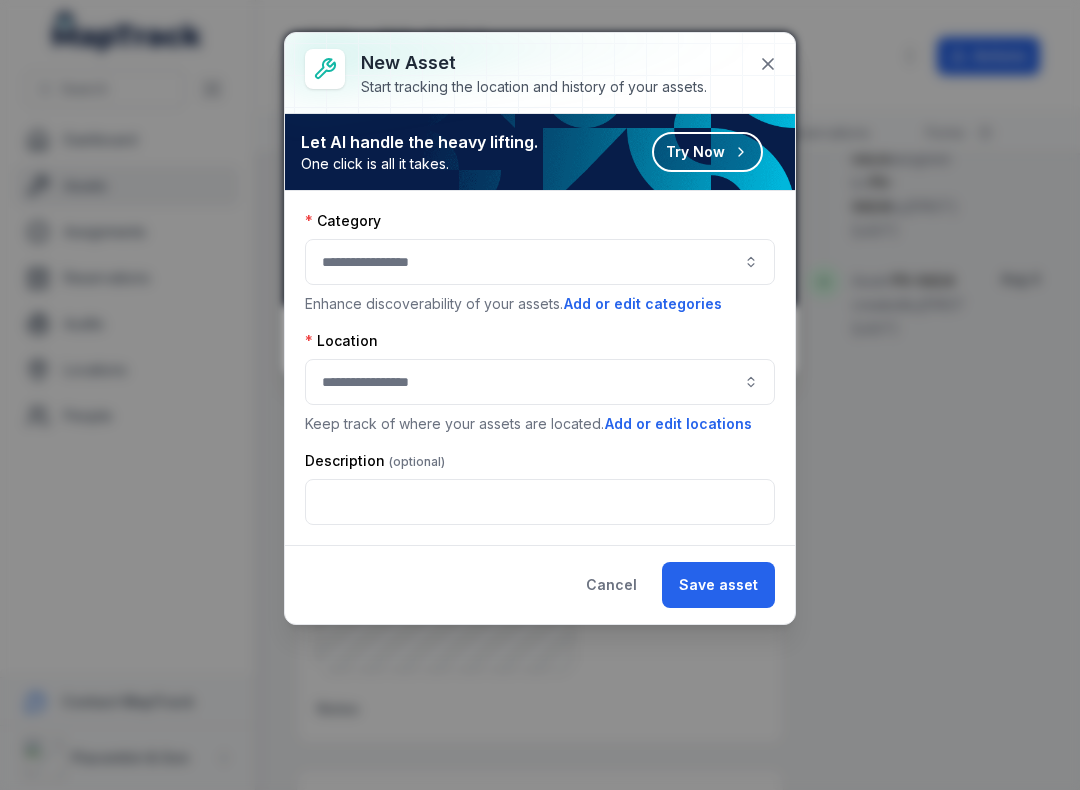 click at bounding box center [540, 262] 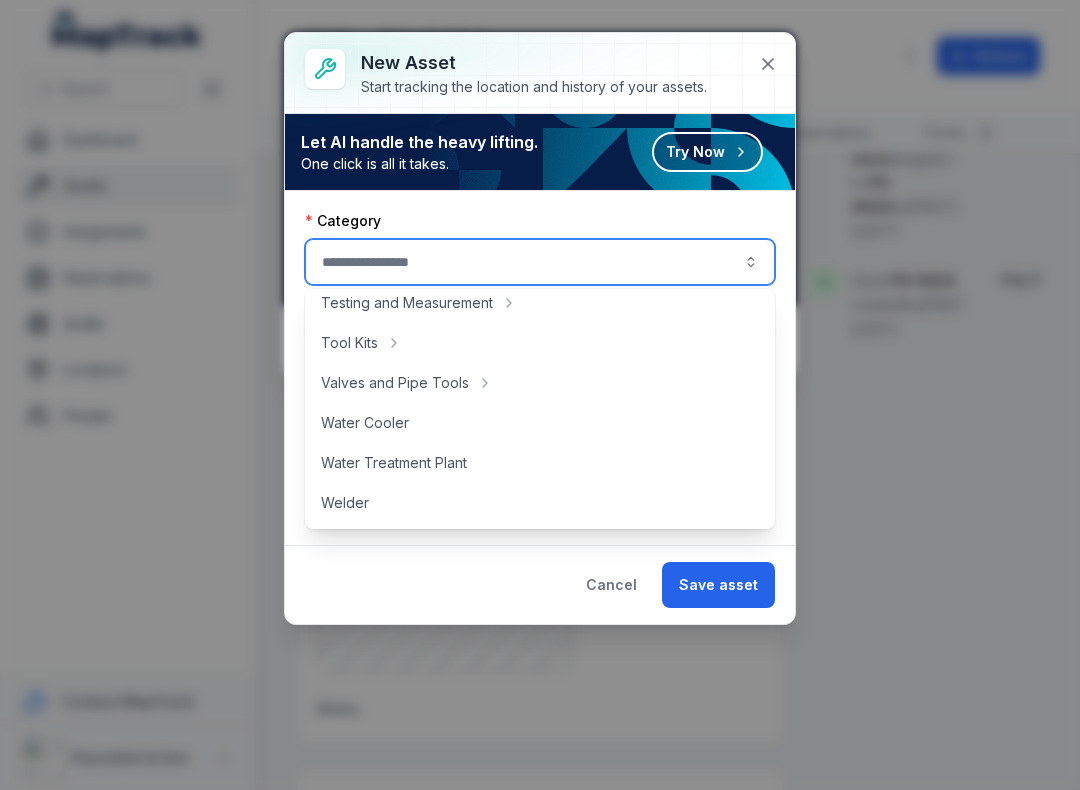 scroll, scrollTop: 892, scrollLeft: 0, axis: vertical 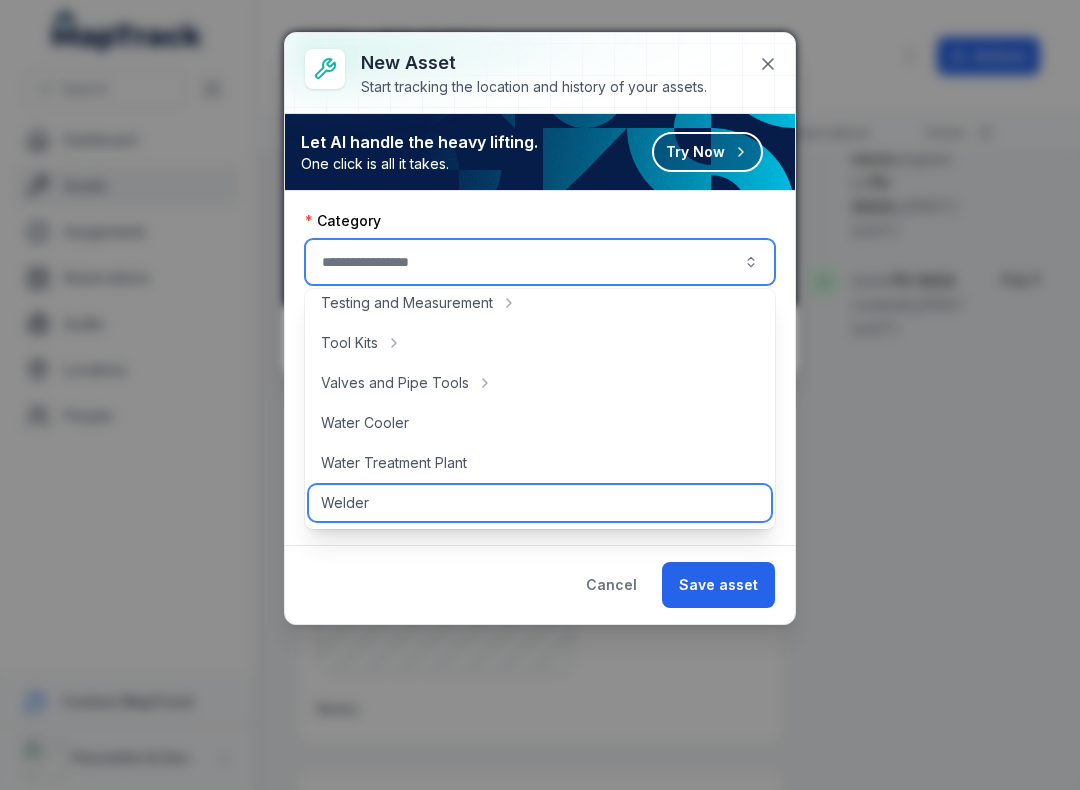 click on "Welder" at bounding box center (345, 503) 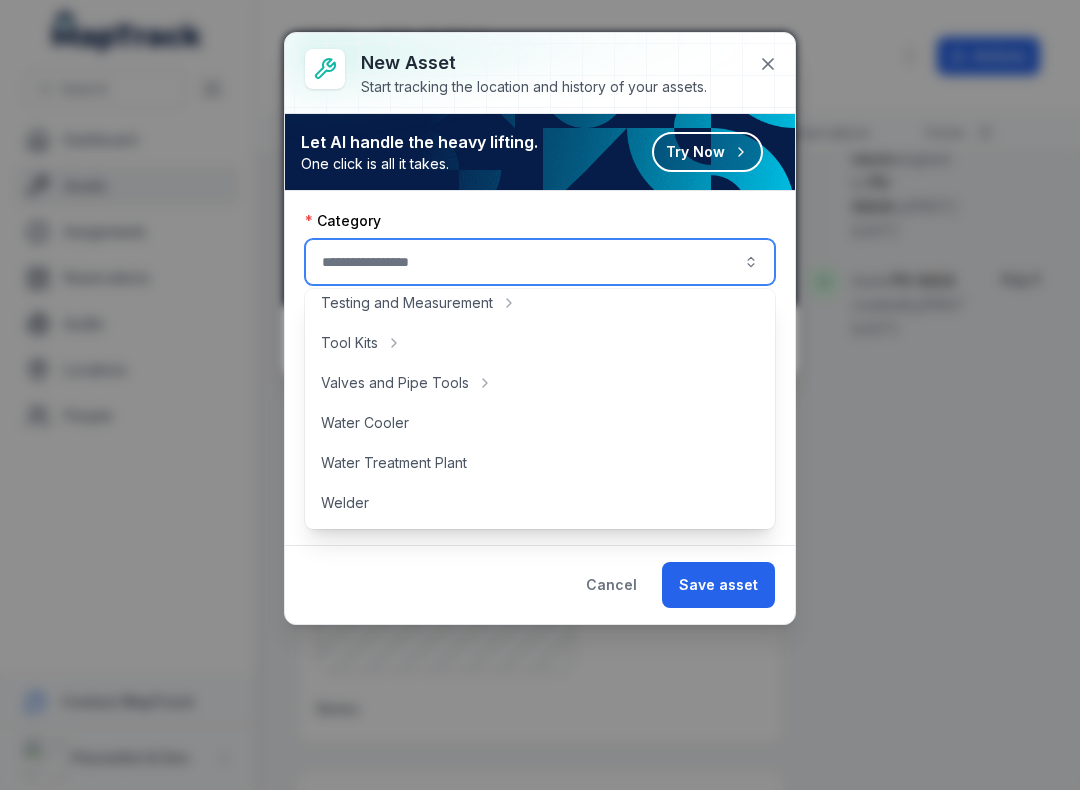 type on "******" 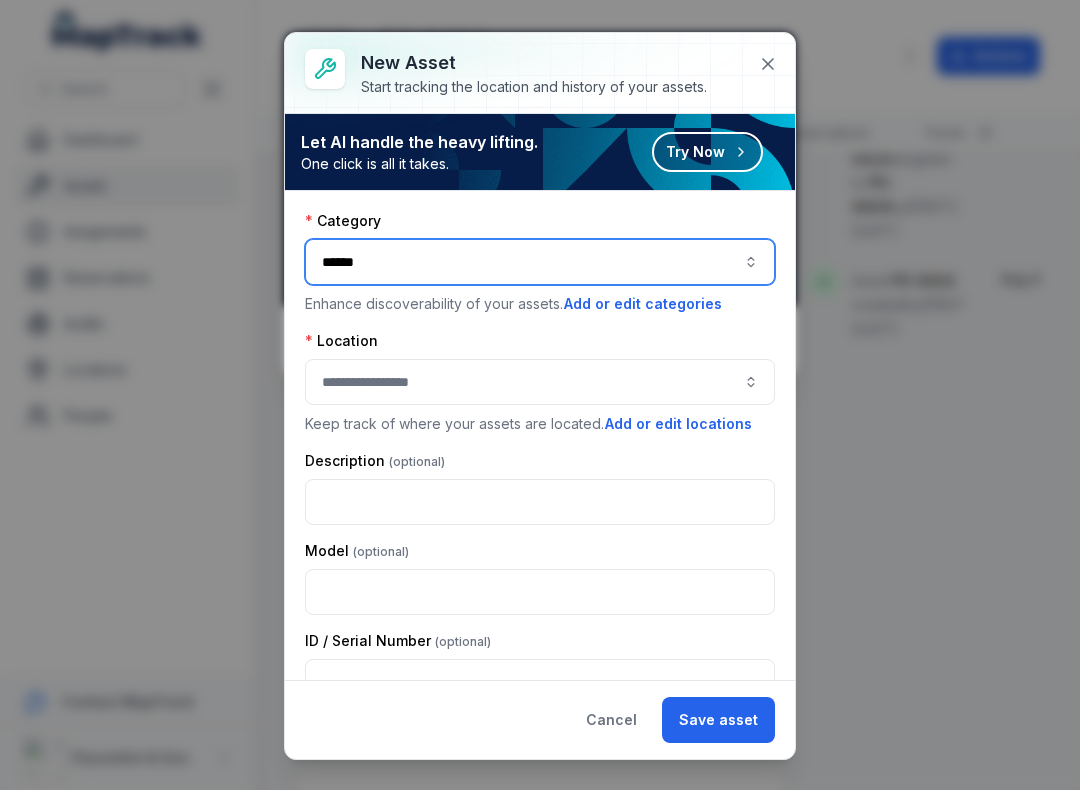 click at bounding box center (540, 382) 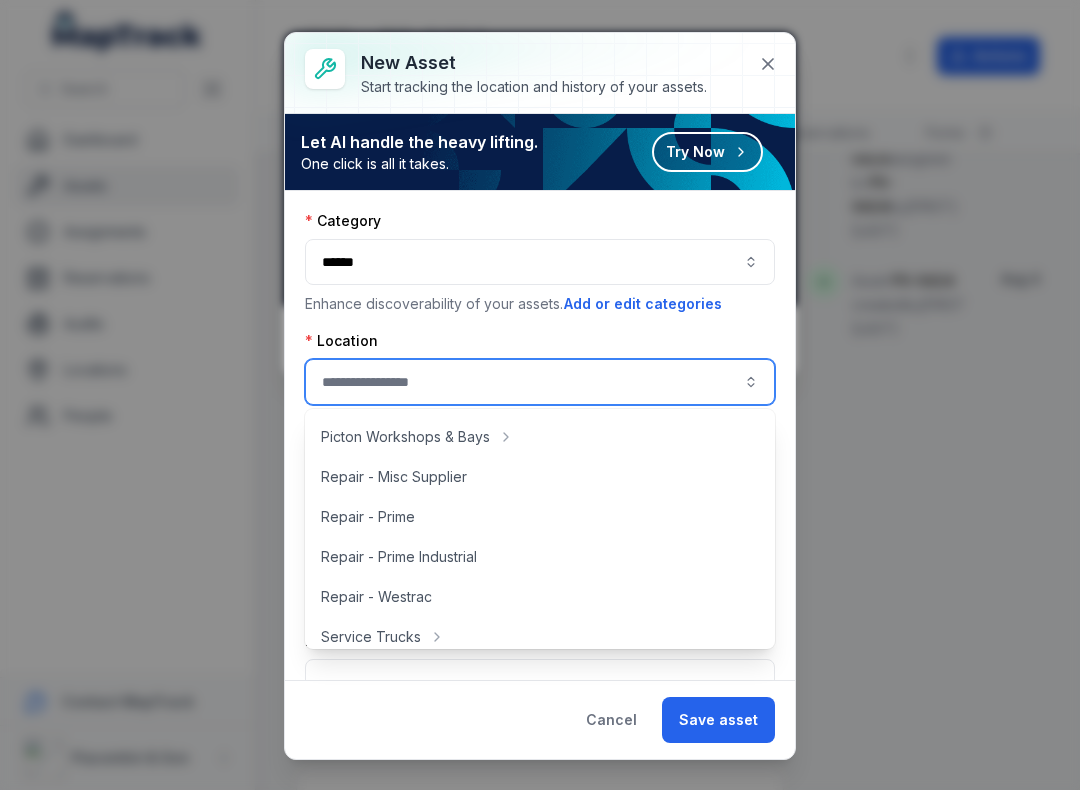 scroll, scrollTop: 486, scrollLeft: 0, axis: vertical 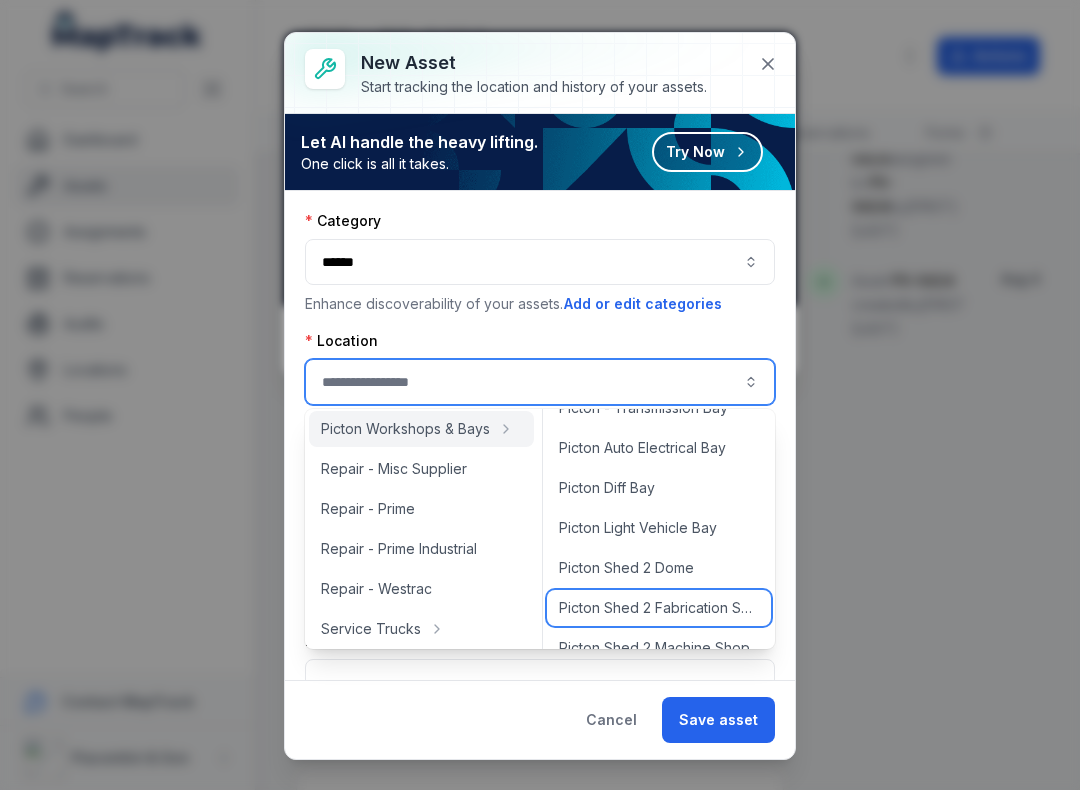 click on "Picton Shed 2 Fabrication Shop" at bounding box center [659, 608] 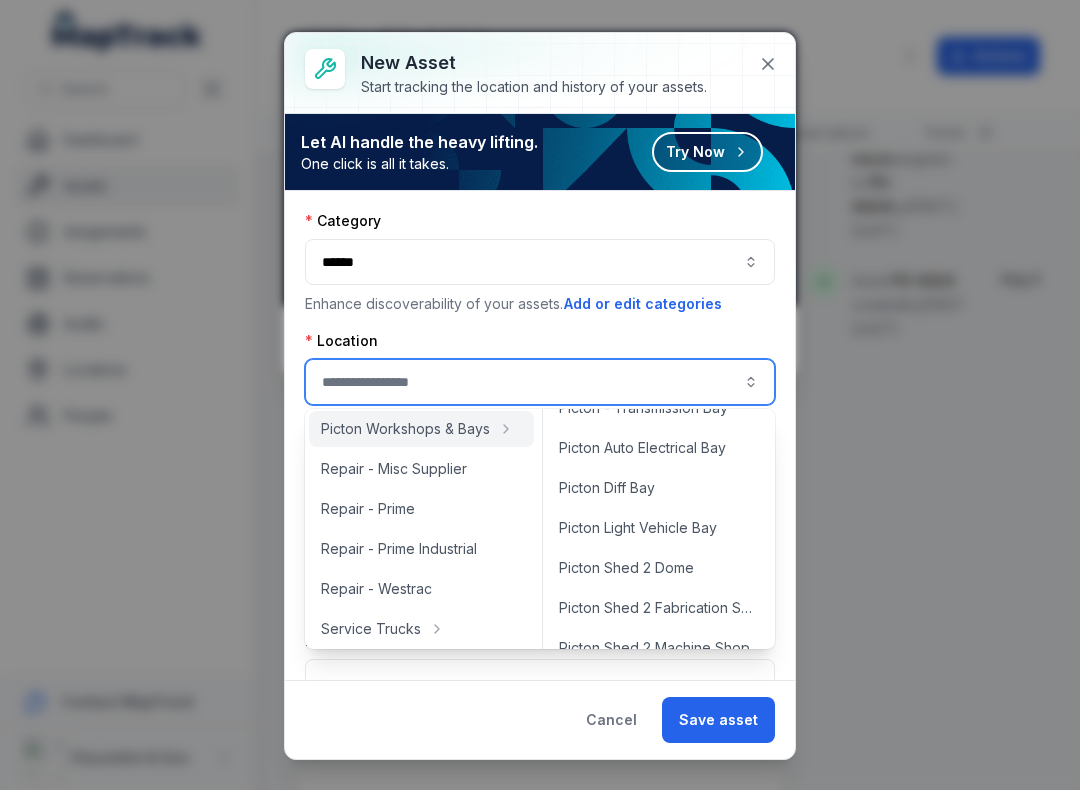 type on "**********" 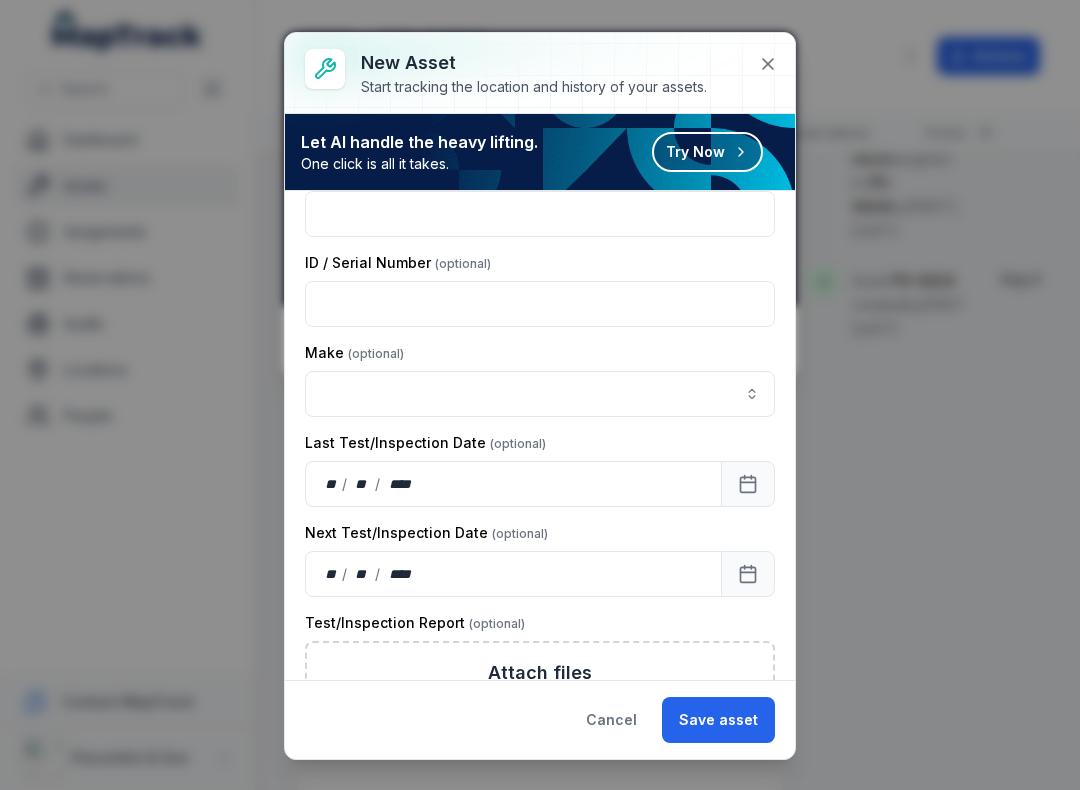 scroll, scrollTop: 380, scrollLeft: 0, axis: vertical 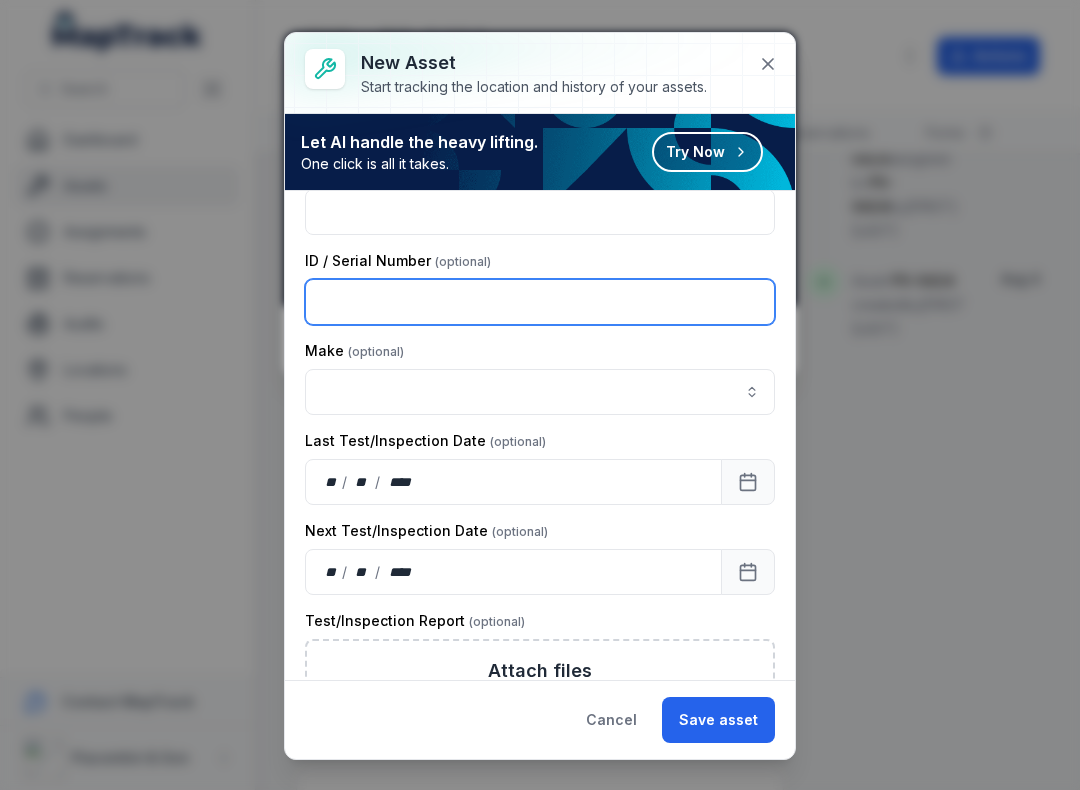 click at bounding box center [540, 302] 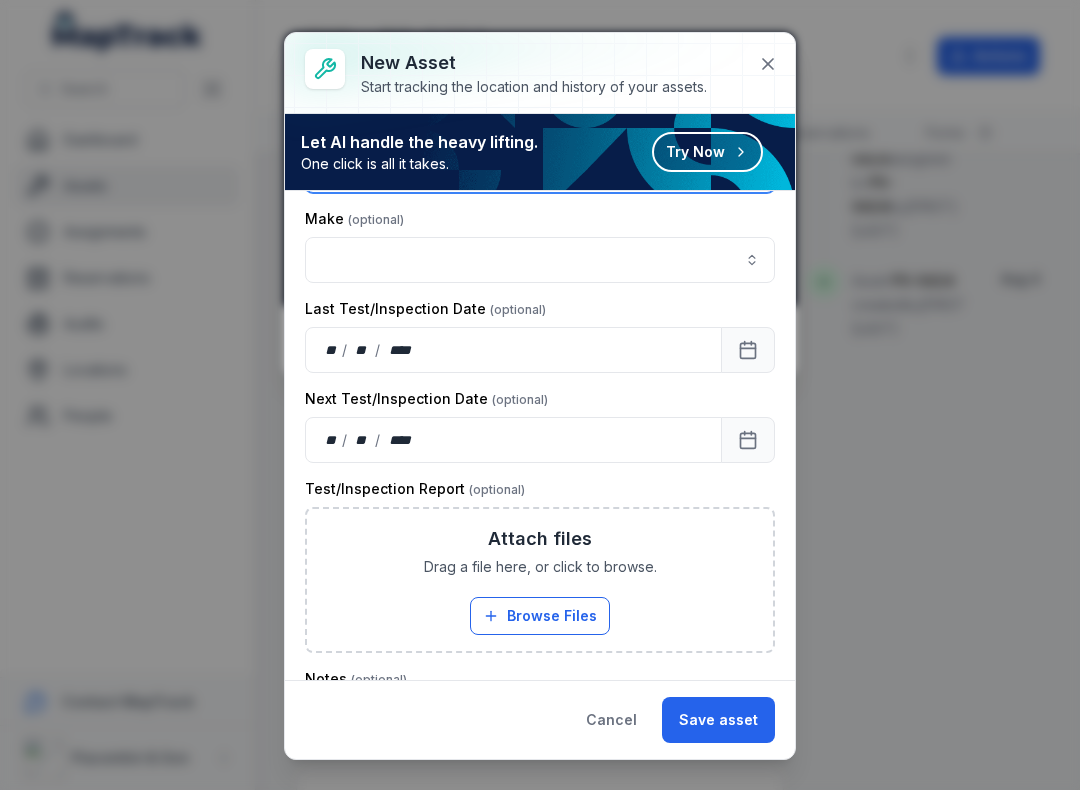 scroll, scrollTop: 513, scrollLeft: 0, axis: vertical 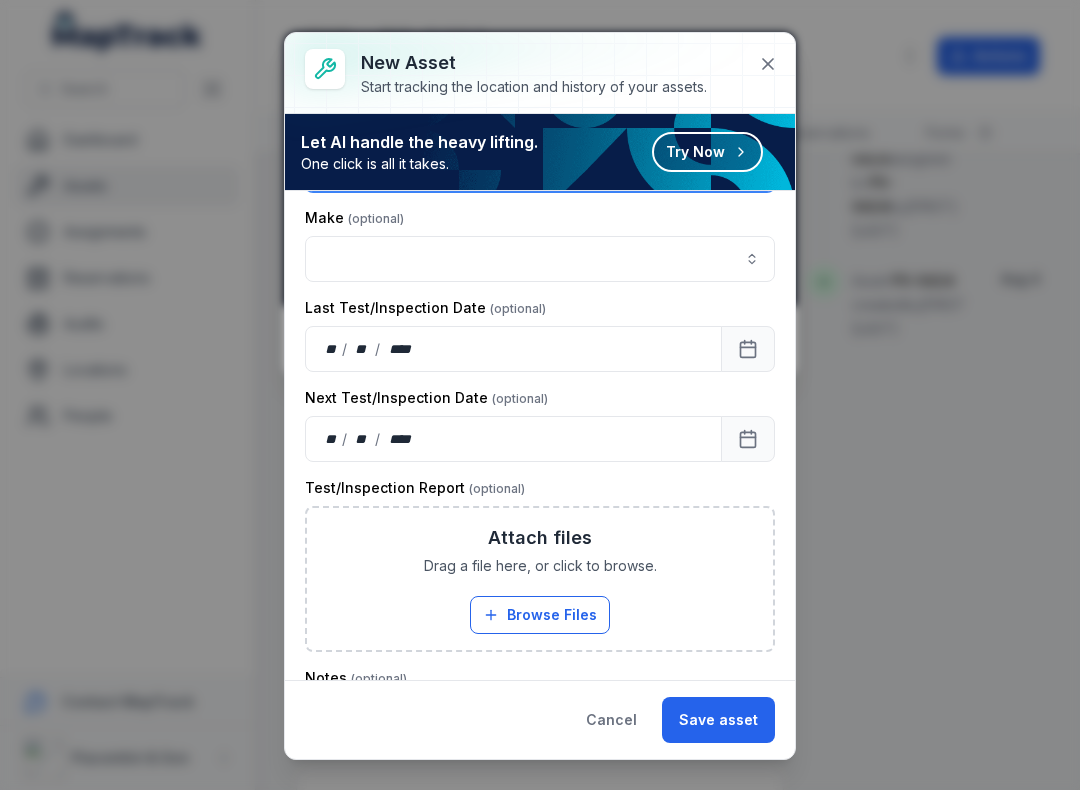 type on "**********" 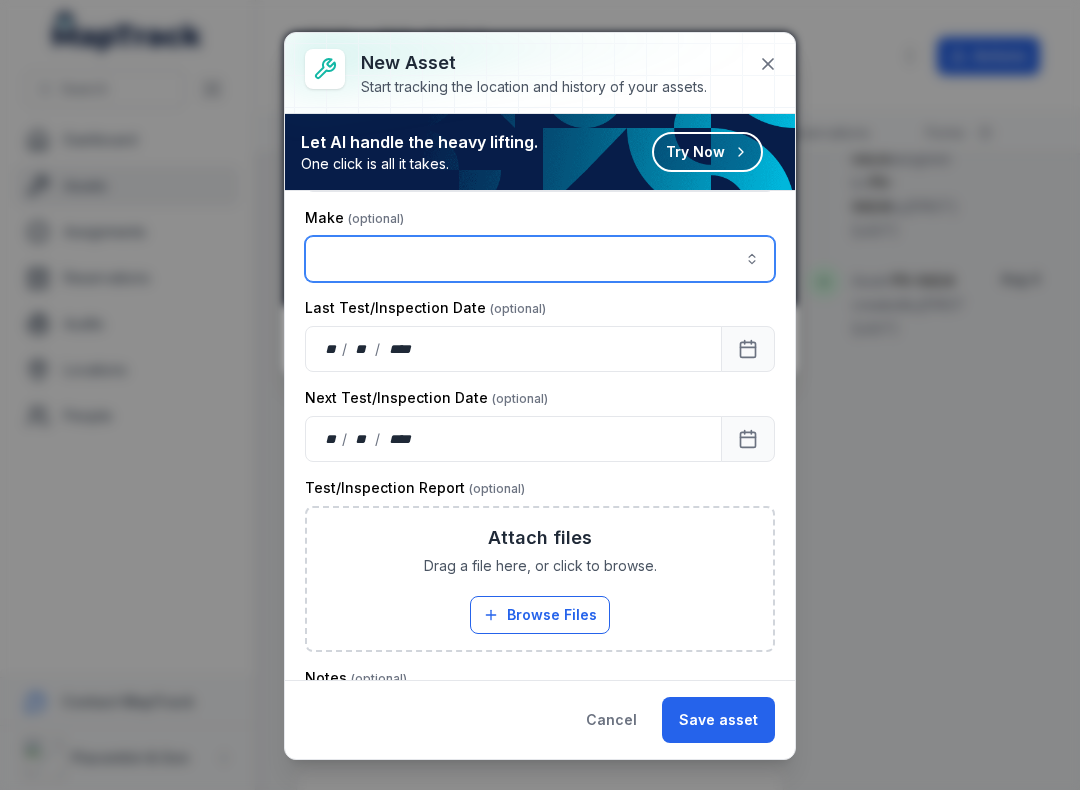 click at bounding box center [752, 259] 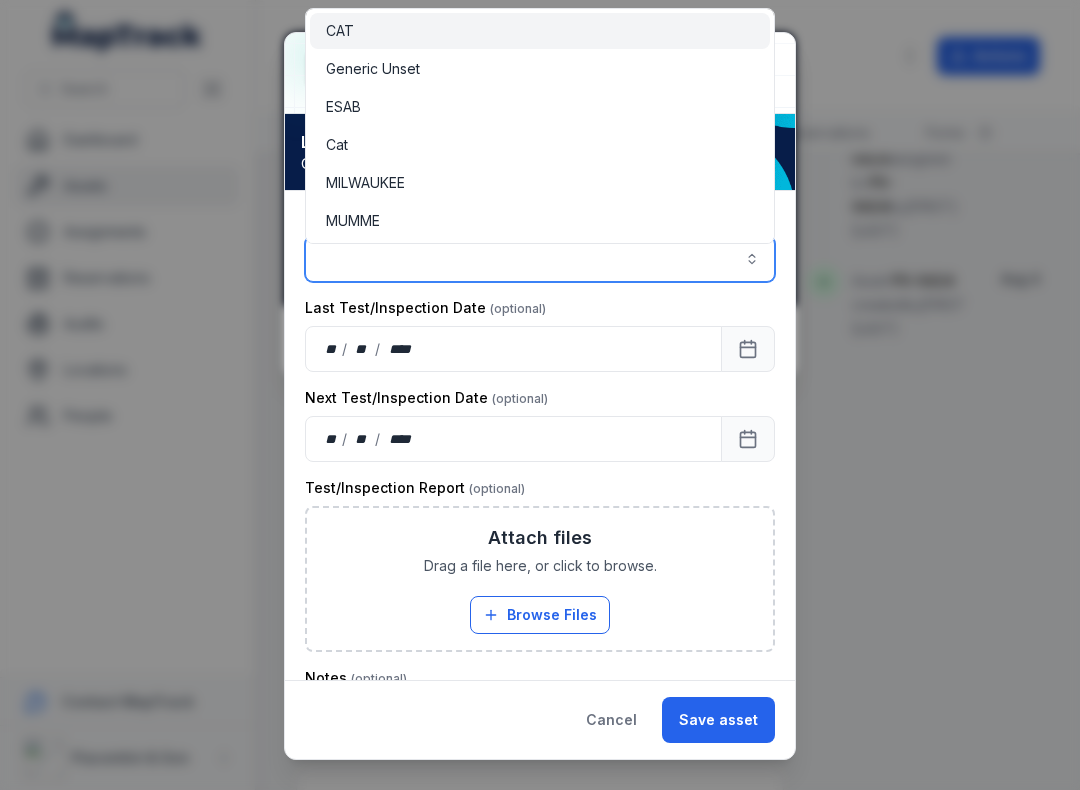 click on "ESAB" at bounding box center [343, 107] 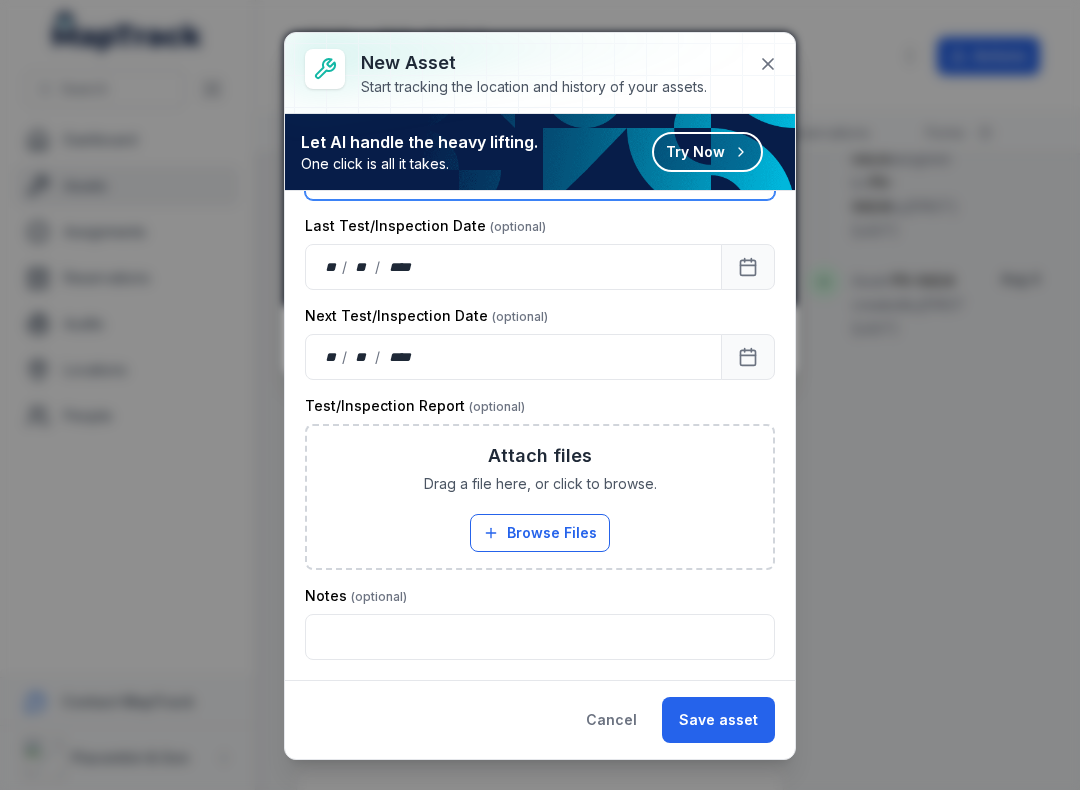 scroll, scrollTop: 595, scrollLeft: 0, axis: vertical 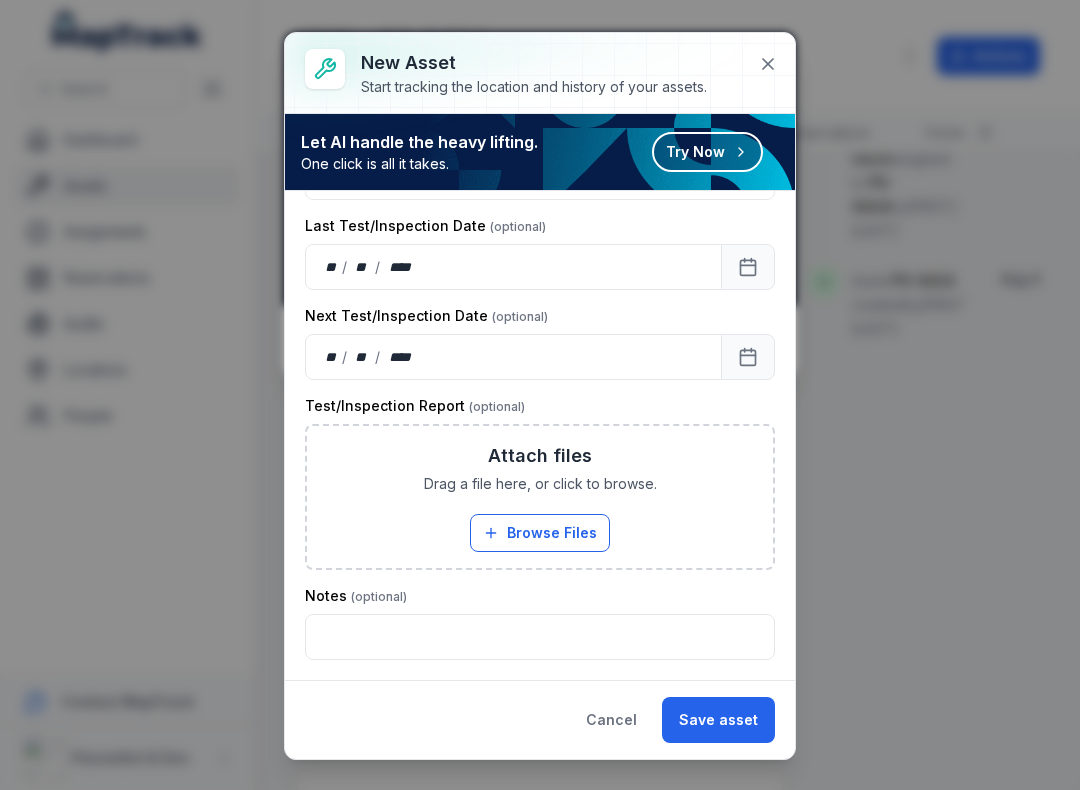 click on "Browse Files" at bounding box center (540, 533) 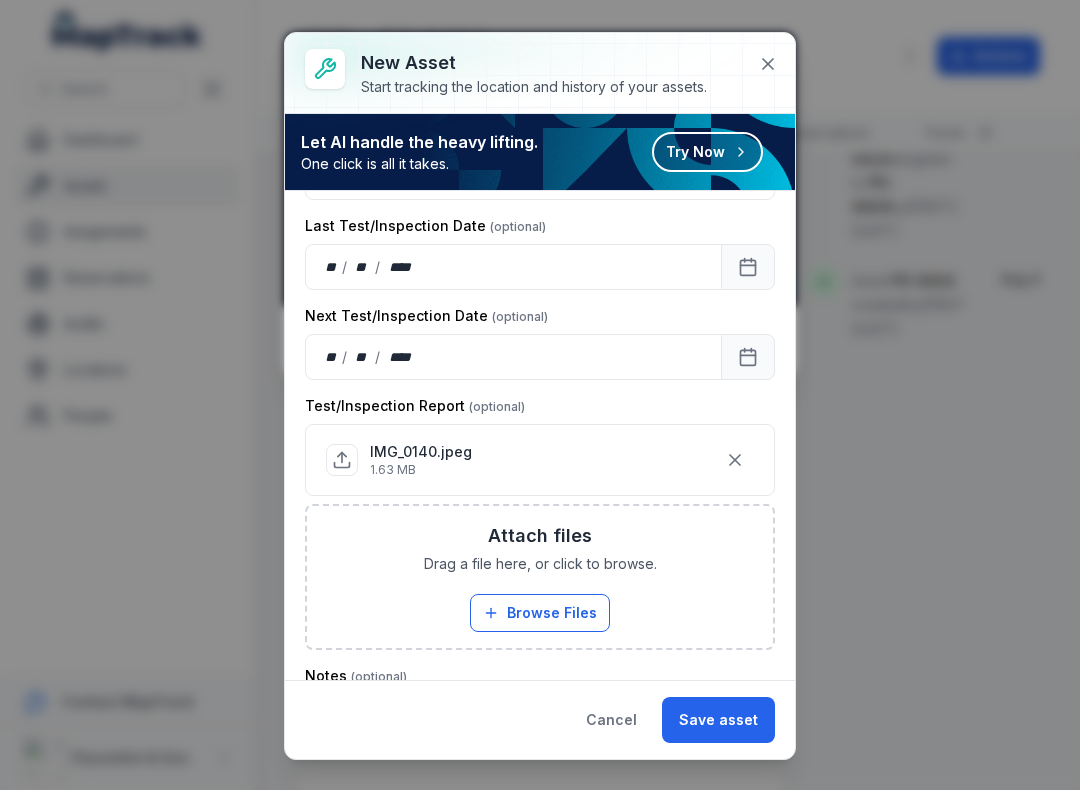 click on "Save asset" at bounding box center (718, 720) 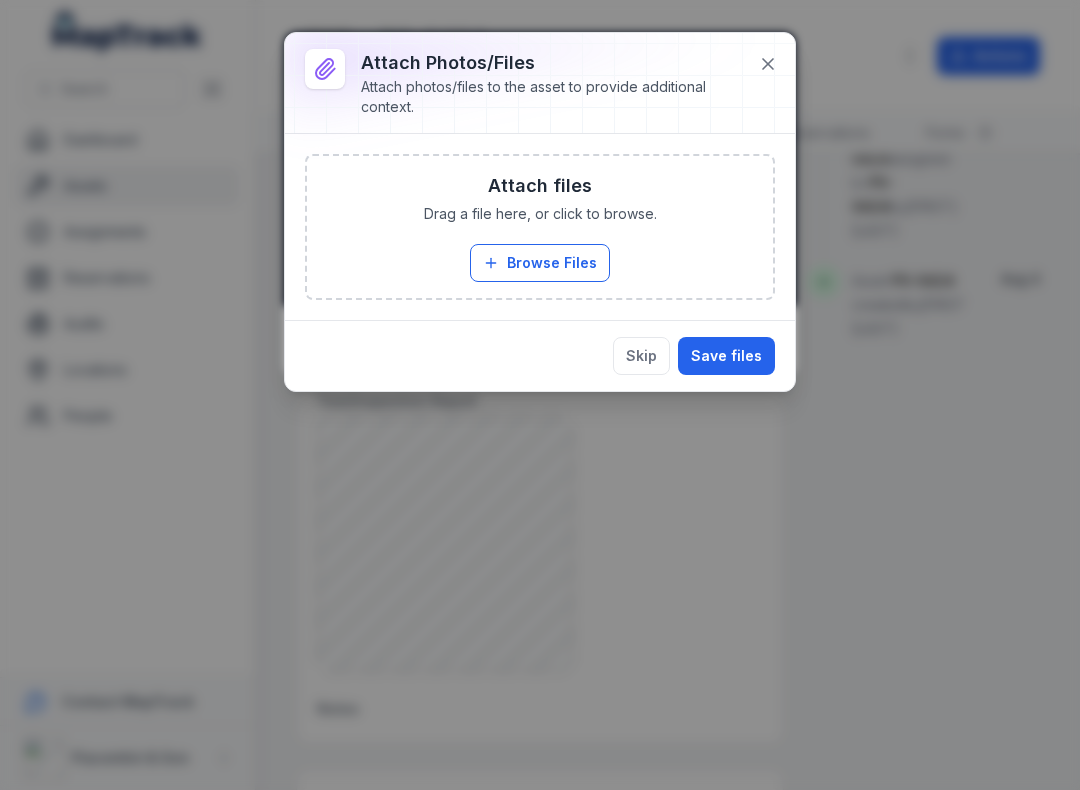 click on "Browse Files" at bounding box center (540, 263) 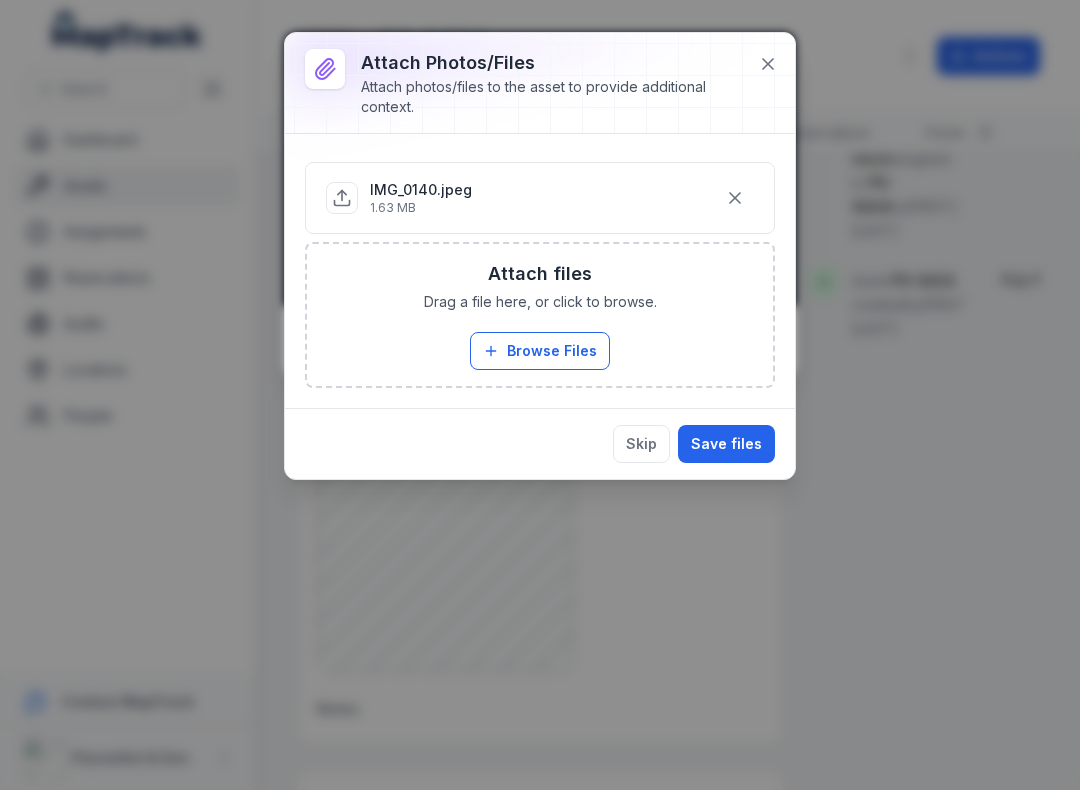 click on "Save files" at bounding box center [726, 444] 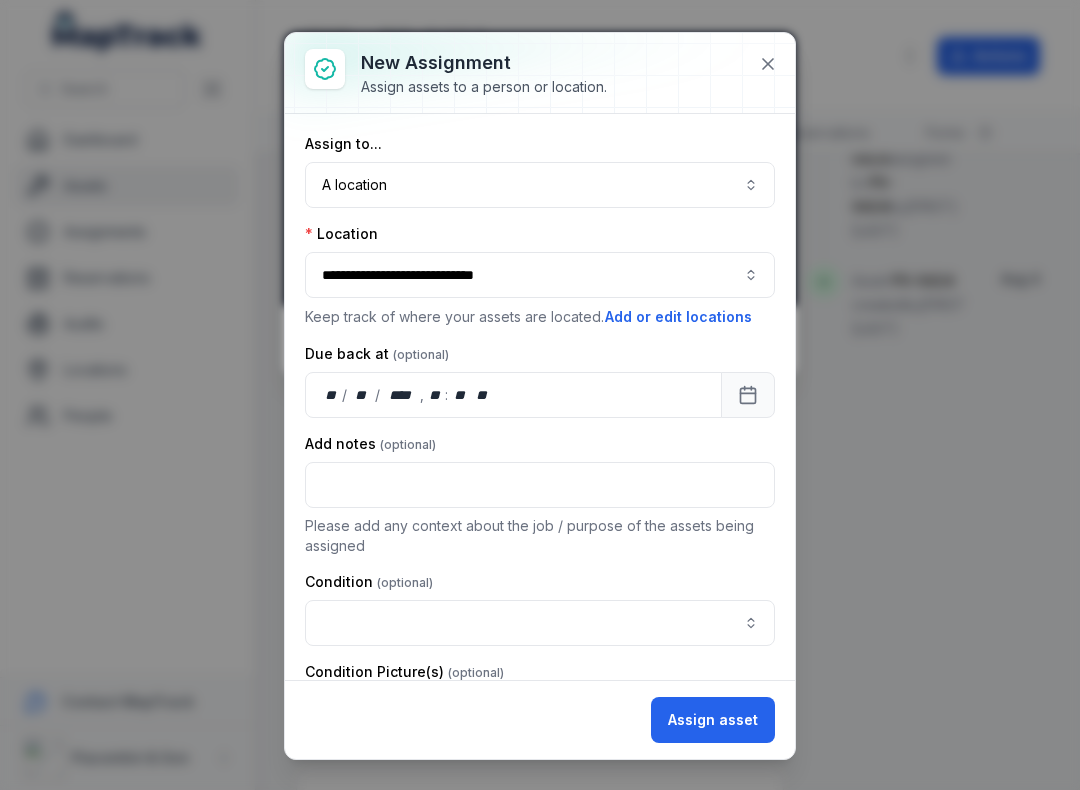 click at bounding box center (540, 623) 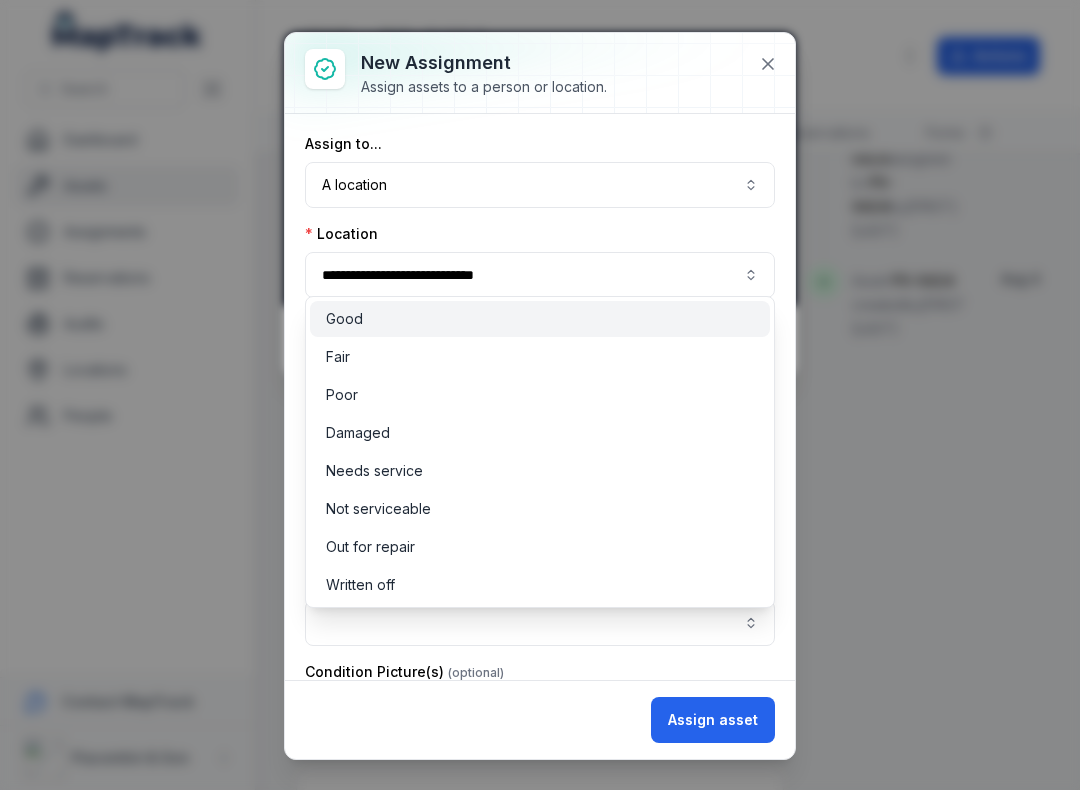 click on "Good" at bounding box center (540, 319) 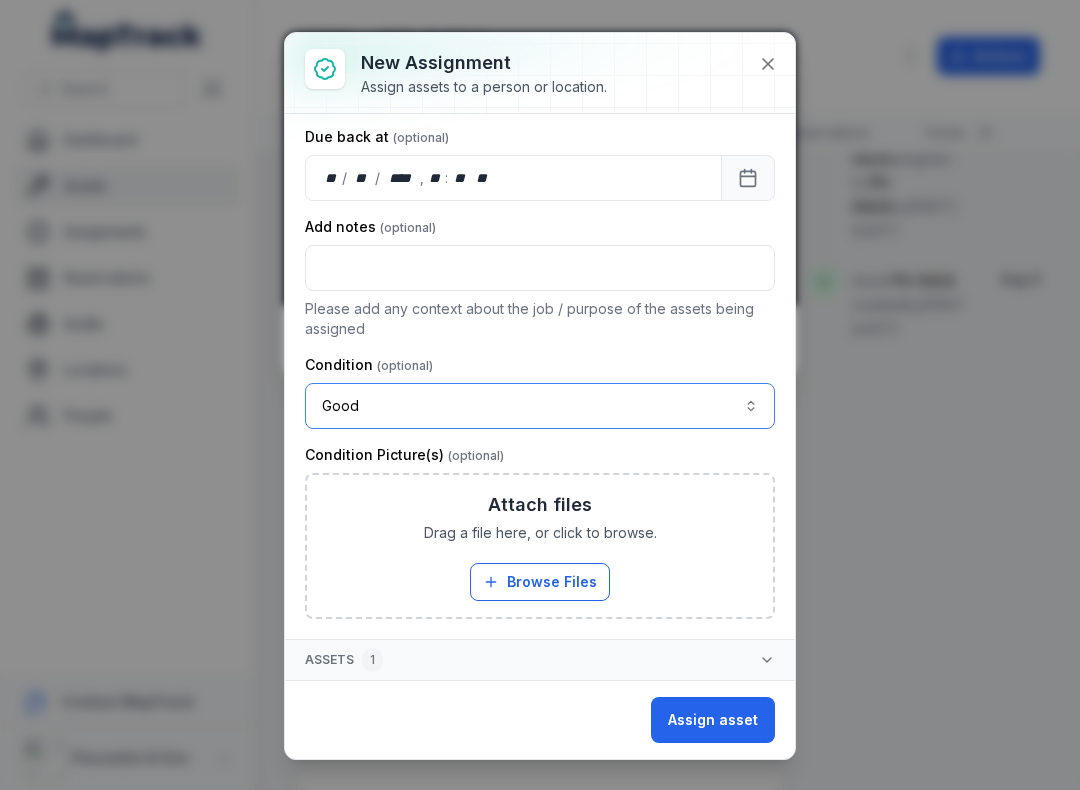 scroll, scrollTop: 217, scrollLeft: 2, axis: both 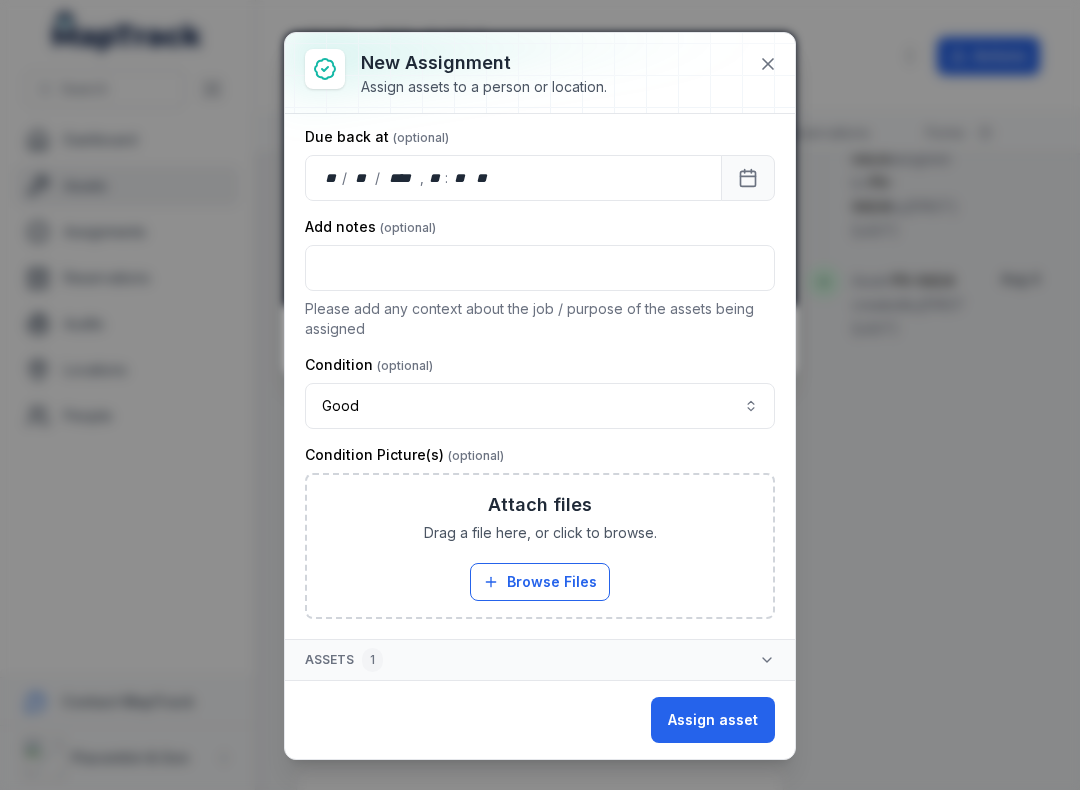 click on "Assign asset" at bounding box center (713, 720) 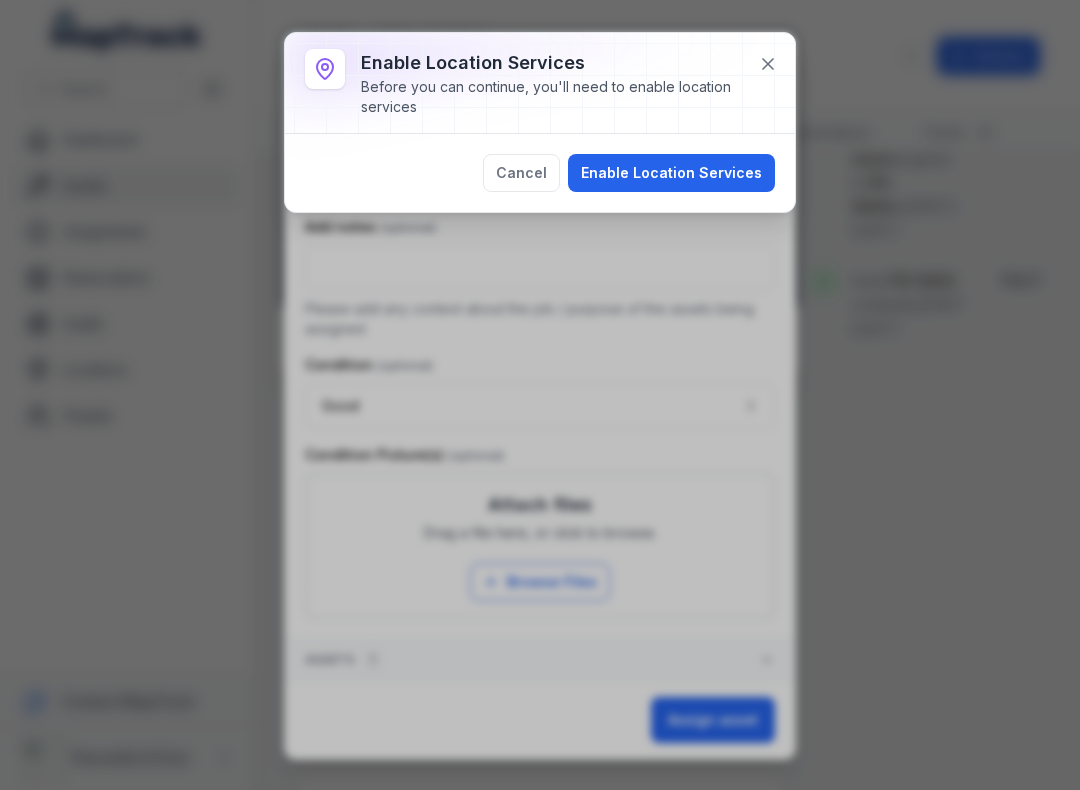 click on "Enable Location Services" at bounding box center [671, 173] 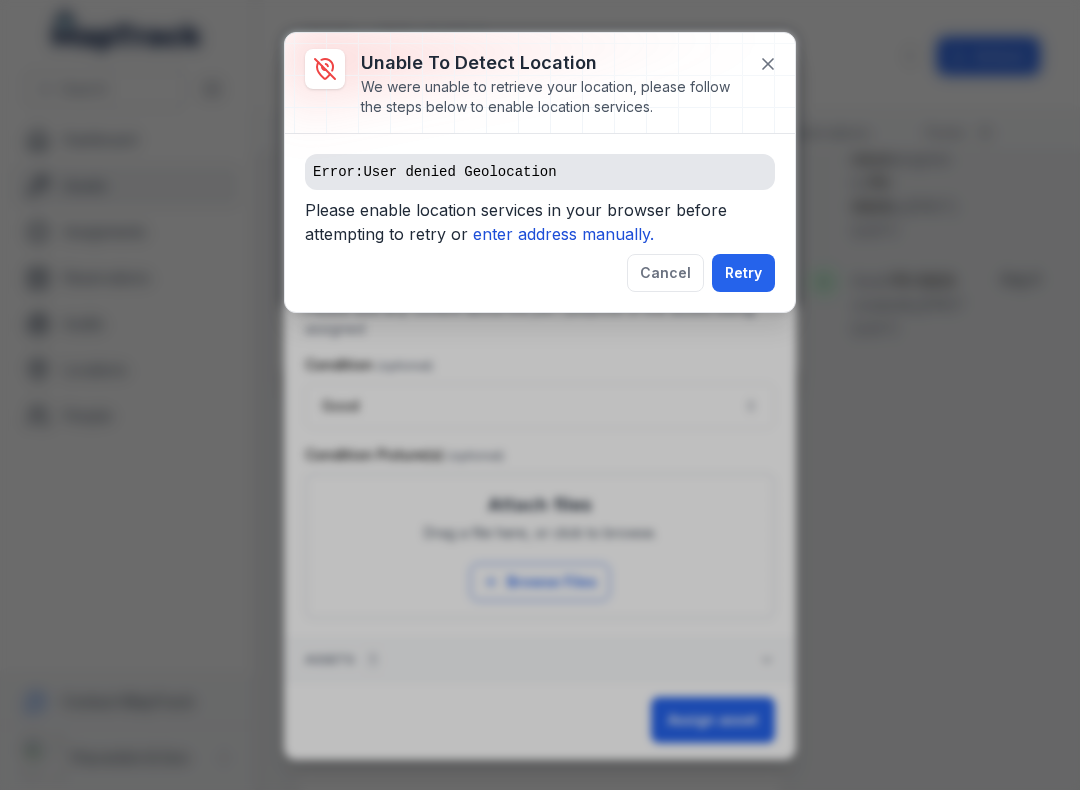click on "enter address manually." at bounding box center (563, 234) 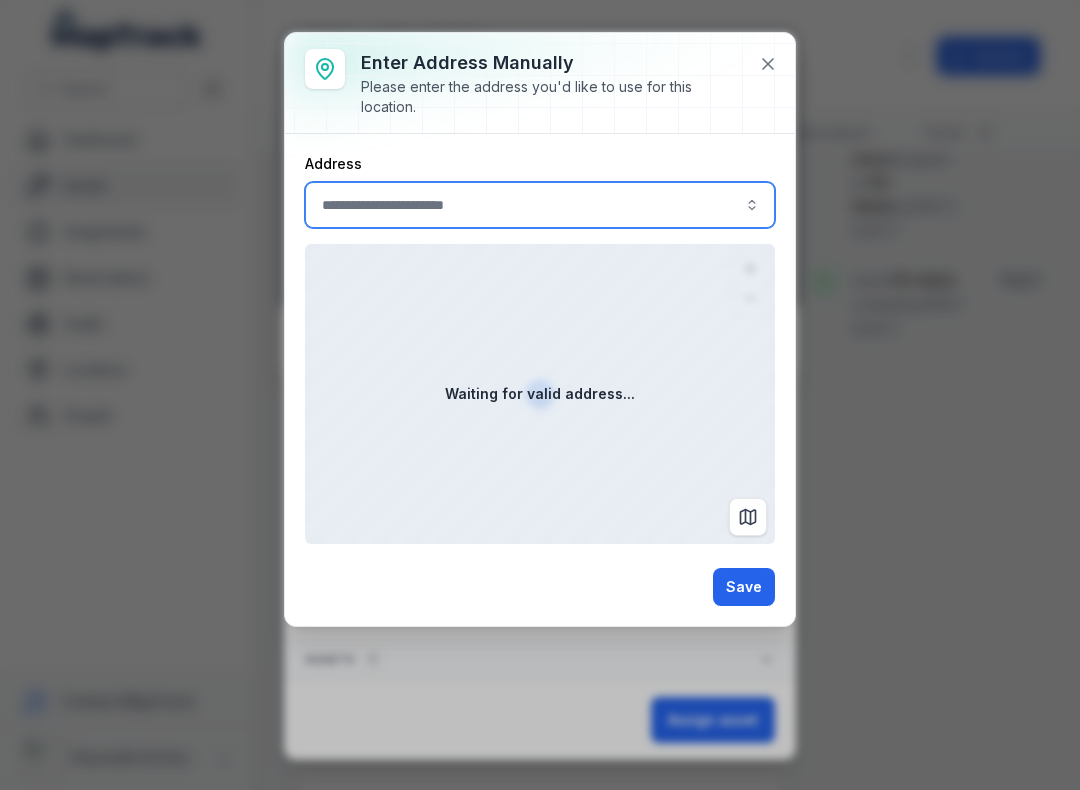click at bounding box center (540, 205) 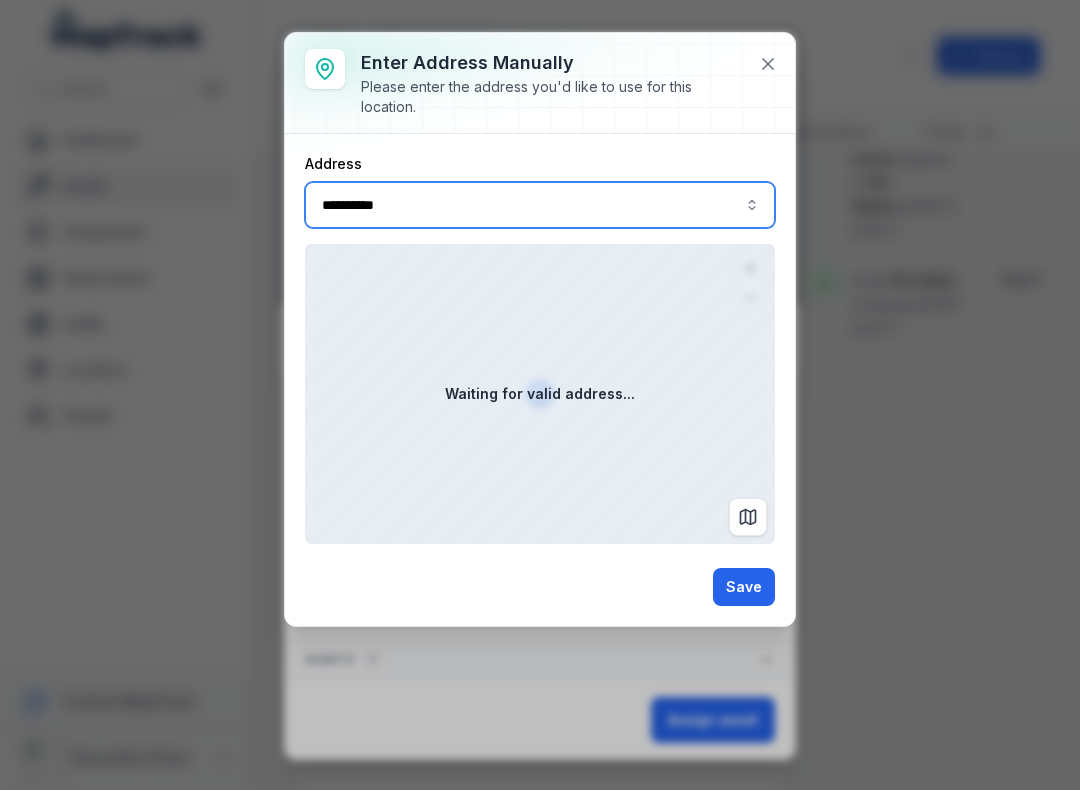 type on "**********" 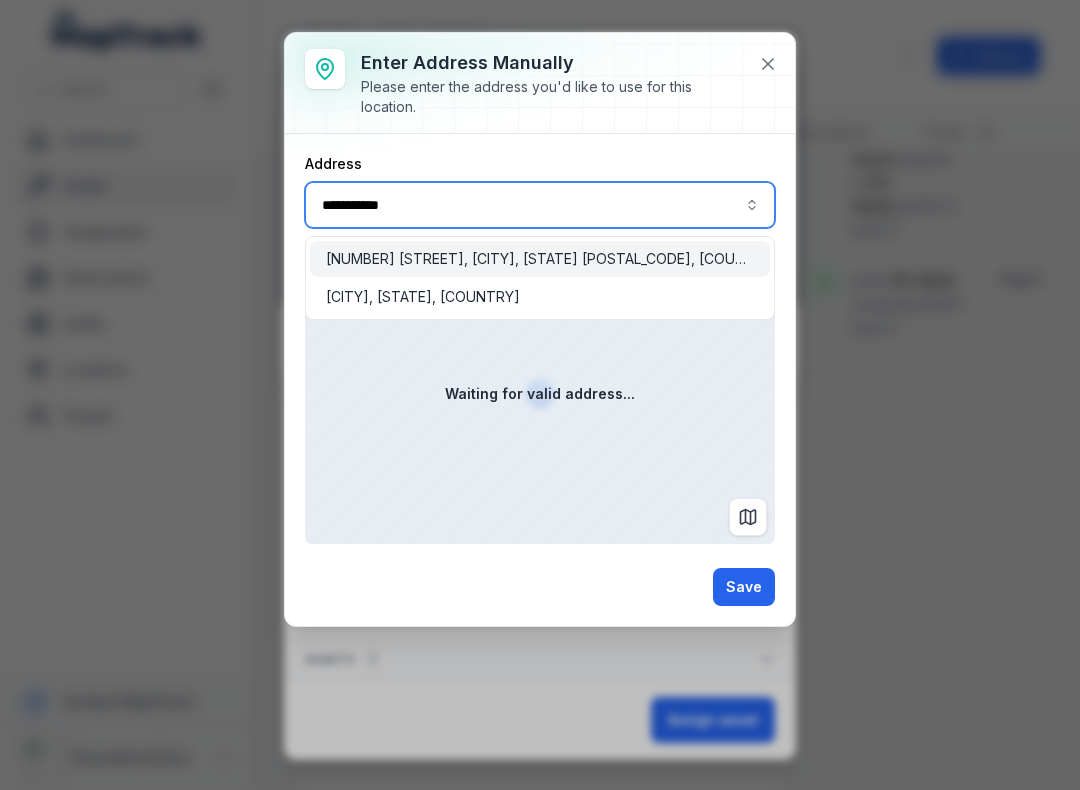 click on "[NUMBER] [STREET], [CITY], [POSTAL_CODE], [COUNTRY]" at bounding box center [540, 259] 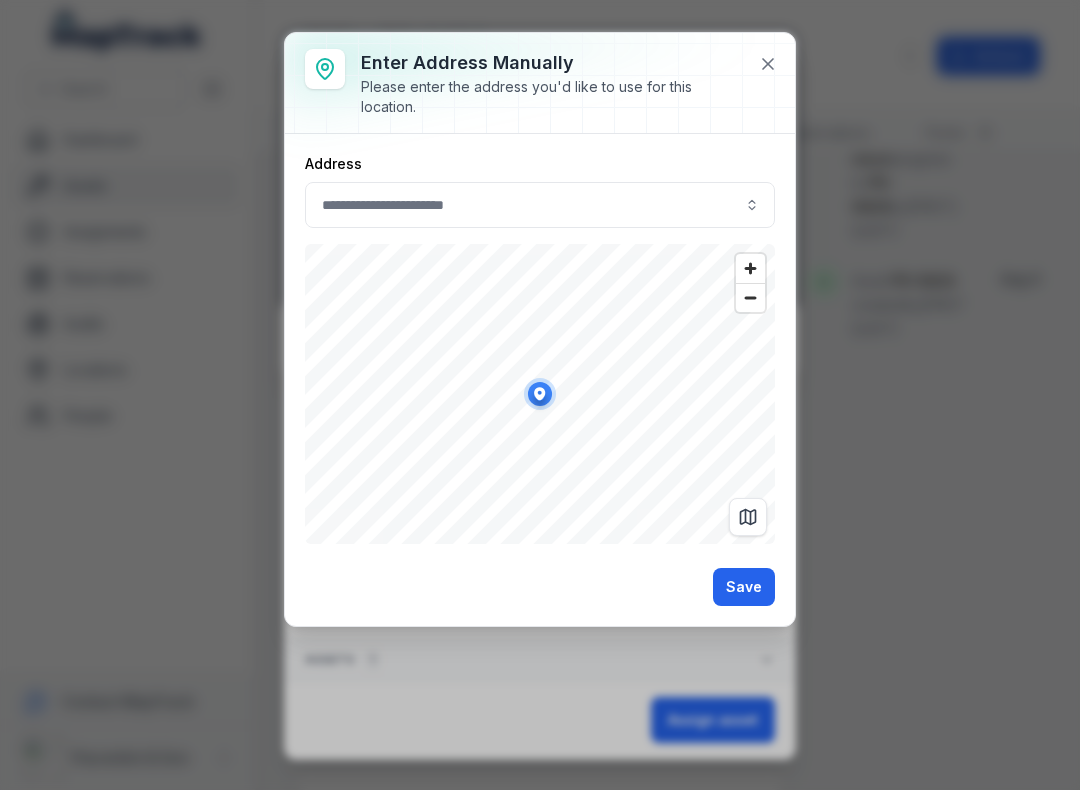 click on "Save" at bounding box center (744, 587) 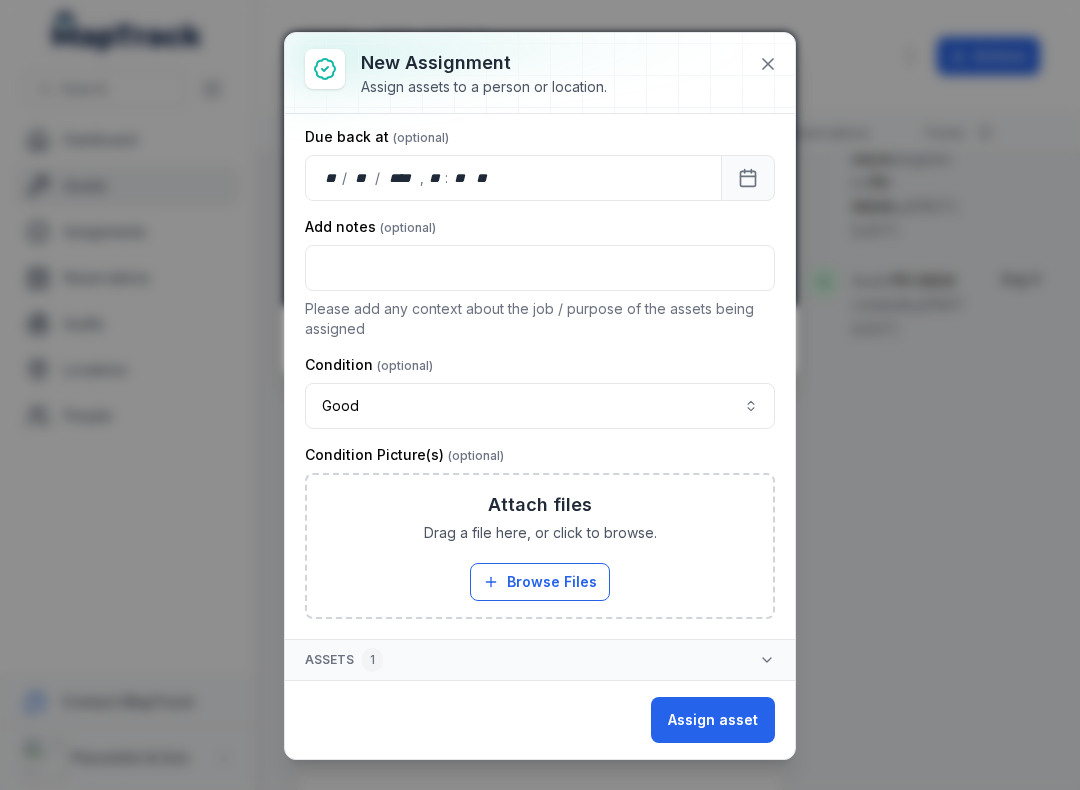 click on "Assign asset" at bounding box center [713, 720] 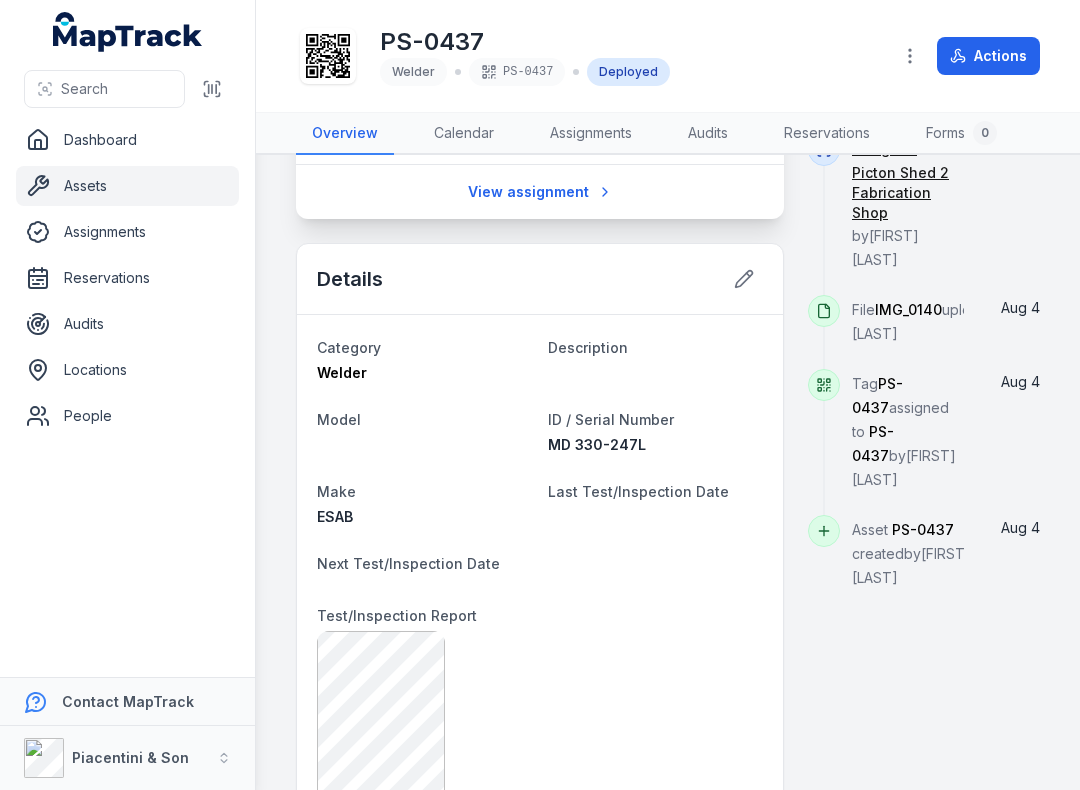 scroll, scrollTop: 493, scrollLeft: 0, axis: vertical 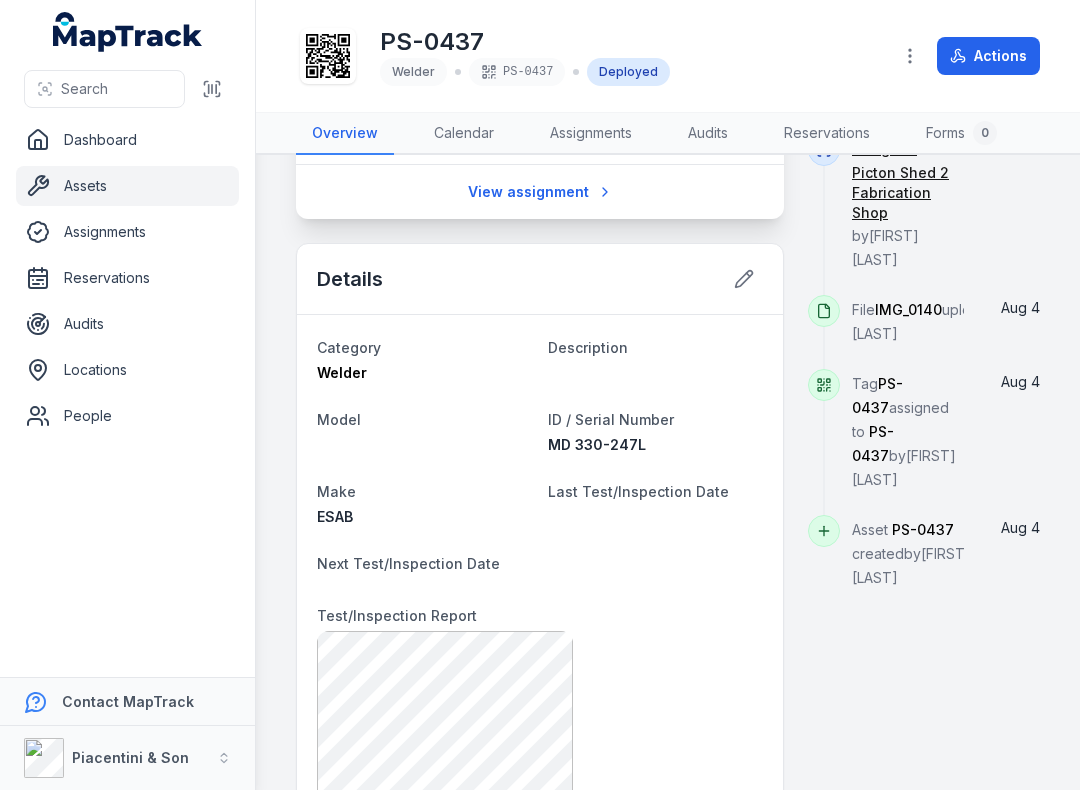 click on "MD 330-247L" at bounding box center [597, 444] 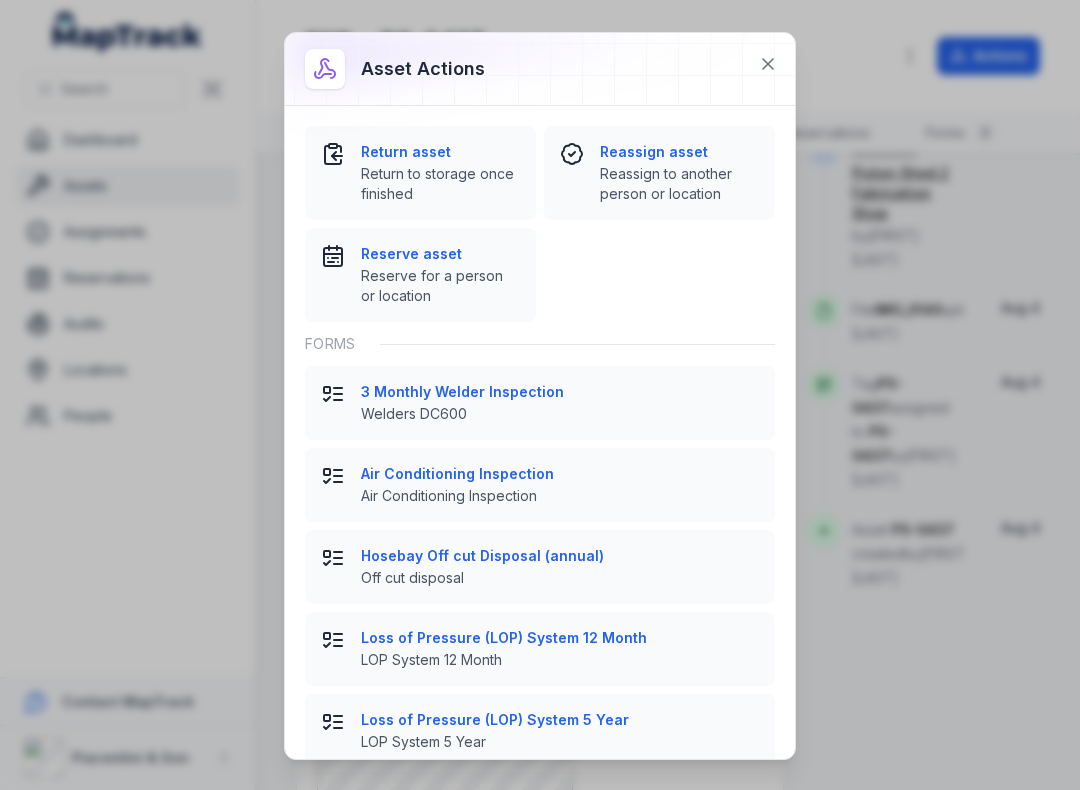 click 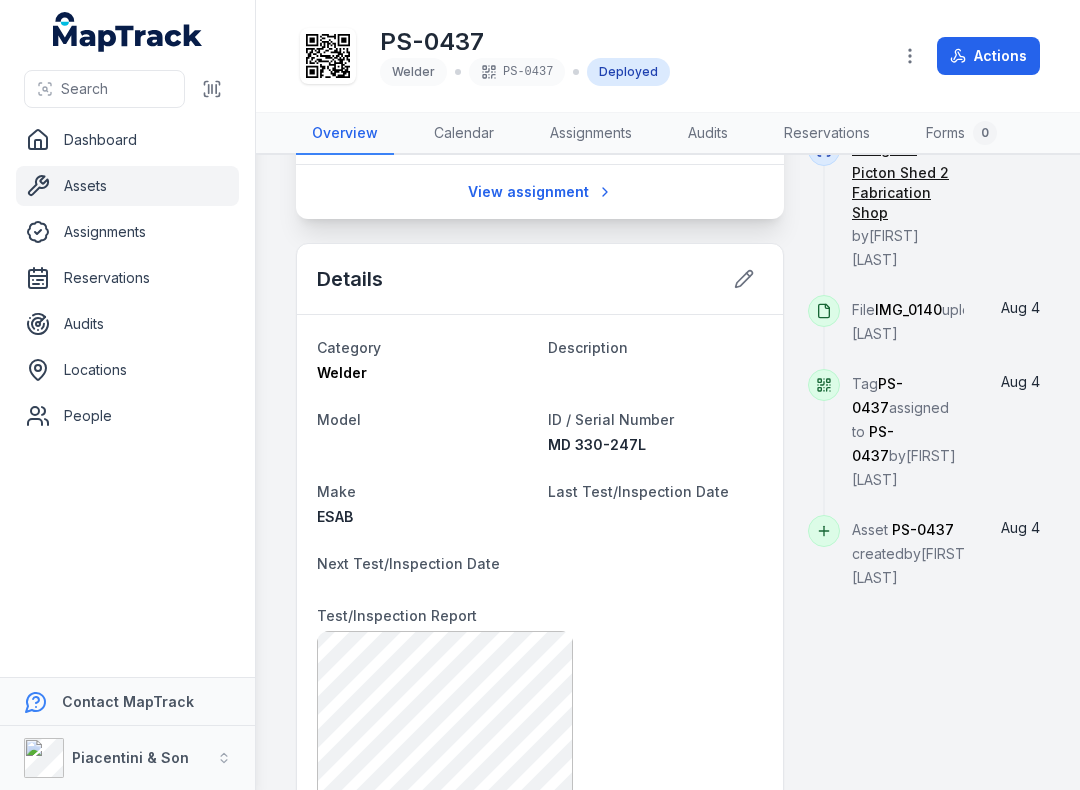 click on "MD 330-247L" at bounding box center [597, 444] 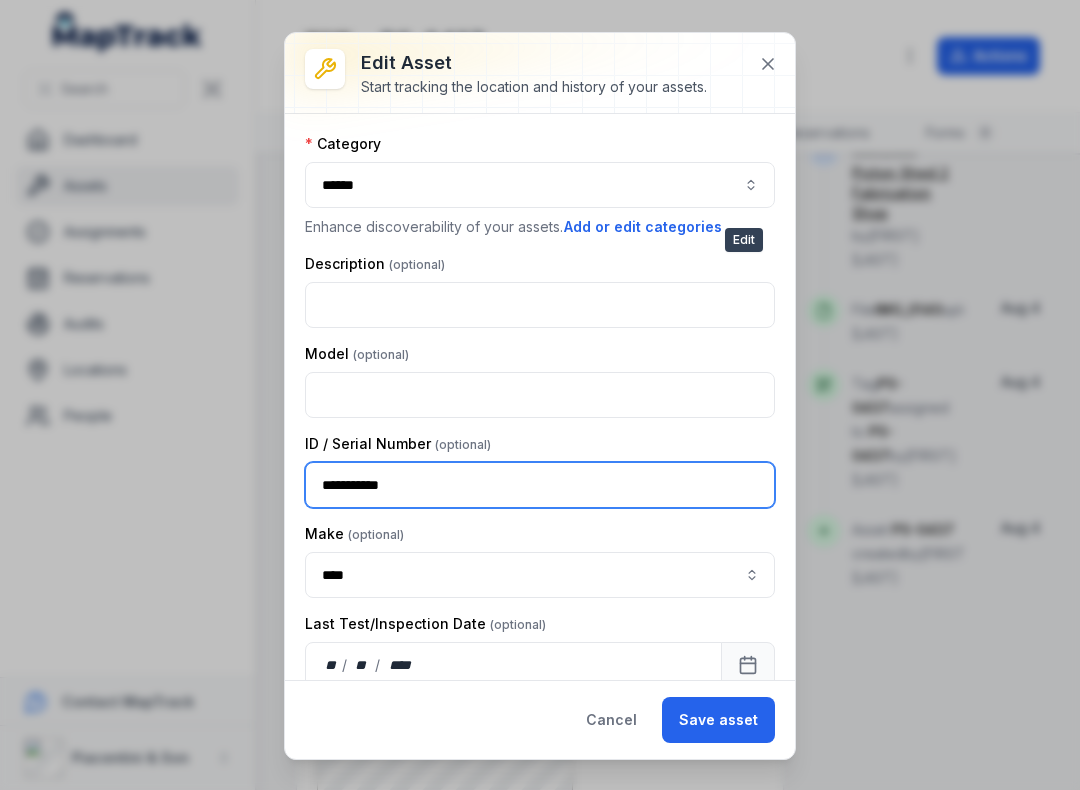 click on "**********" at bounding box center [540, 485] 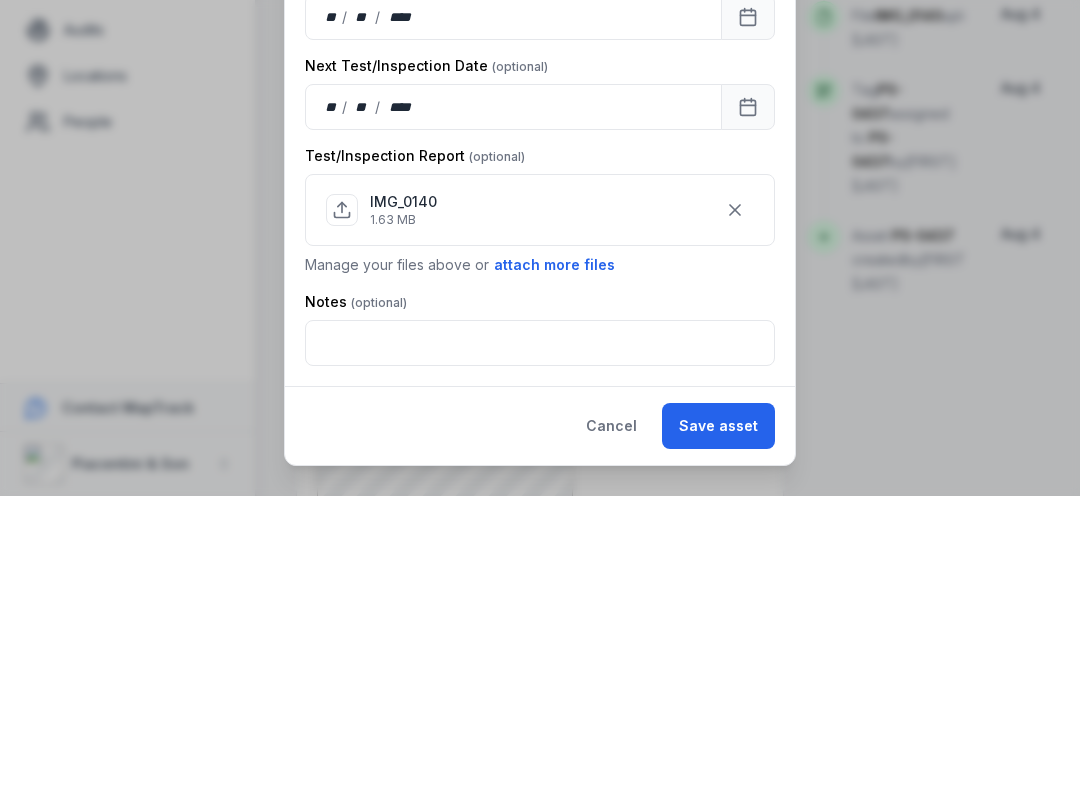 scroll, scrollTop: 354, scrollLeft: 0, axis: vertical 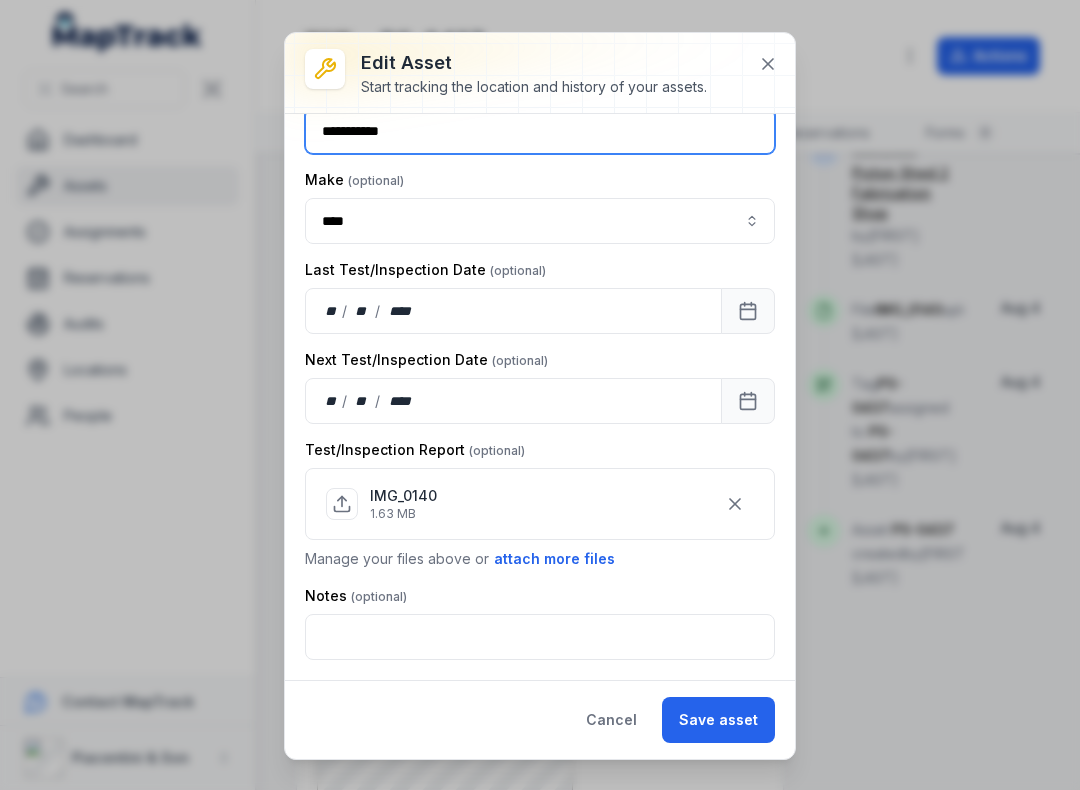 type on "**********" 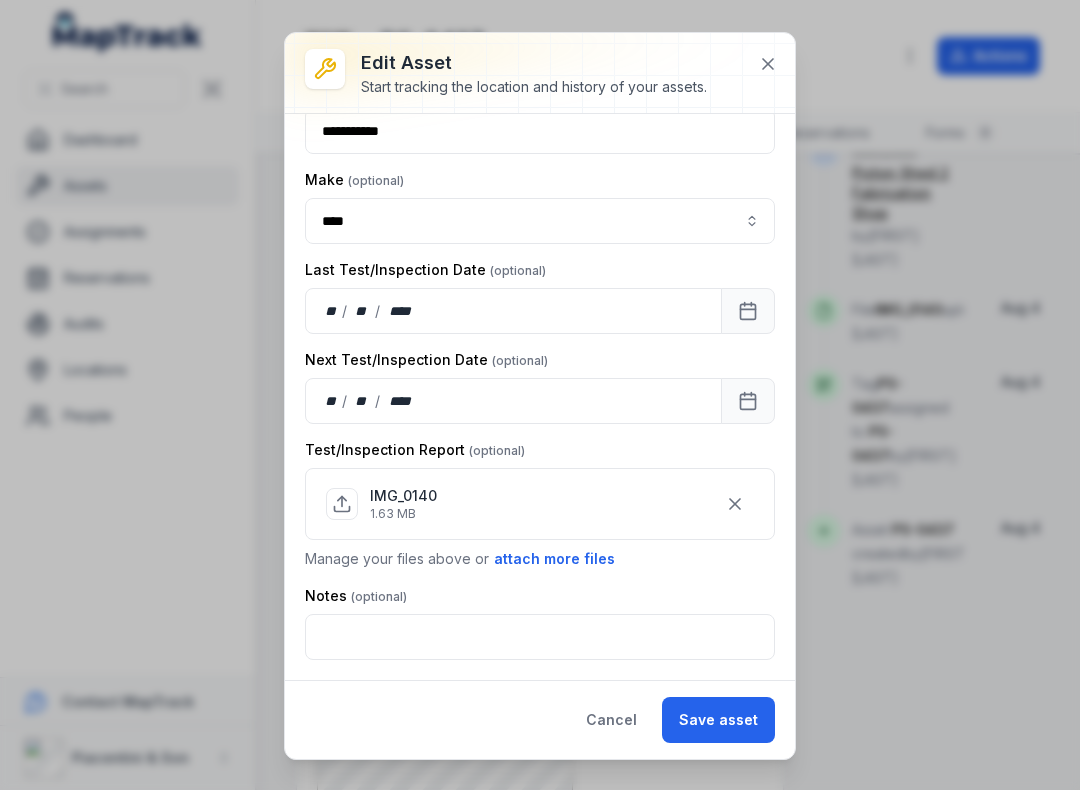click on "Save asset" at bounding box center (718, 720) 